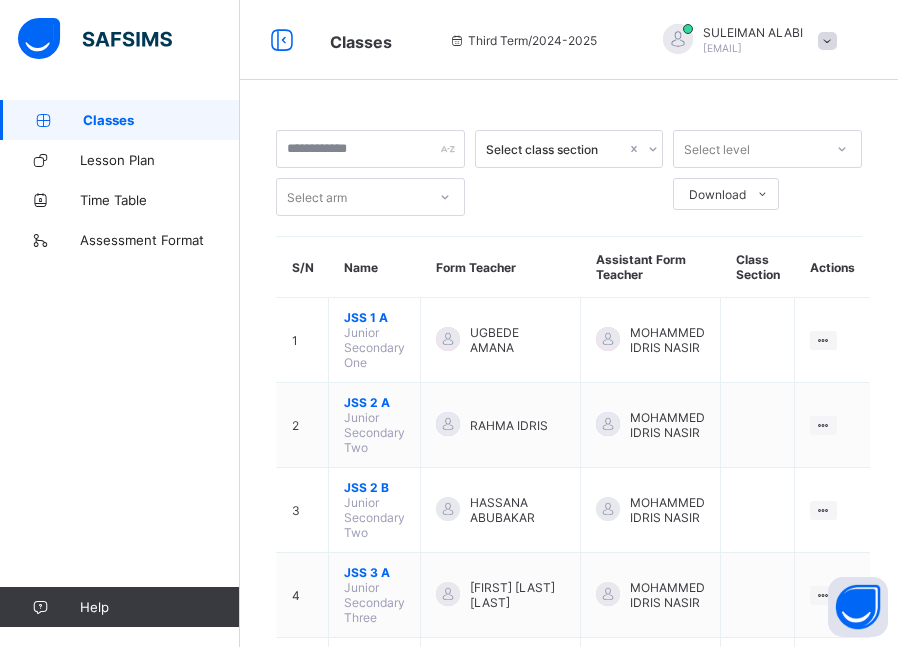 scroll, scrollTop: 0, scrollLeft: 0, axis: both 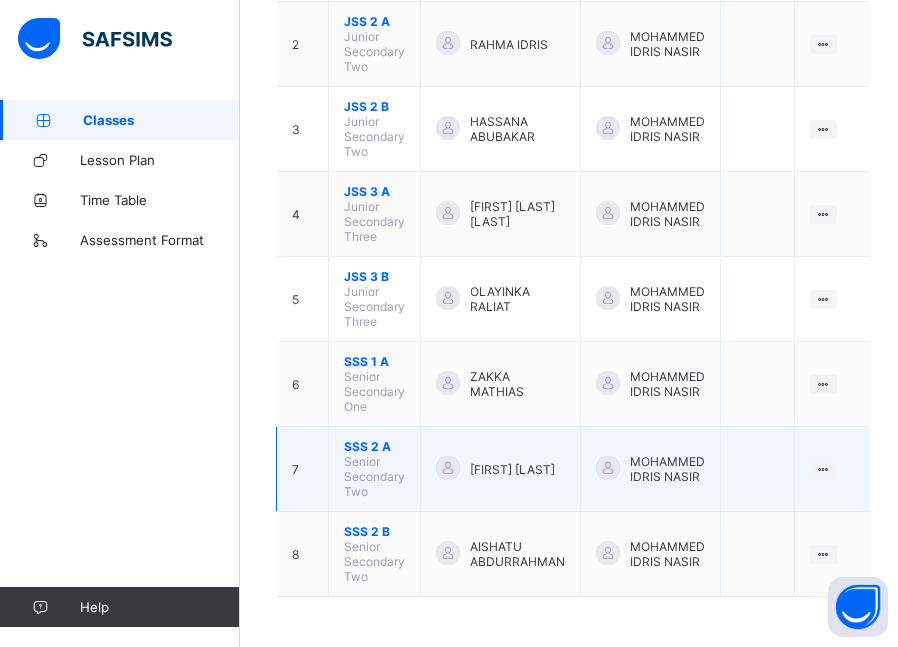 click on "SSS 2   A" at bounding box center [374, 446] 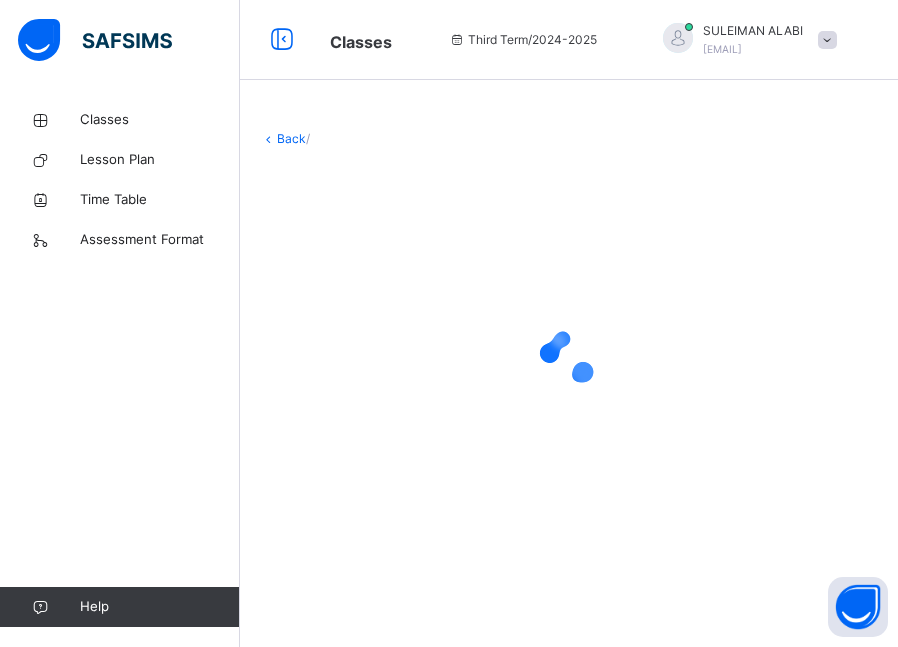 scroll, scrollTop: 0, scrollLeft: 0, axis: both 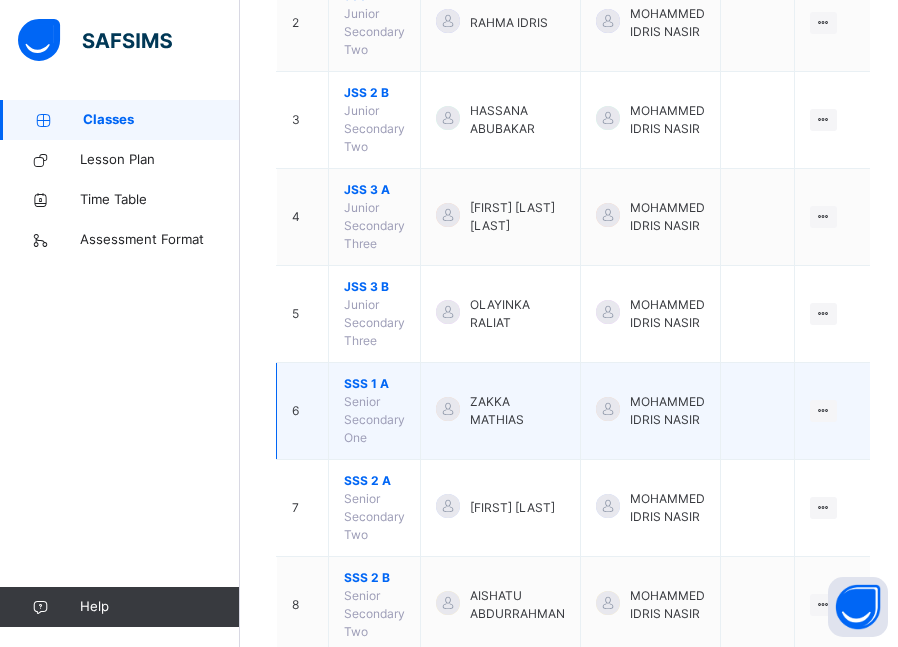 click on "SSS 1   A" at bounding box center [374, 384] 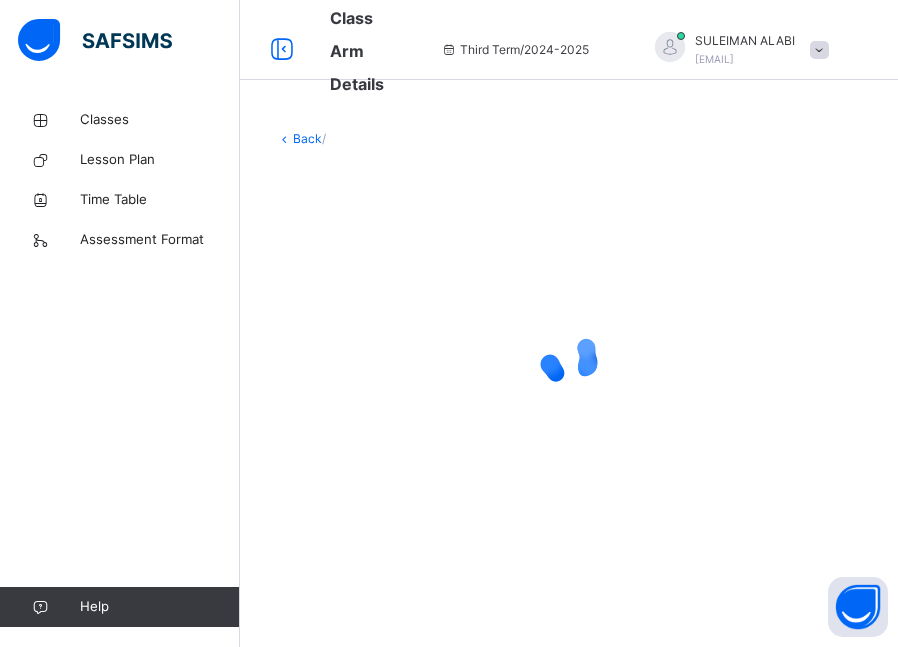 scroll, scrollTop: 0, scrollLeft: 0, axis: both 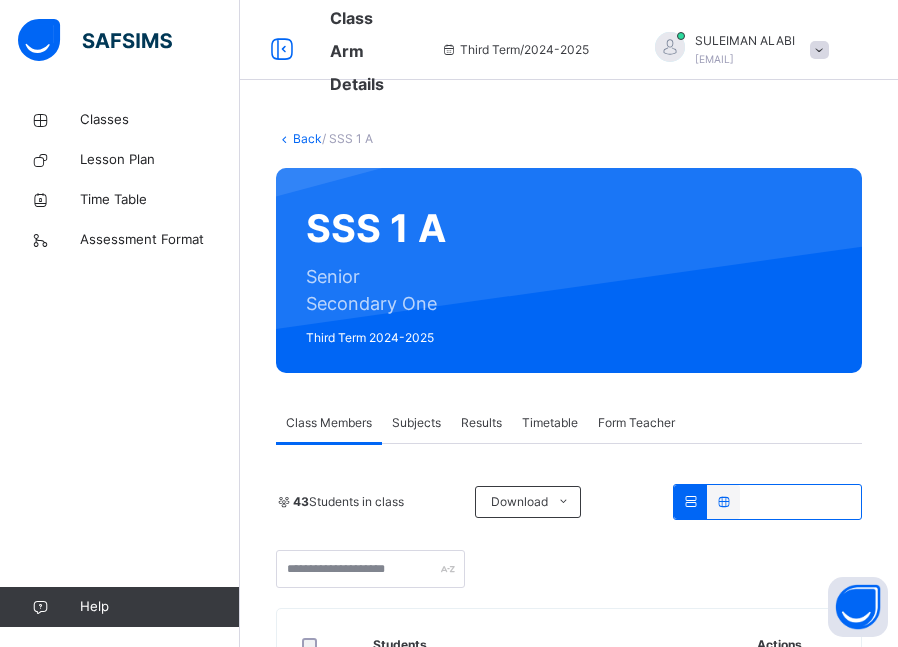 click on "Subjects" at bounding box center (416, 423) 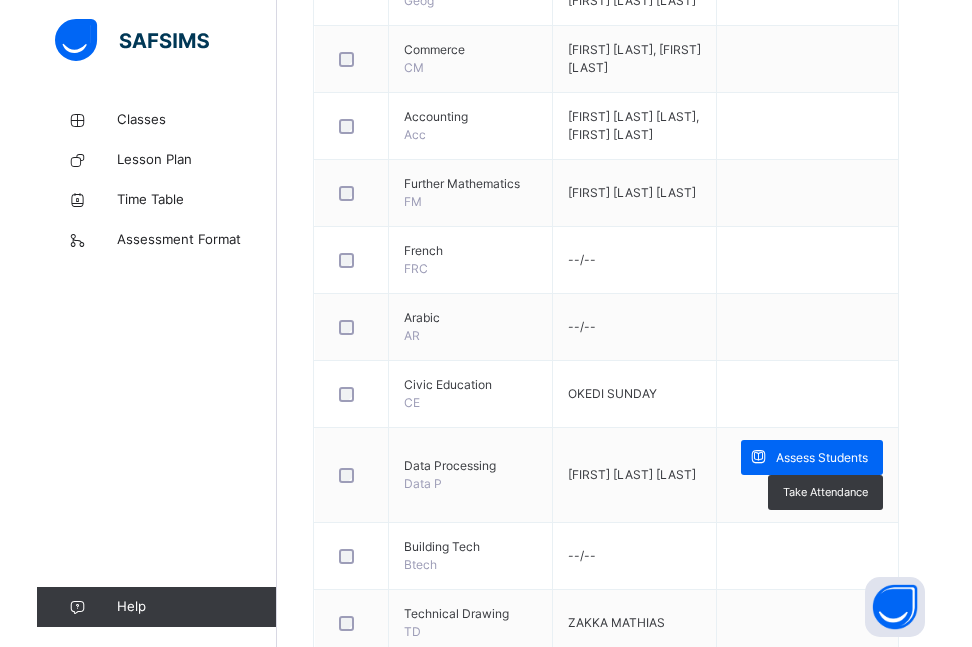 scroll, scrollTop: 1549, scrollLeft: 0, axis: vertical 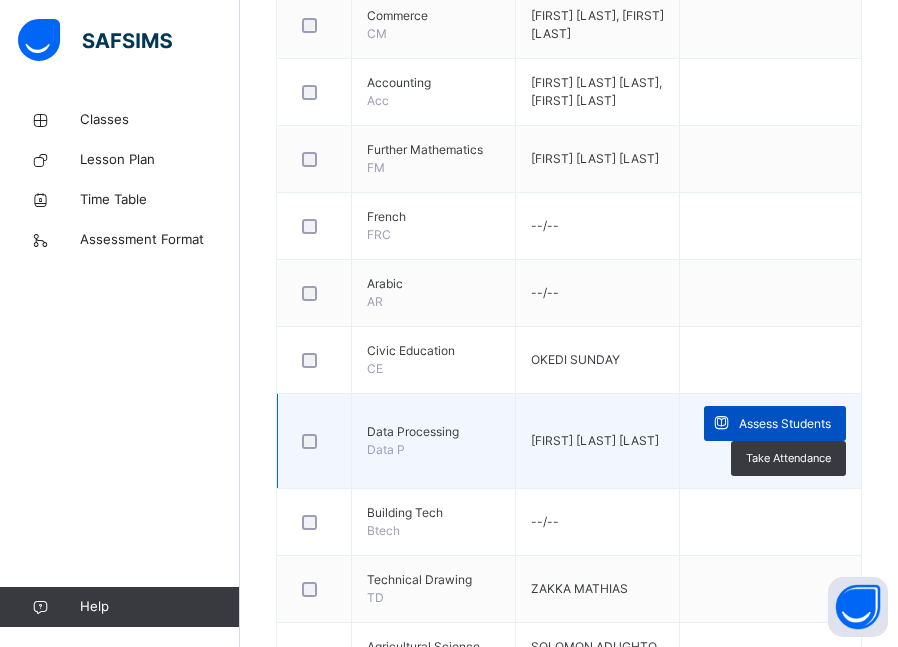 click on "Assess Students" at bounding box center (785, 424) 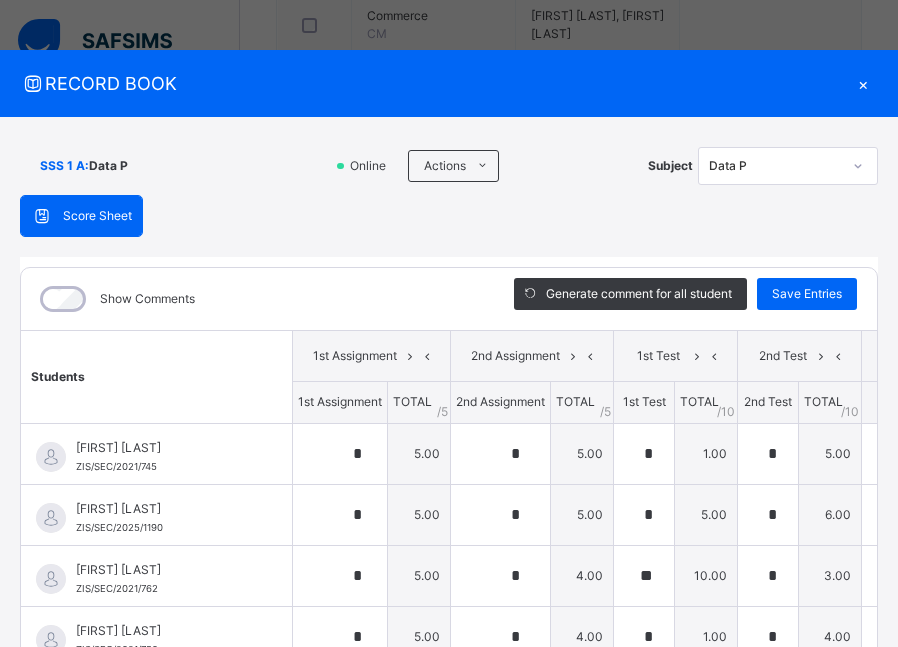 type on "*" 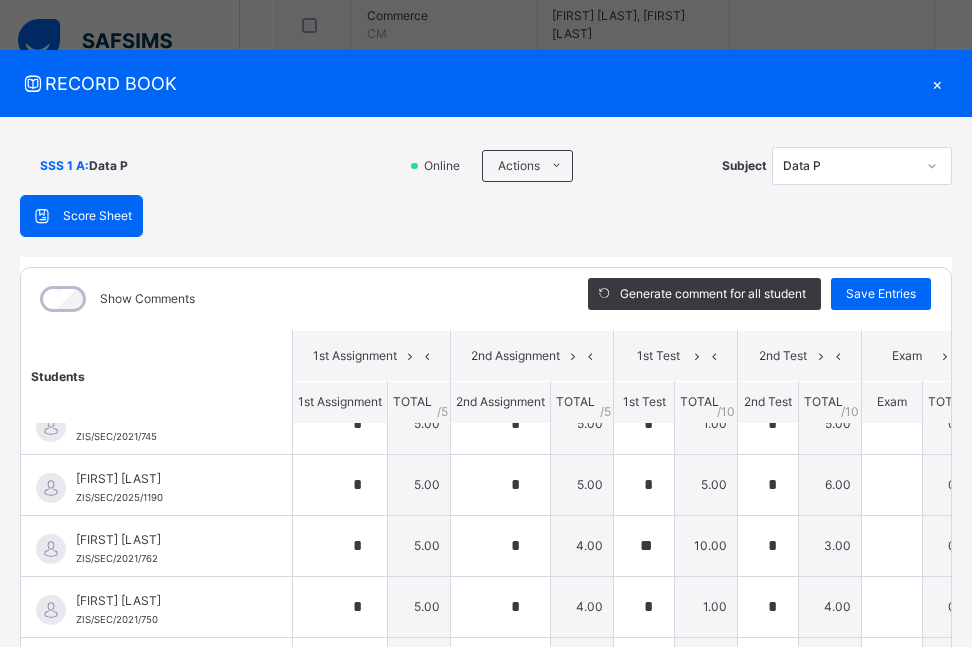 scroll, scrollTop: 0, scrollLeft: 0, axis: both 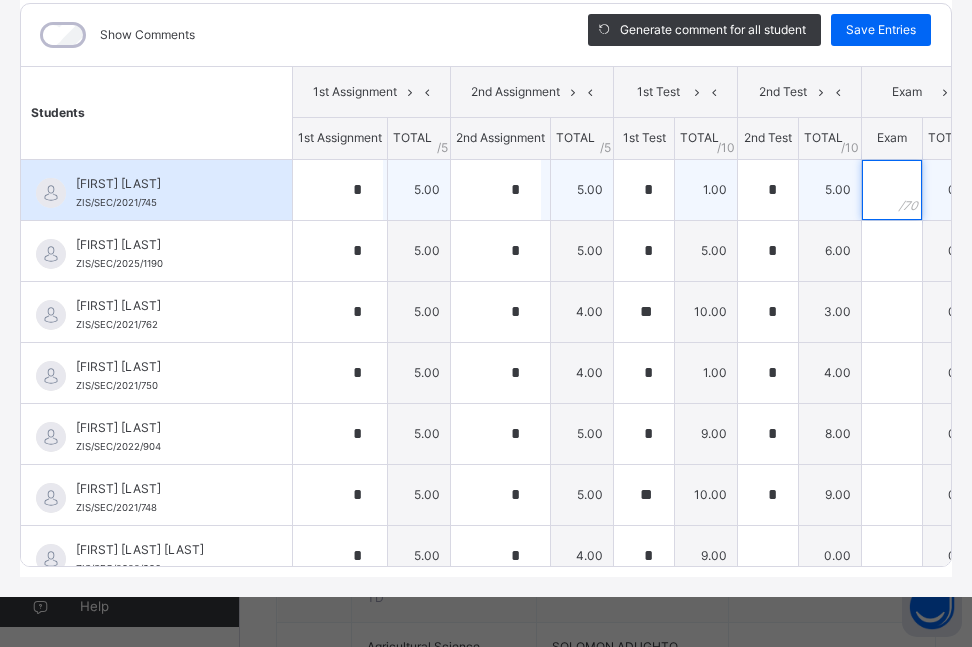 click at bounding box center [892, 190] 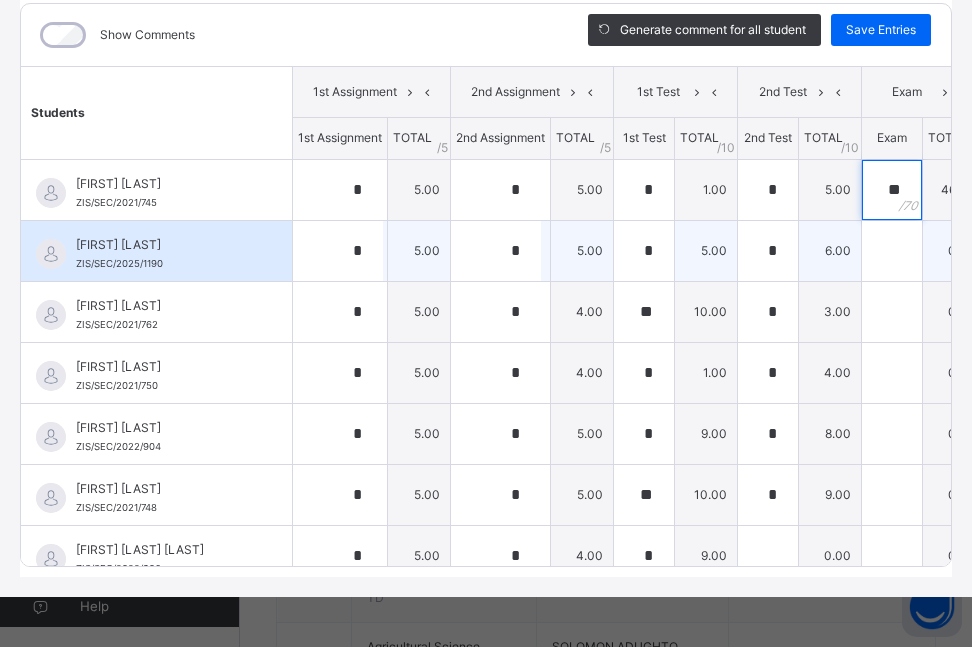 type on "**" 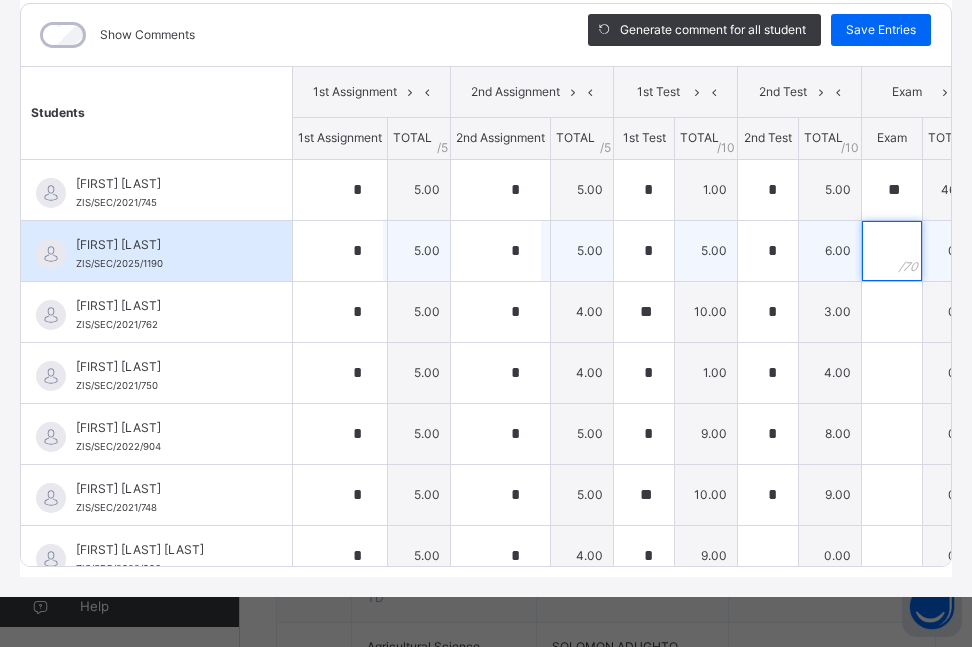 click at bounding box center [892, 251] 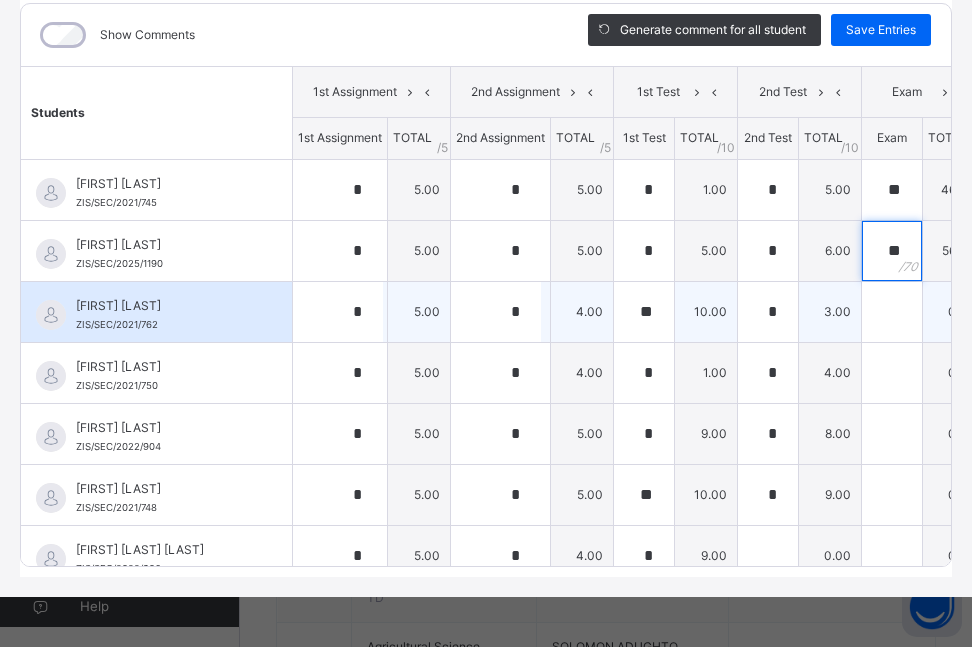 type on "**" 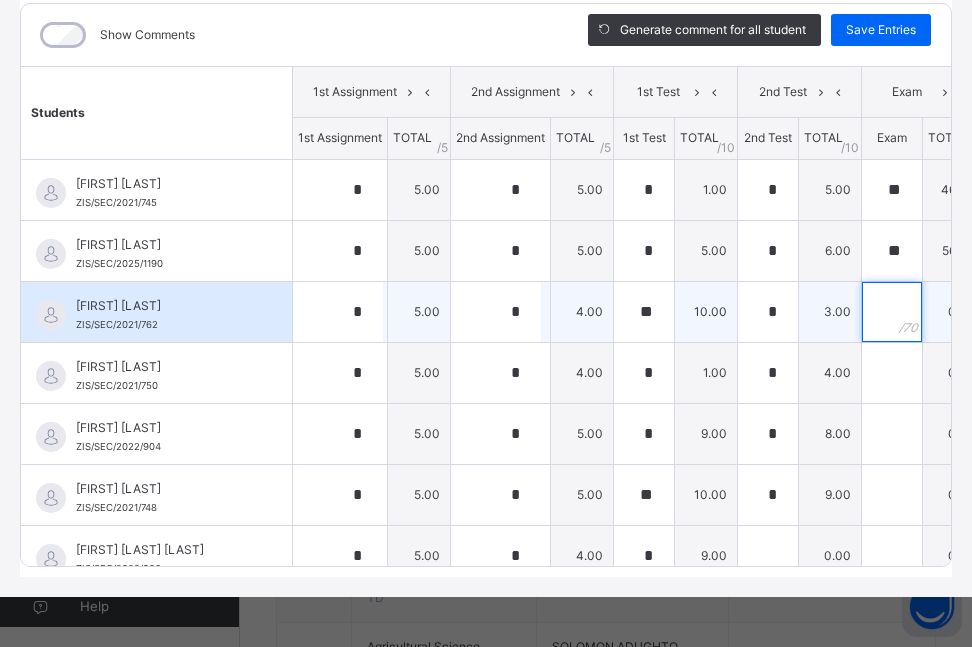 click at bounding box center [892, 312] 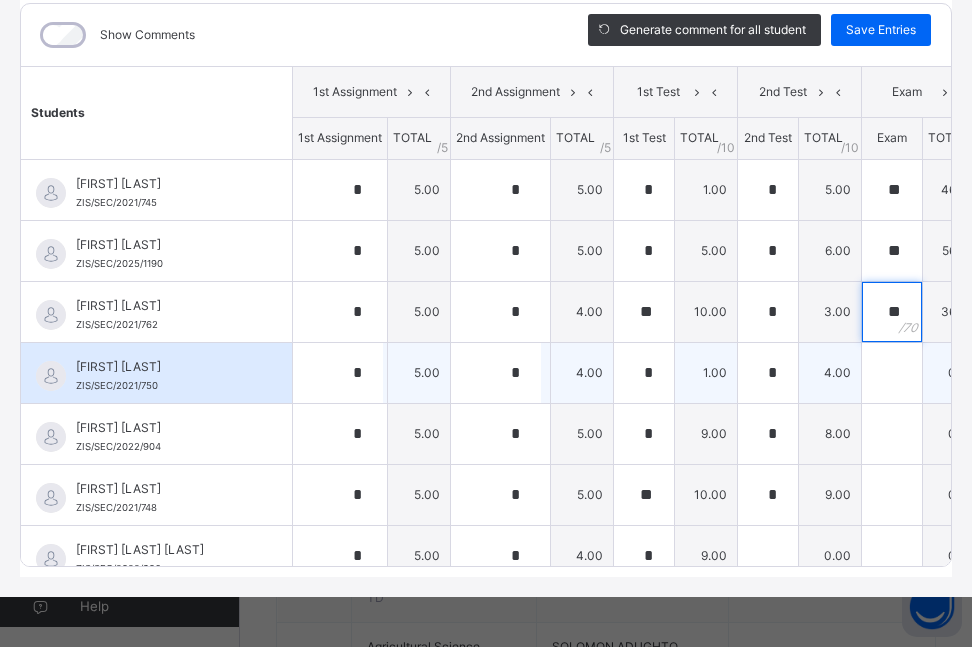 type on "**" 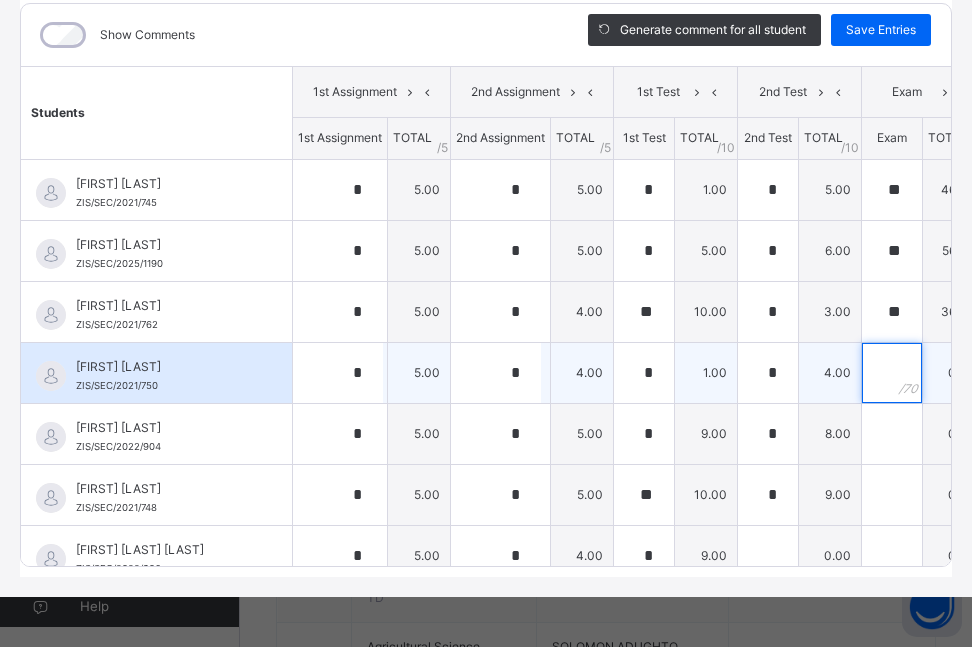 click at bounding box center [892, 373] 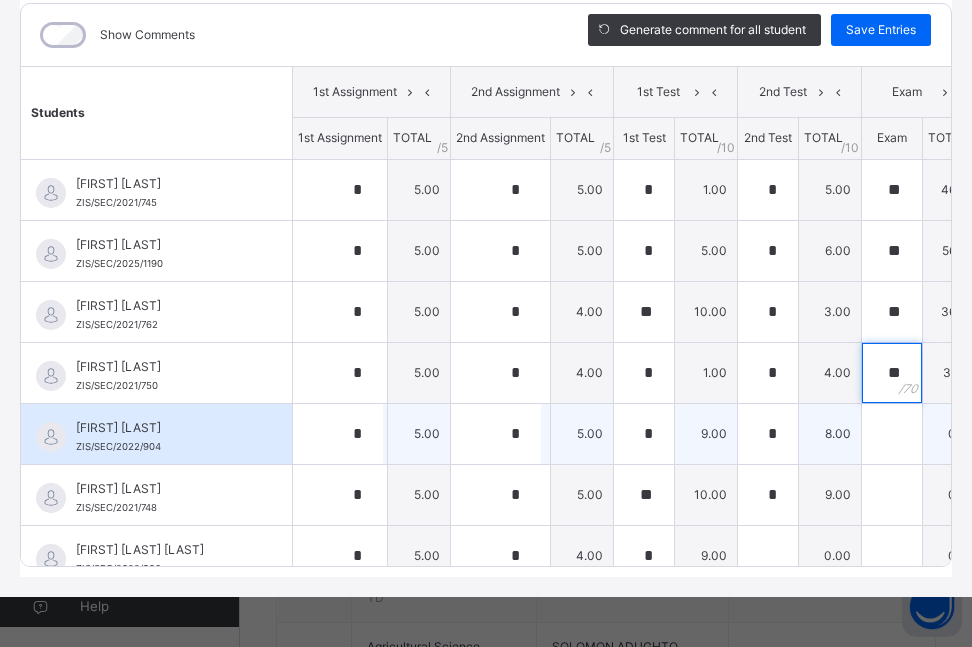 type on "**" 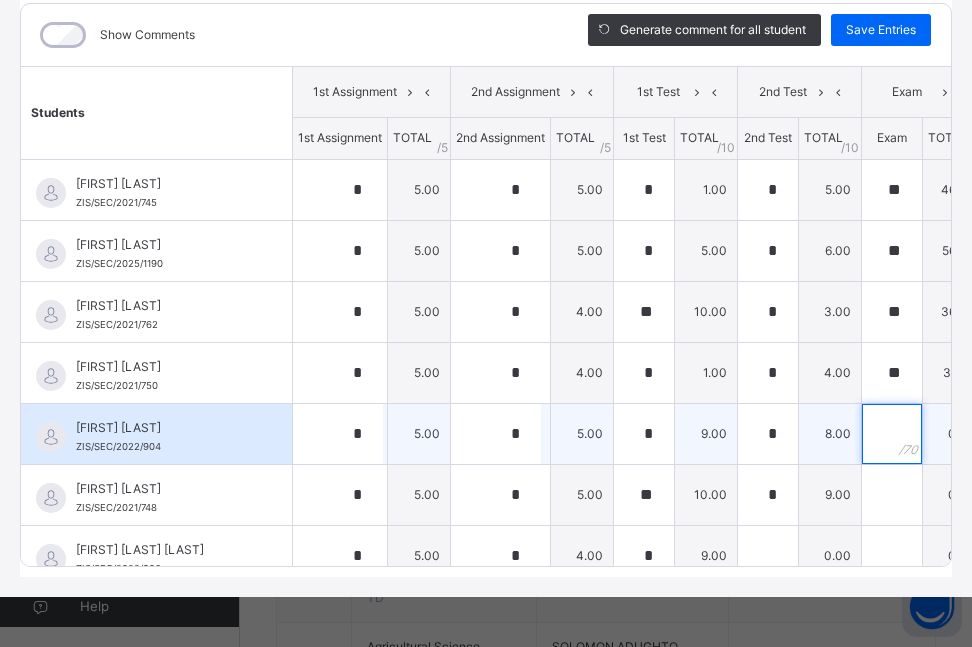 click at bounding box center [892, 434] 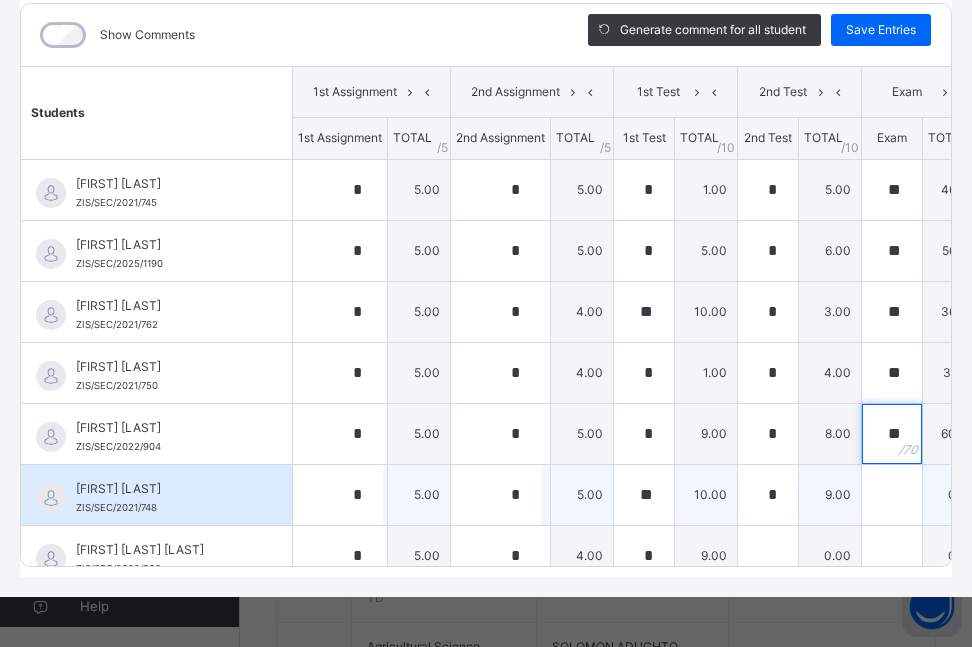 type on "**" 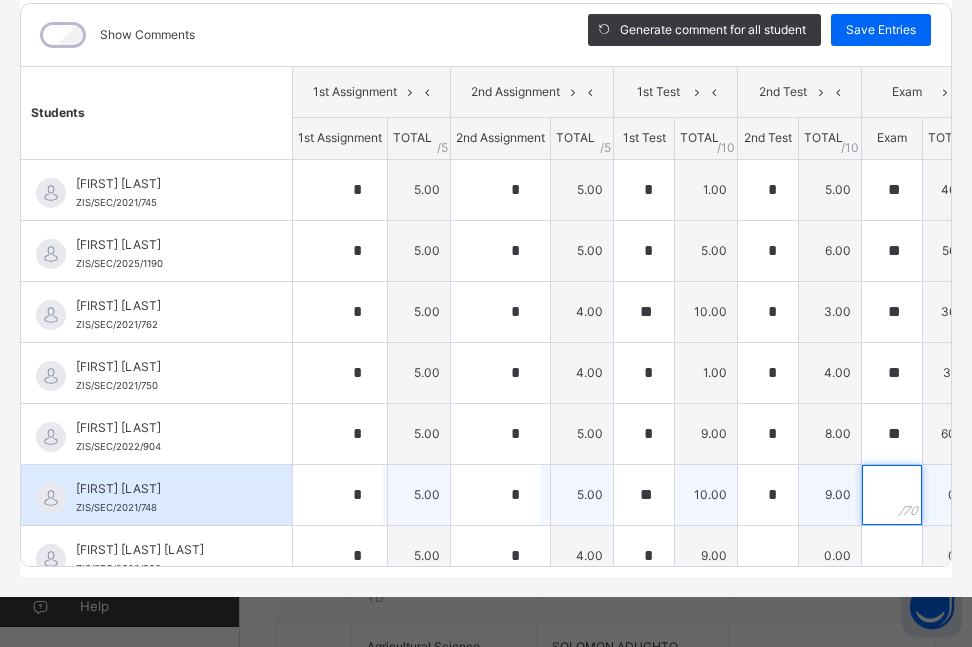 click at bounding box center (892, 495) 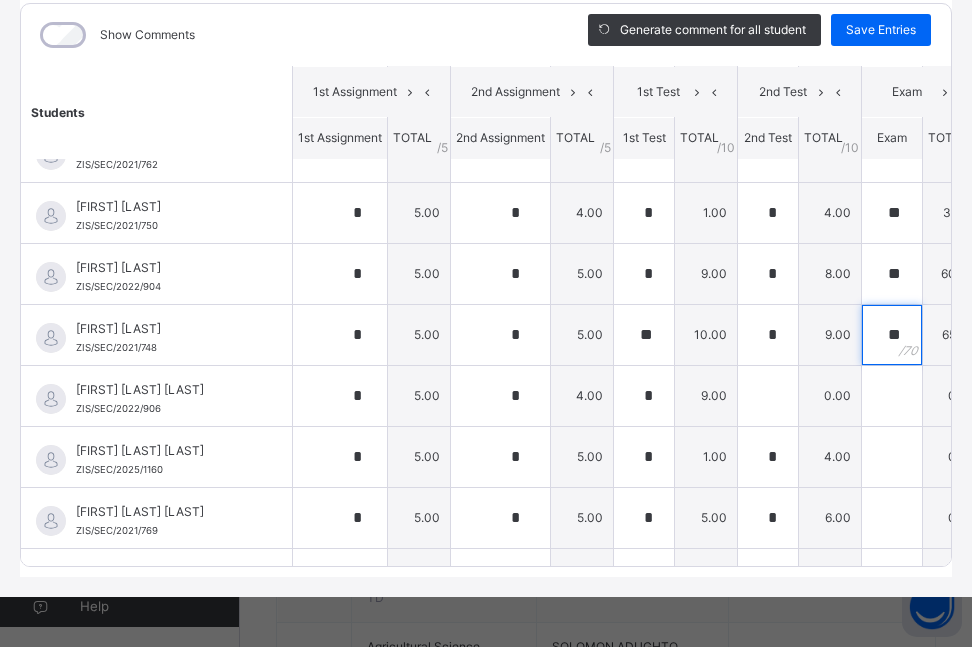 scroll, scrollTop: 200, scrollLeft: 0, axis: vertical 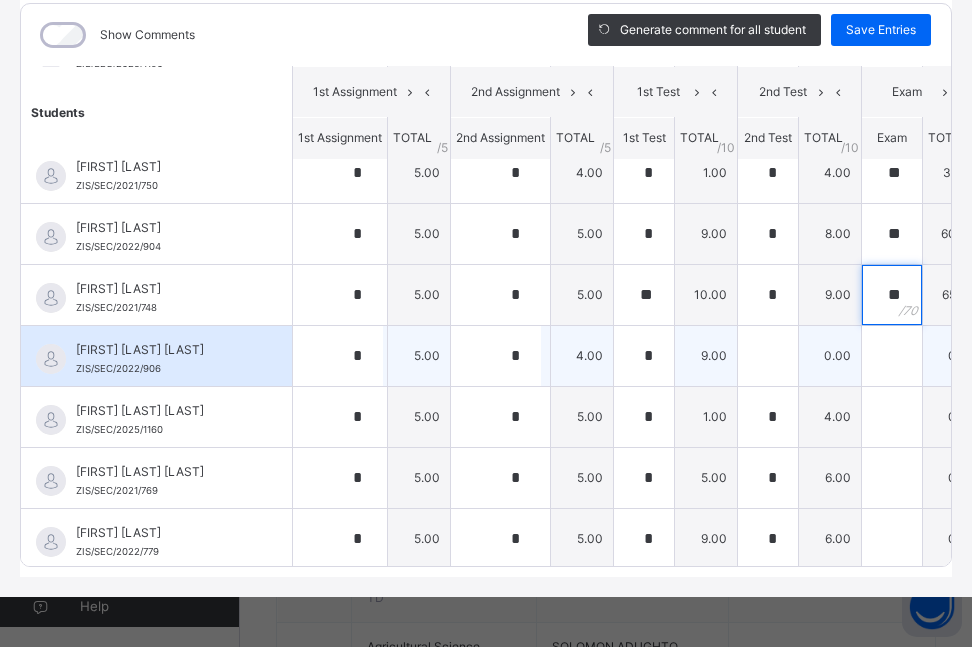 type on "**" 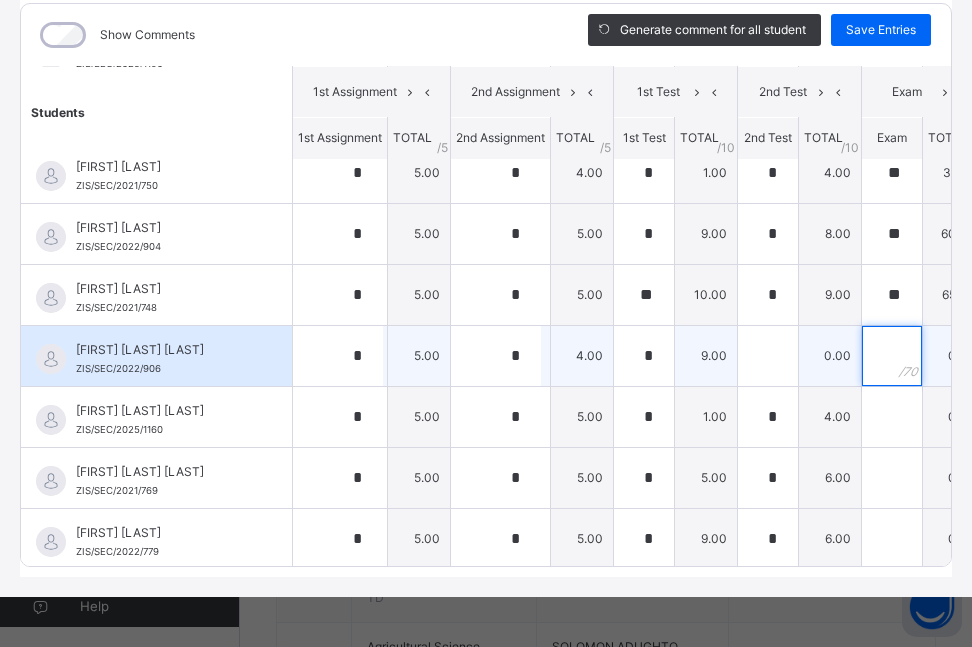 click at bounding box center (892, 356) 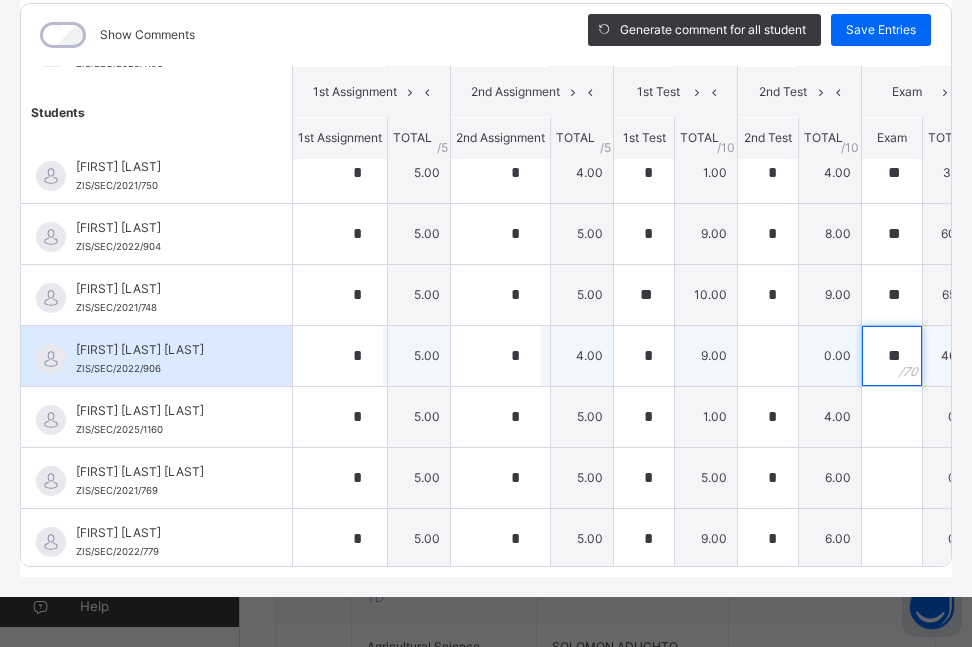 type on "**" 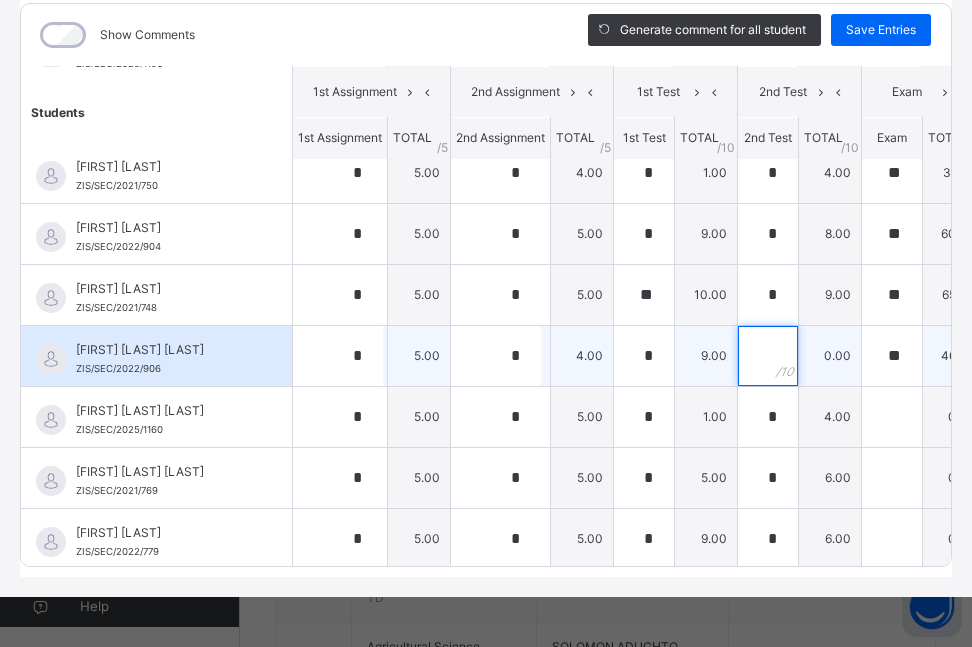 click at bounding box center [768, 356] 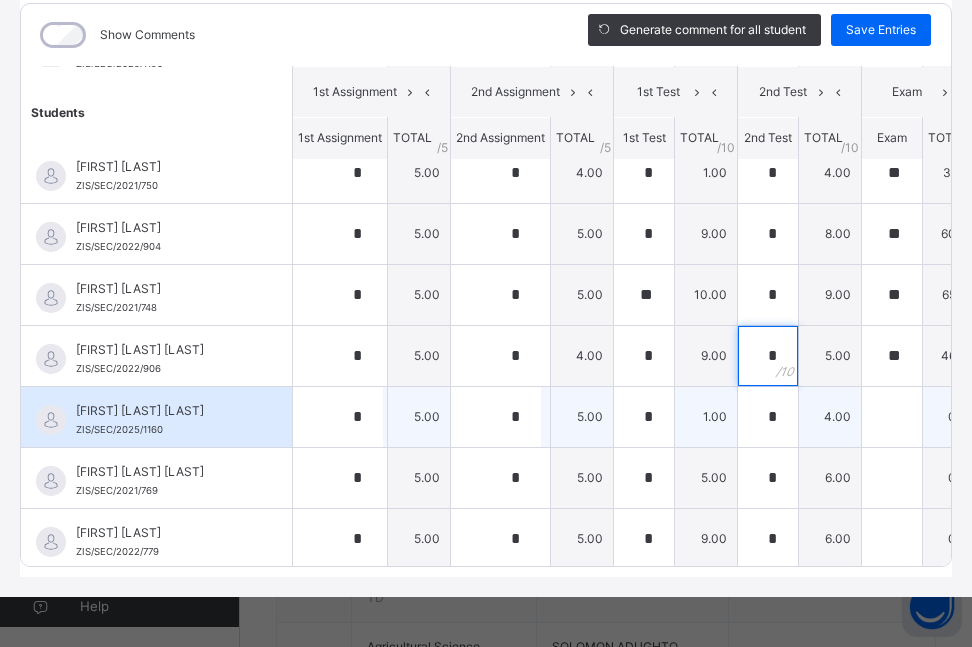 type on "*" 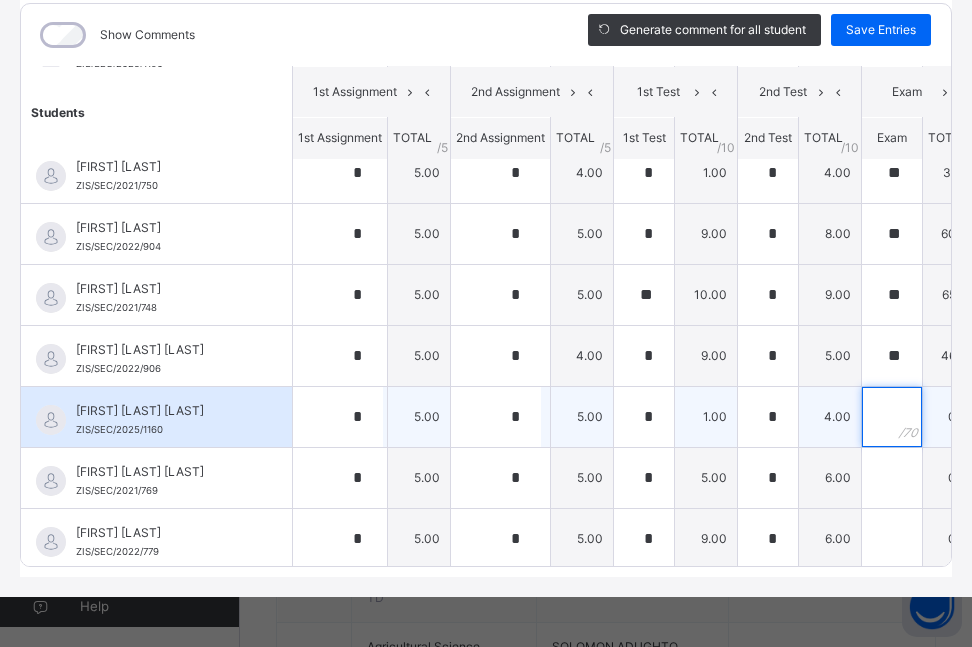 click at bounding box center [892, 417] 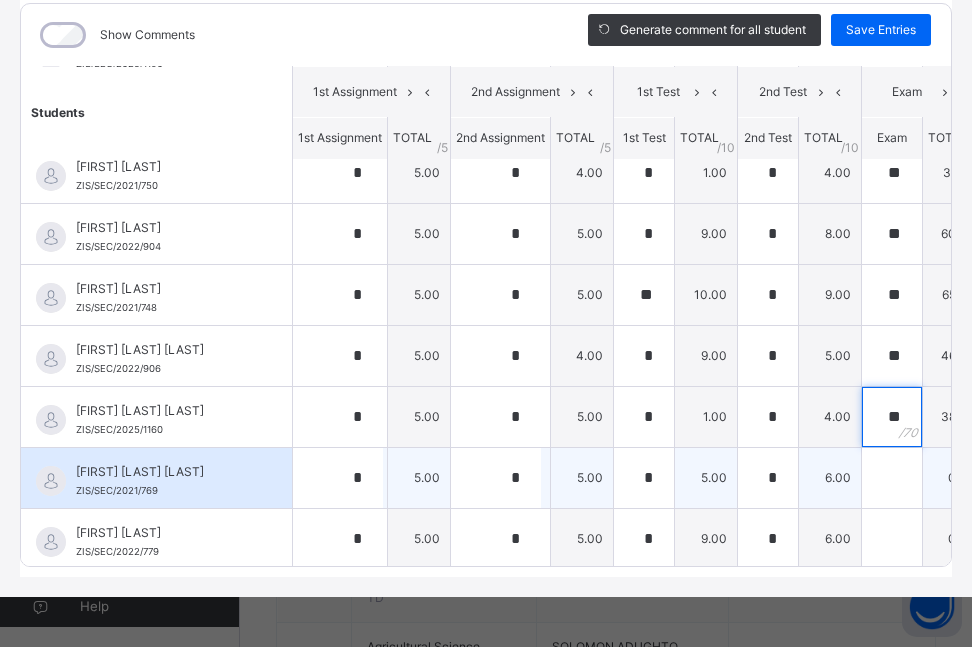 type on "**" 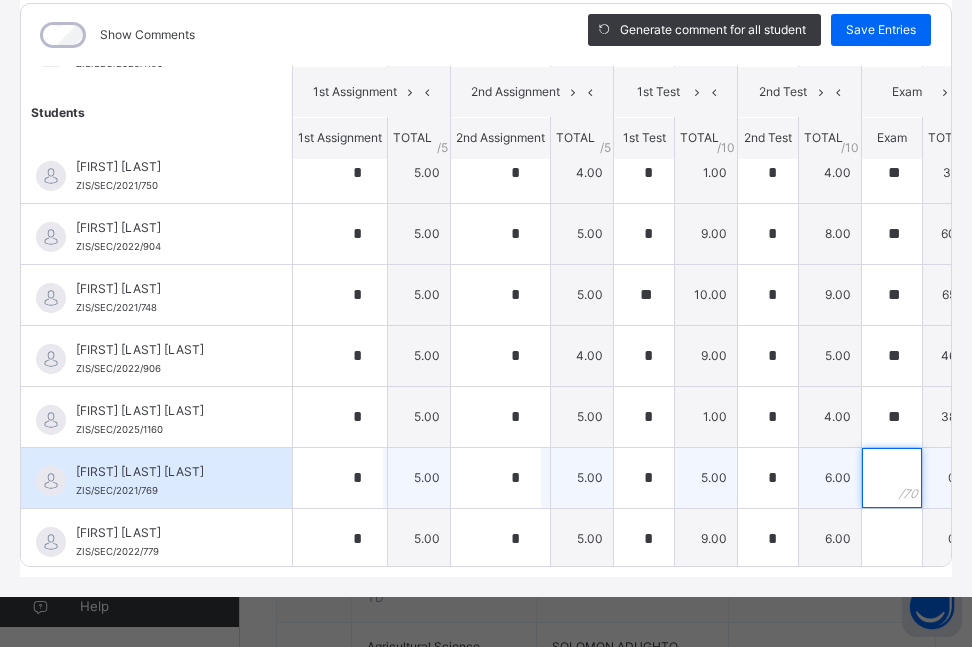 click at bounding box center [892, 478] 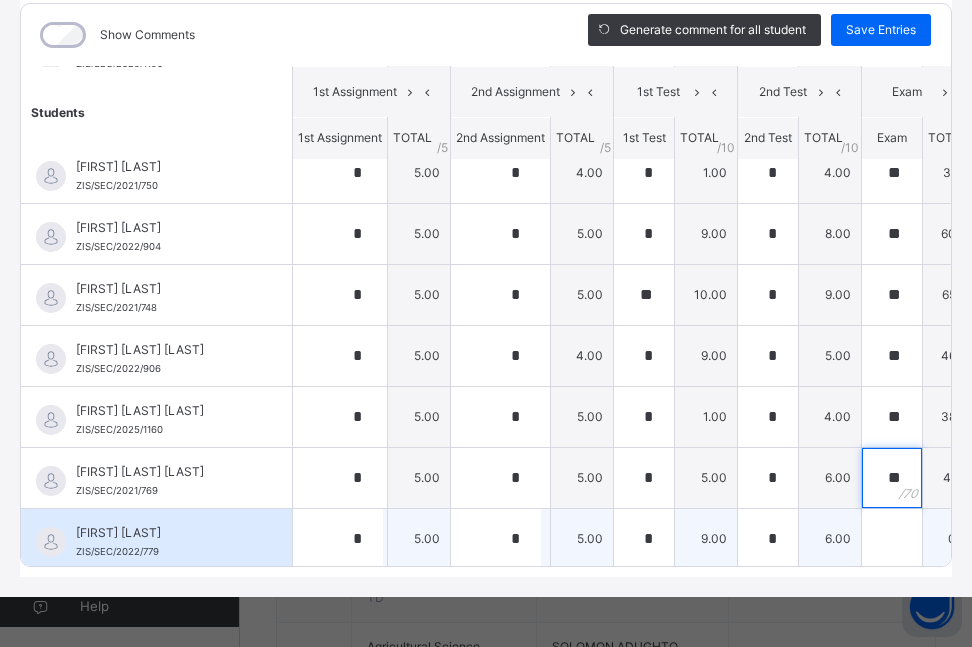 type on "**" 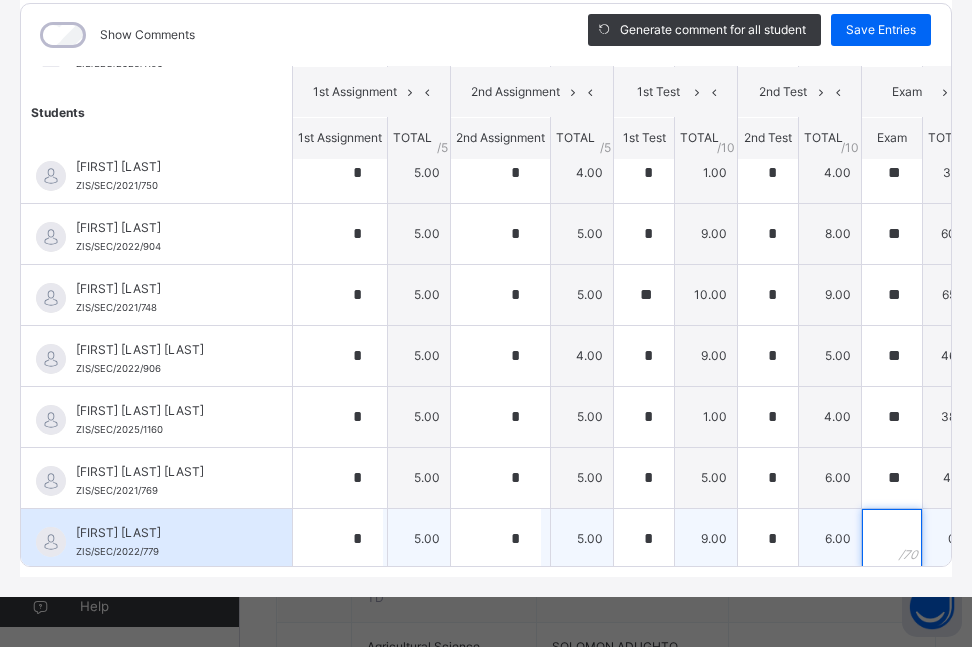 click at bounding box center (892, 539) 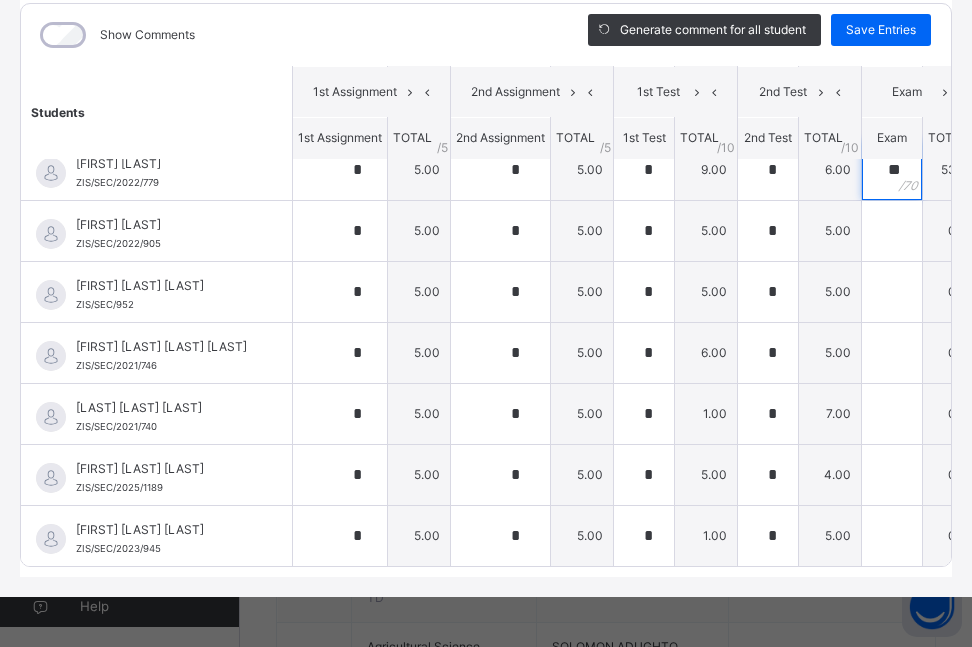scroll, scrollTop: 575, scrollLeft: 0, axis: vertical 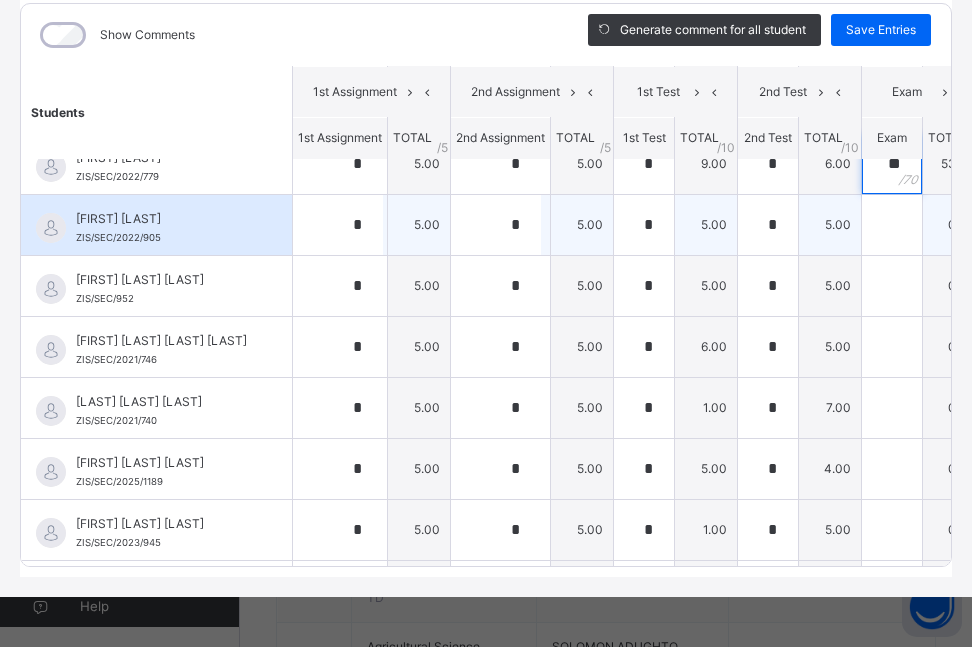 type on "**" 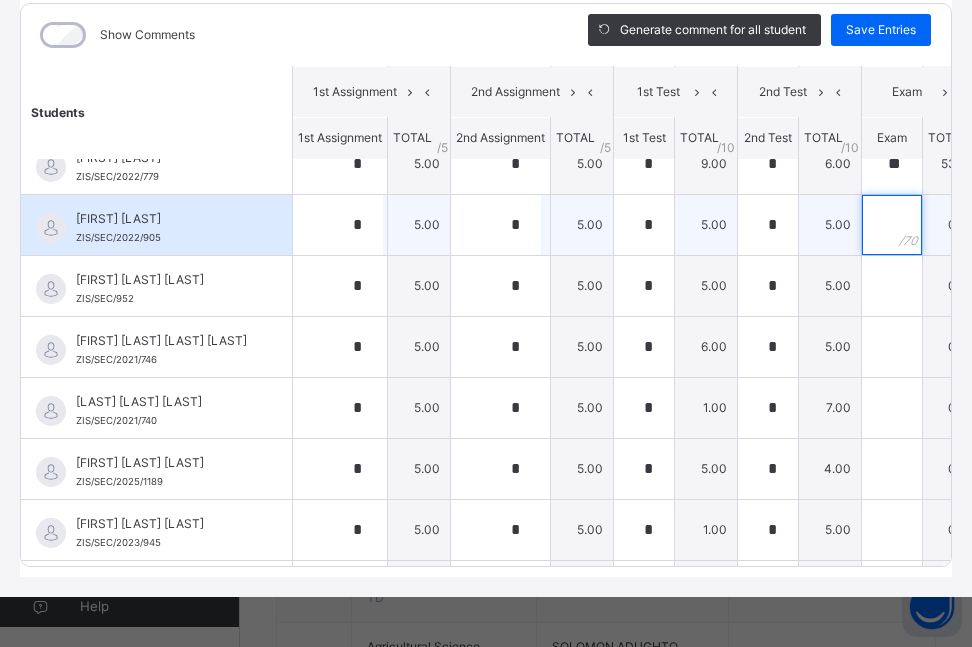 click at bounding box center (892, 225) 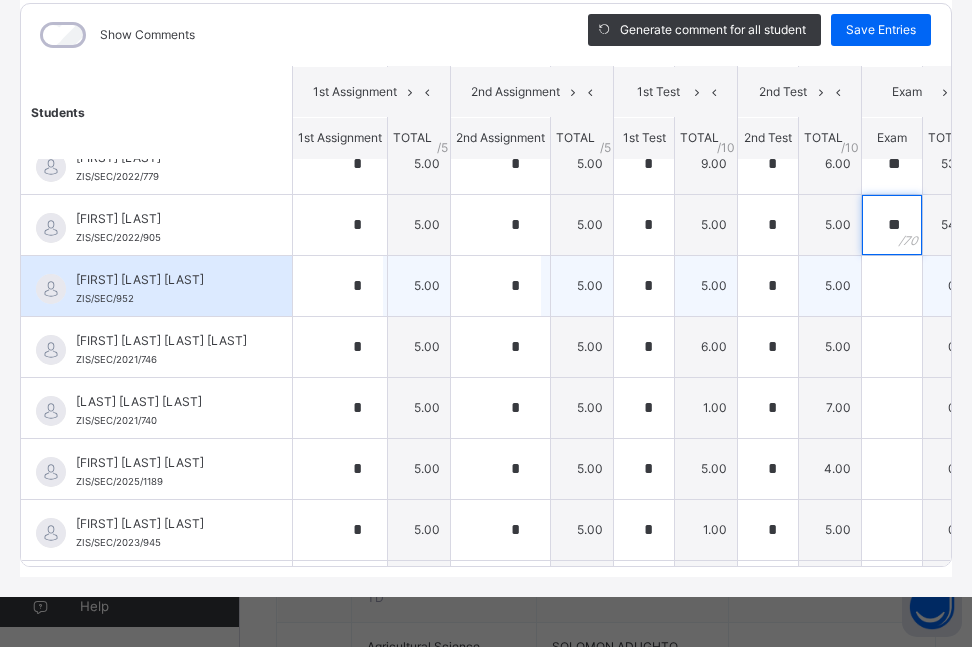 type on "**" 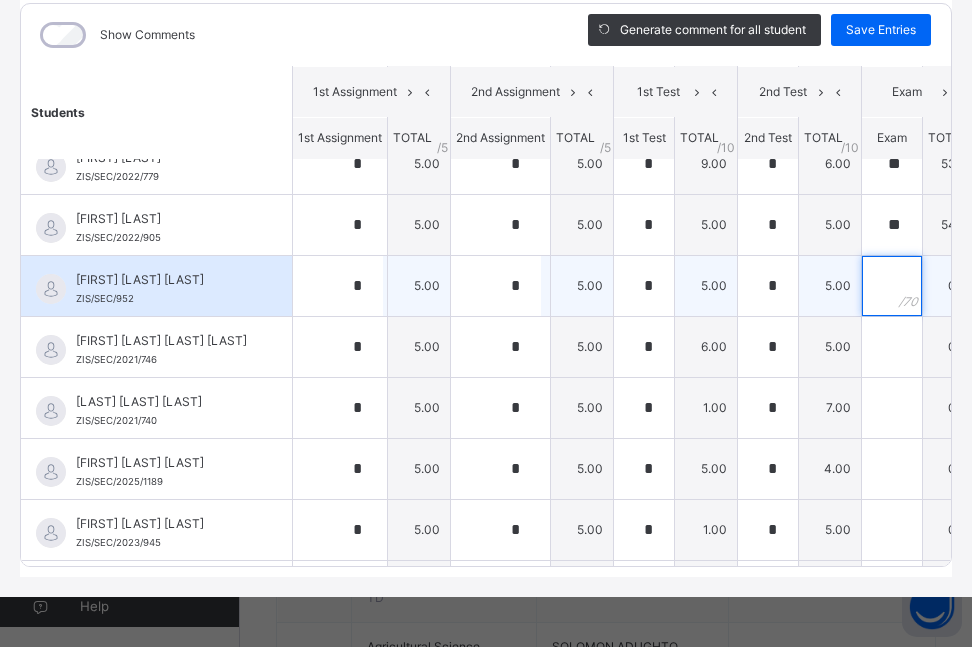 click at bounding box center [892, 286] 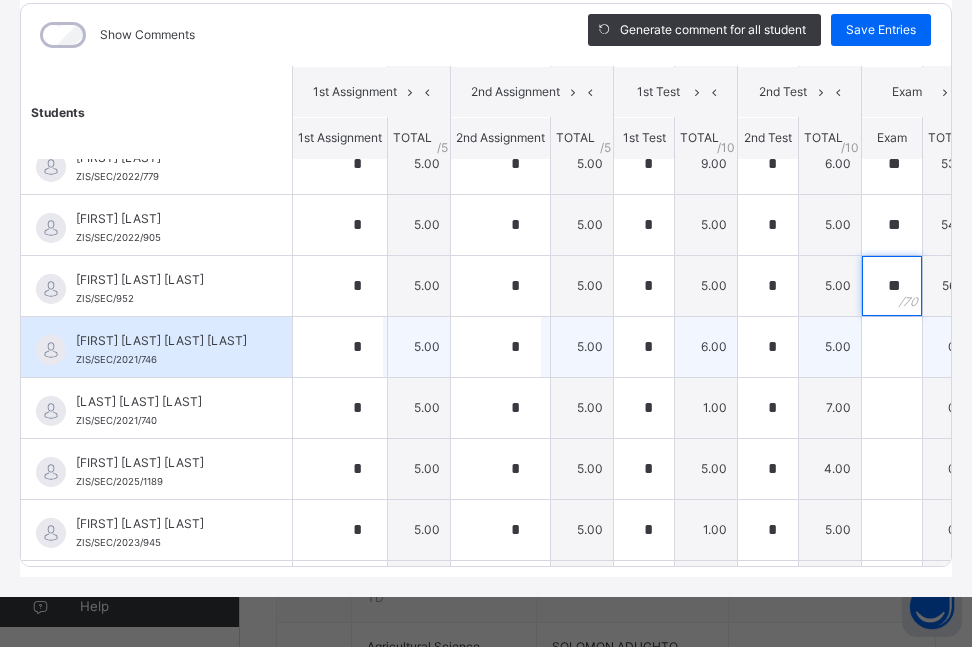 type on "**" 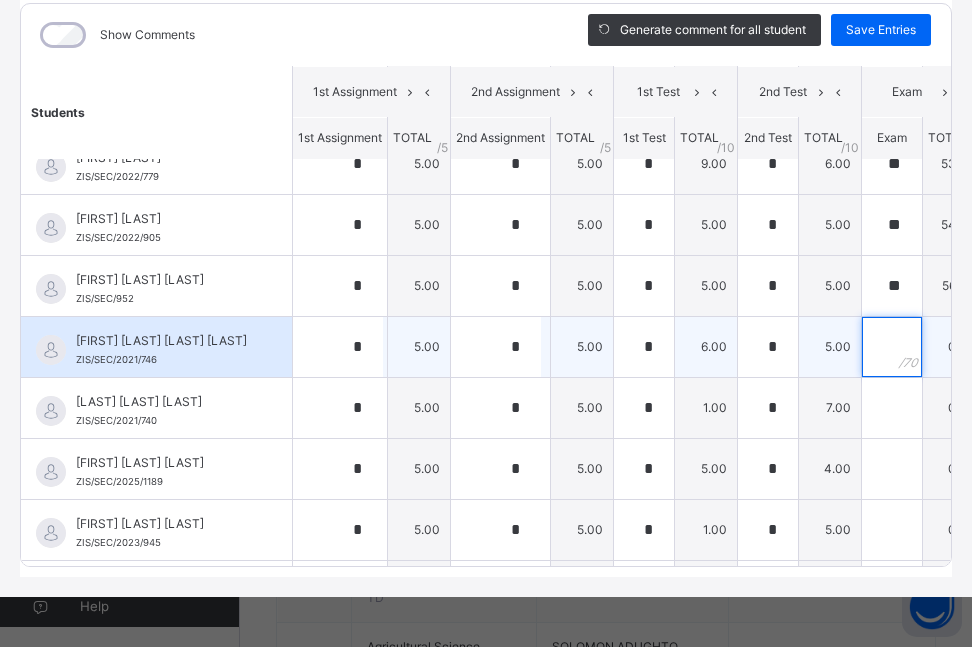 click at bounding box center (892, 347) 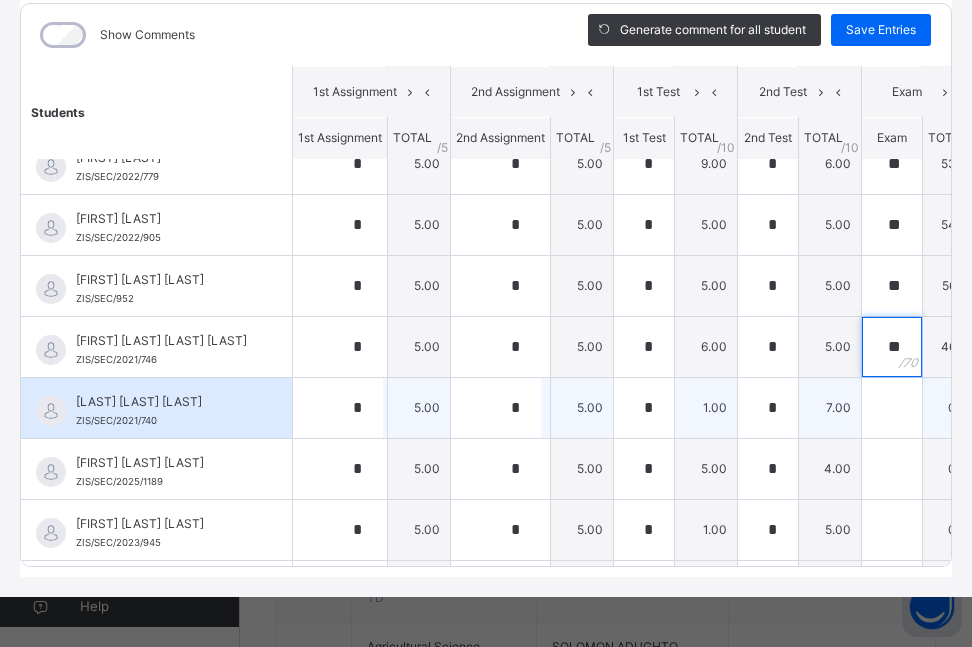 type on "**" 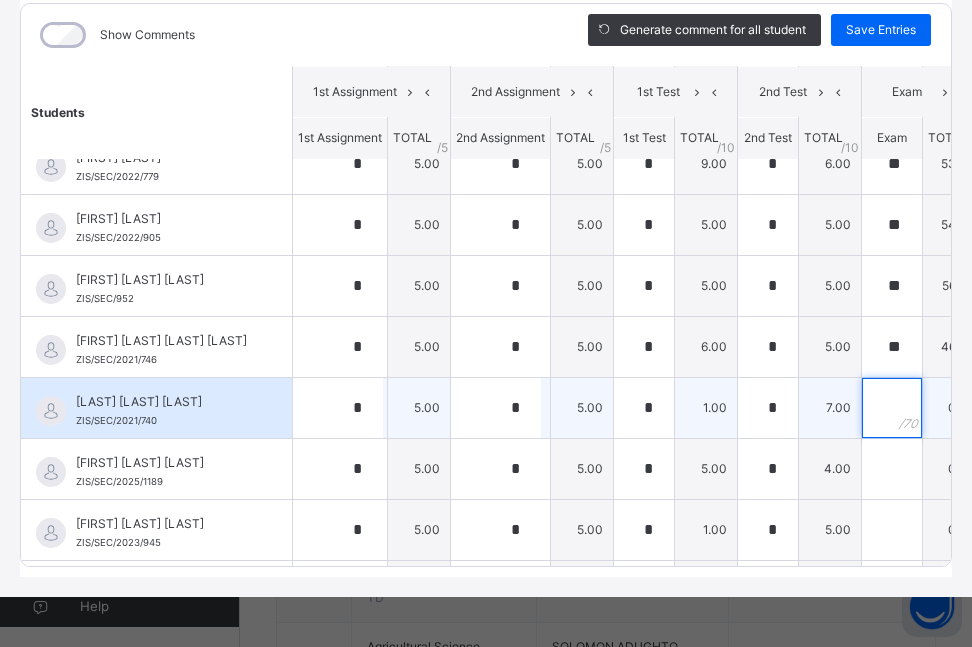 click at bounding box center [892, 408] 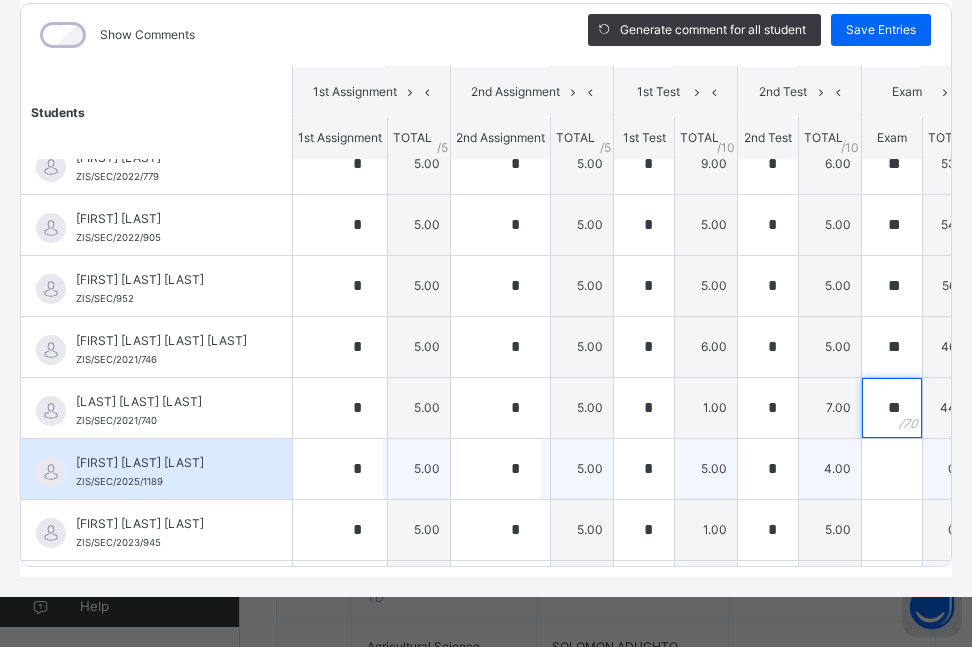 type on "**" 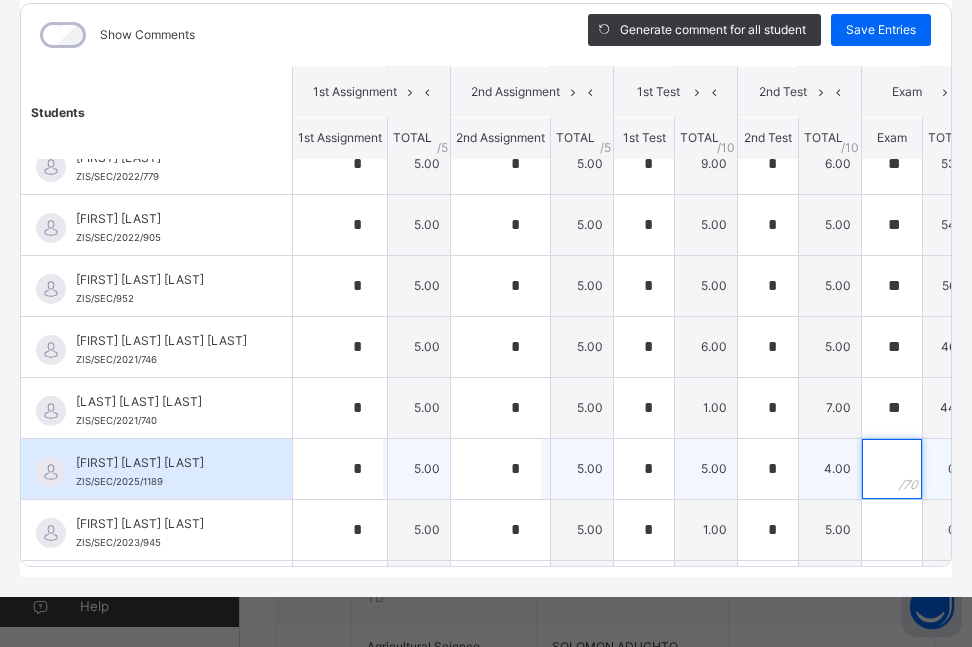 click at bounding box center [892, 469] 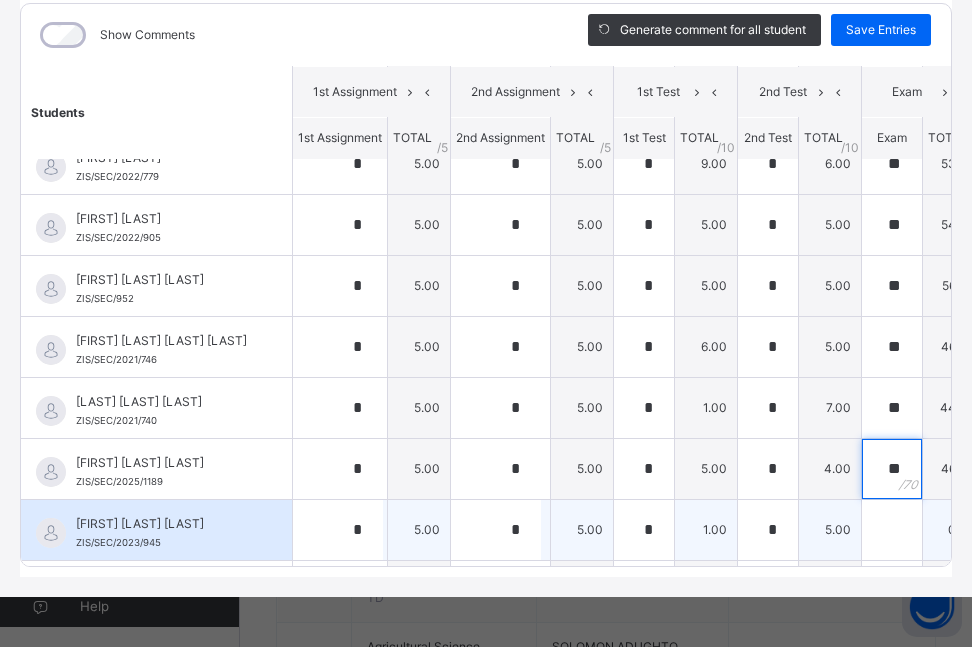 type on "**" 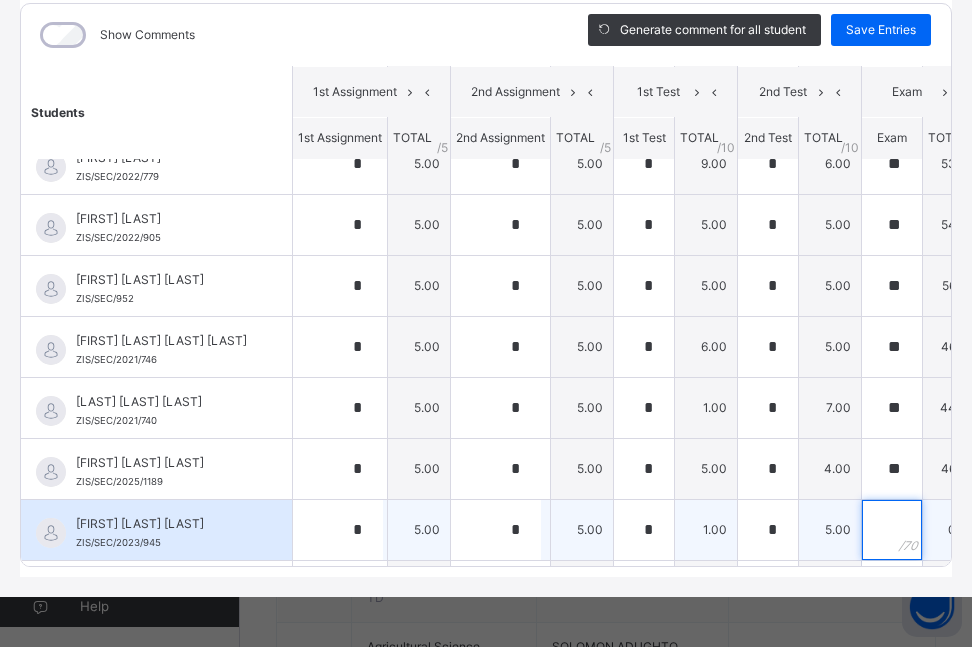 click at bounding box center (892, 530) 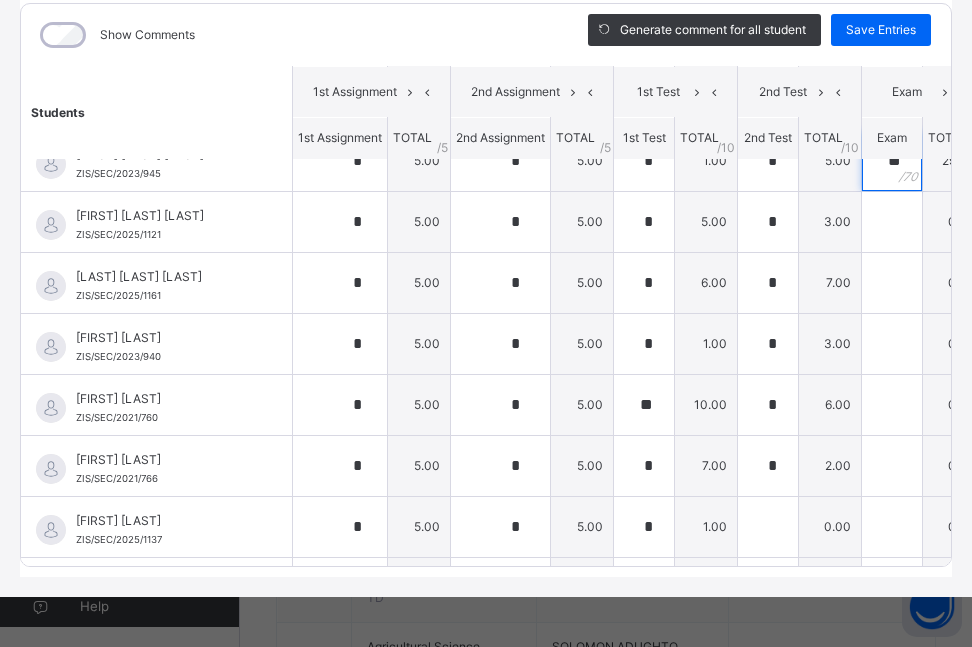 scroll, scrollTop: 962, scrollLeft: 0, axis: vertical 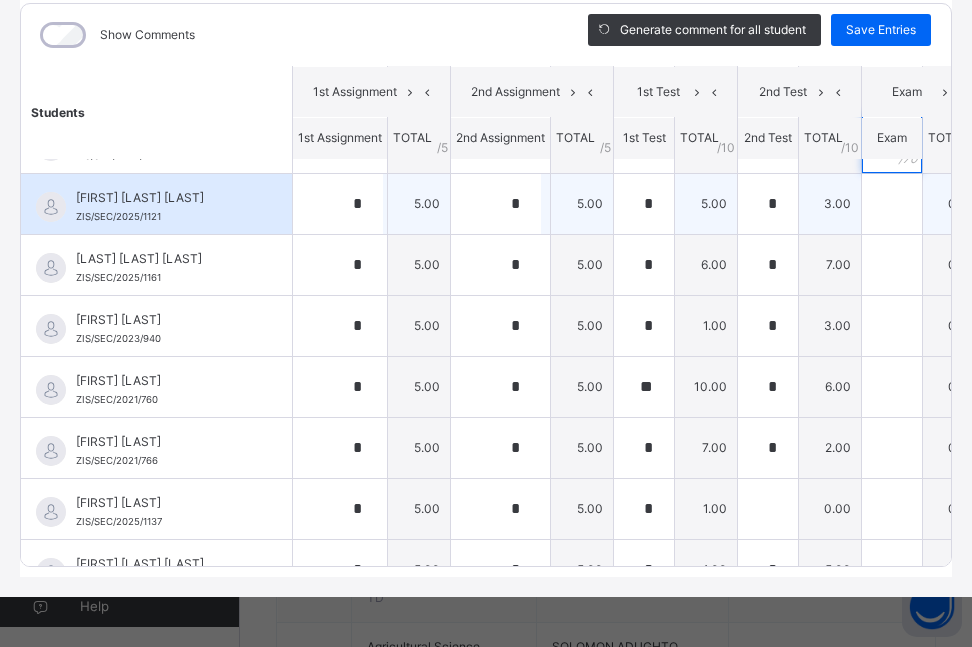 type on "**" 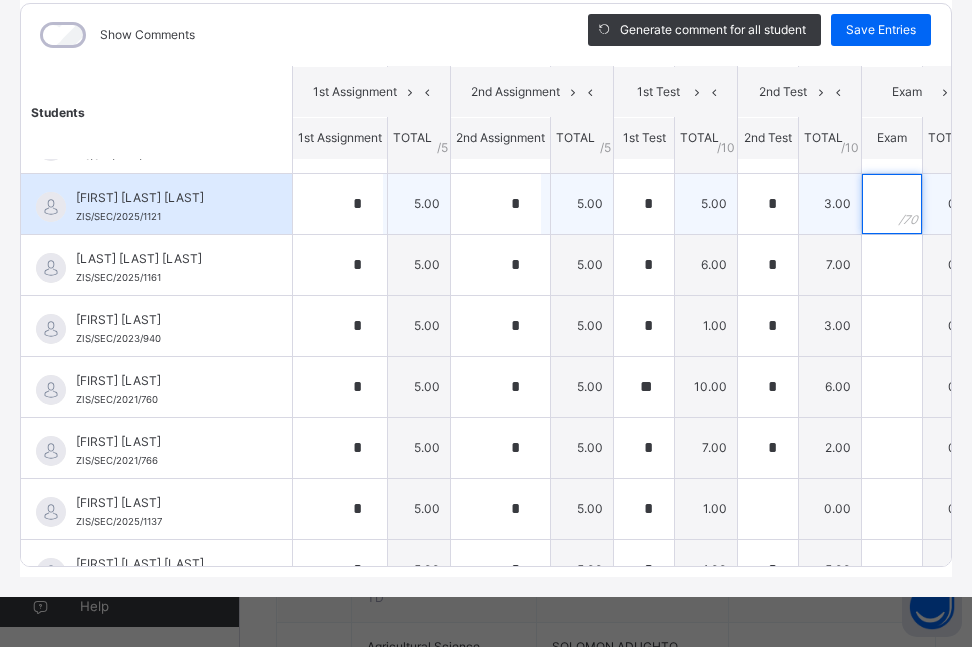 click at bounding box center (892, 204) 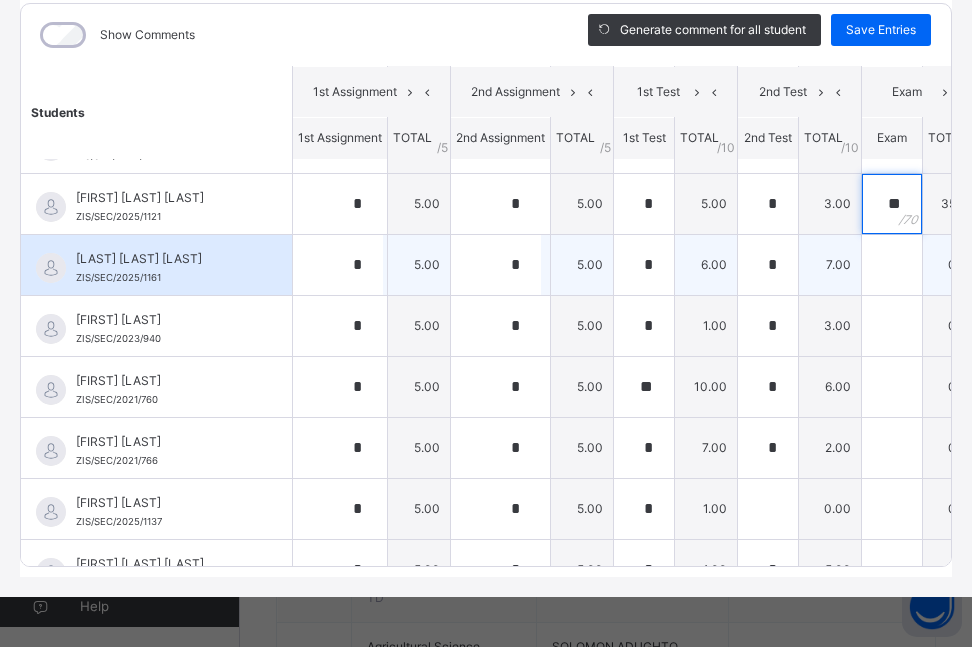 type on "**" 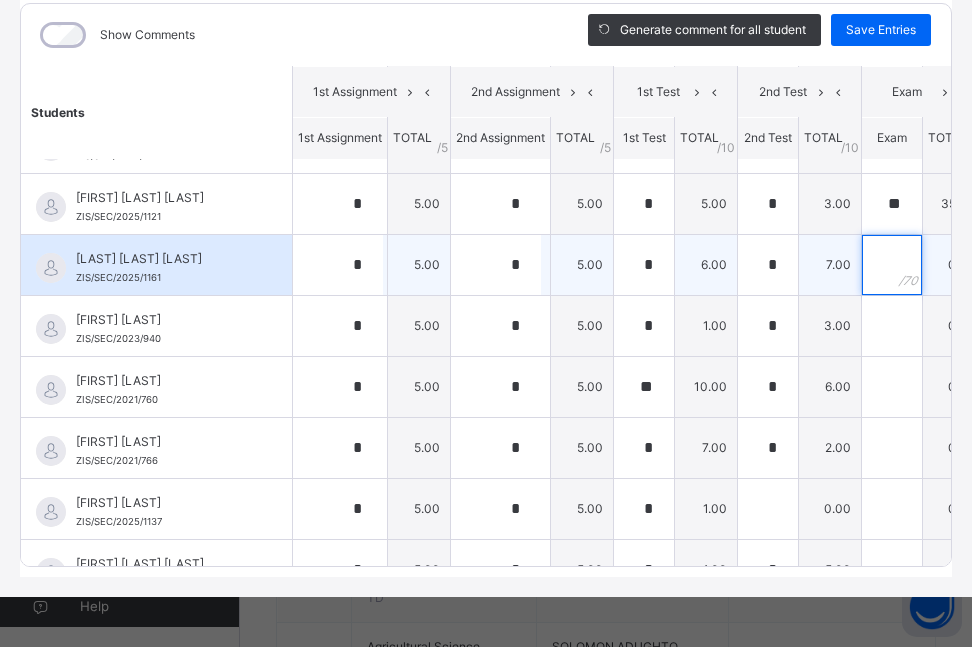 click at bounding box center (892, 265) 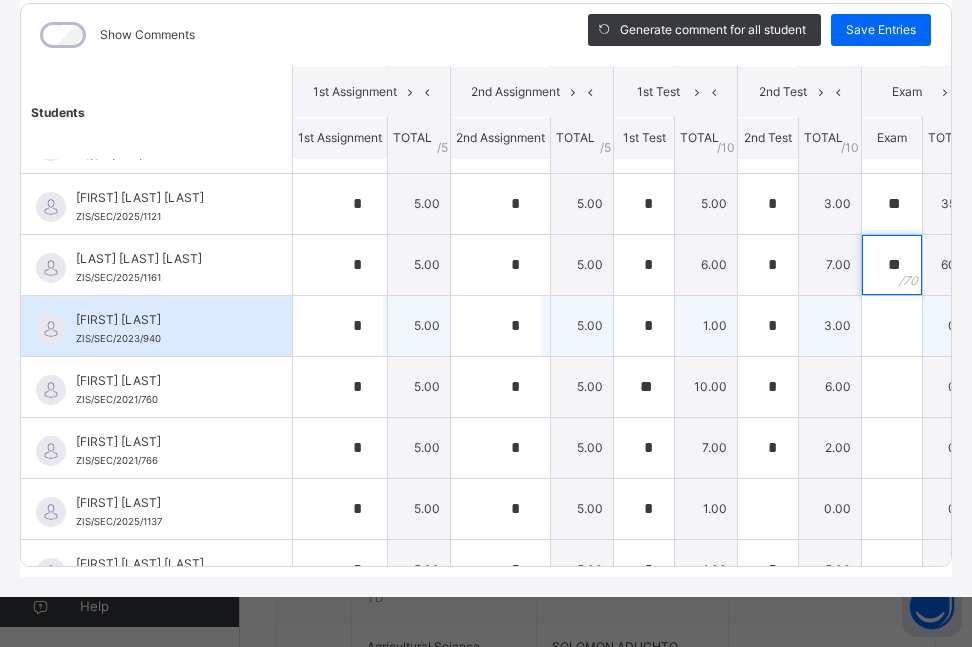 type on "**" 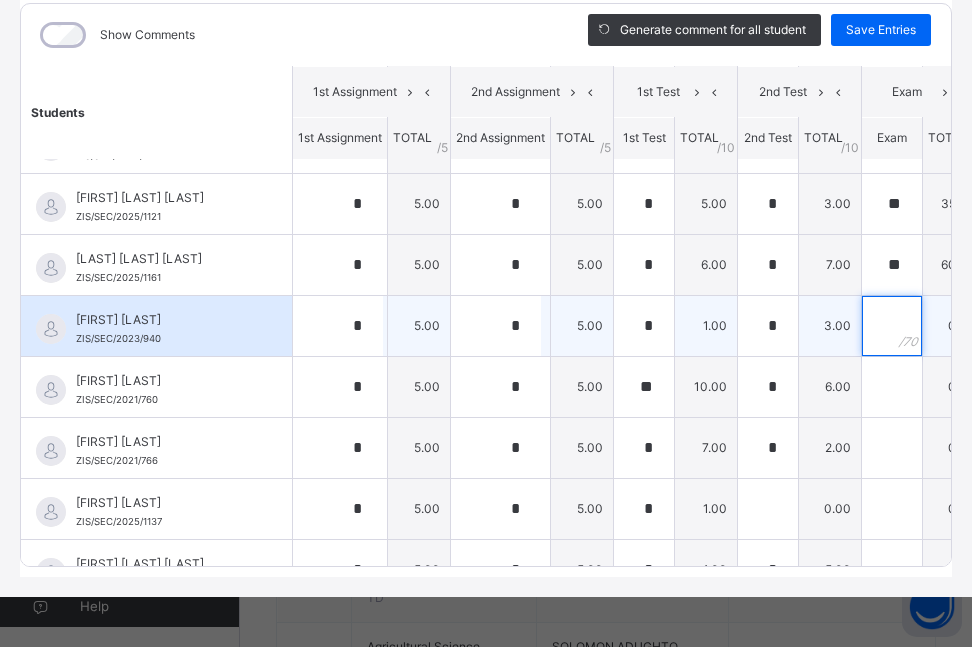 click at bounding box center [892, 326] 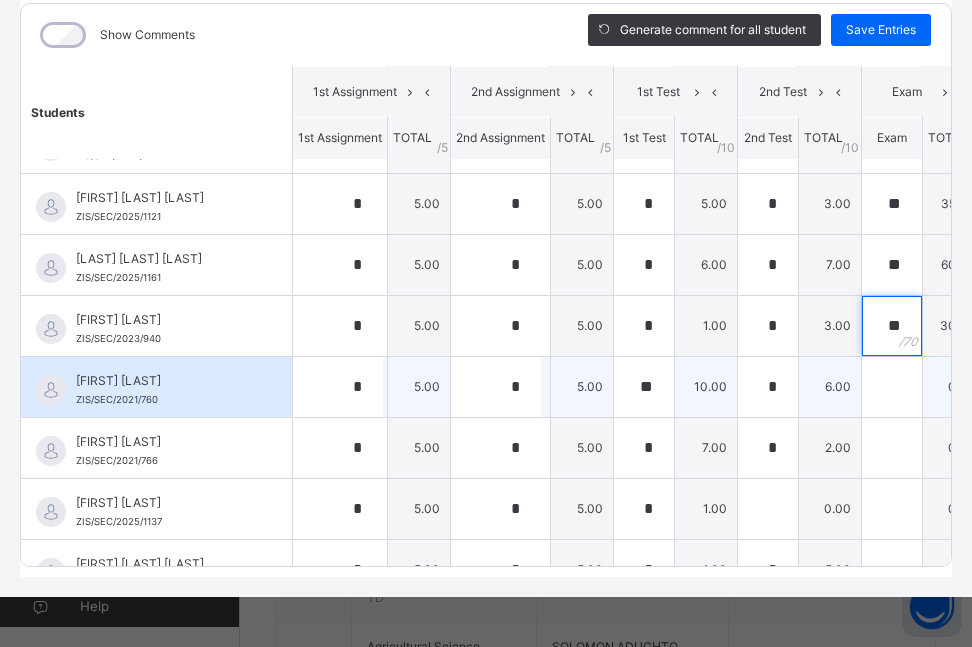 type on "**" 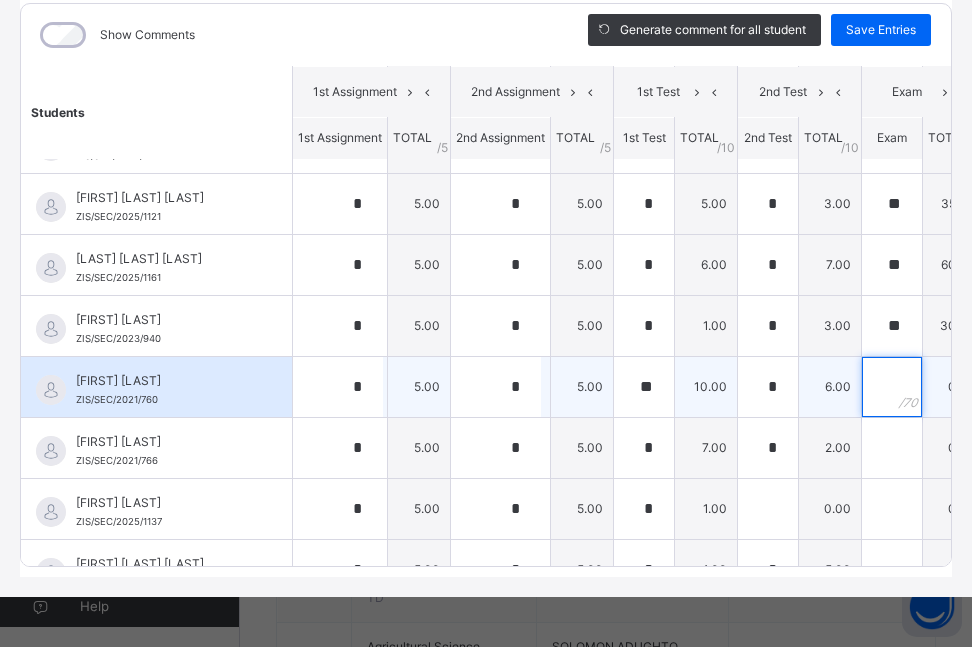 click at bounding box center (892, 387) 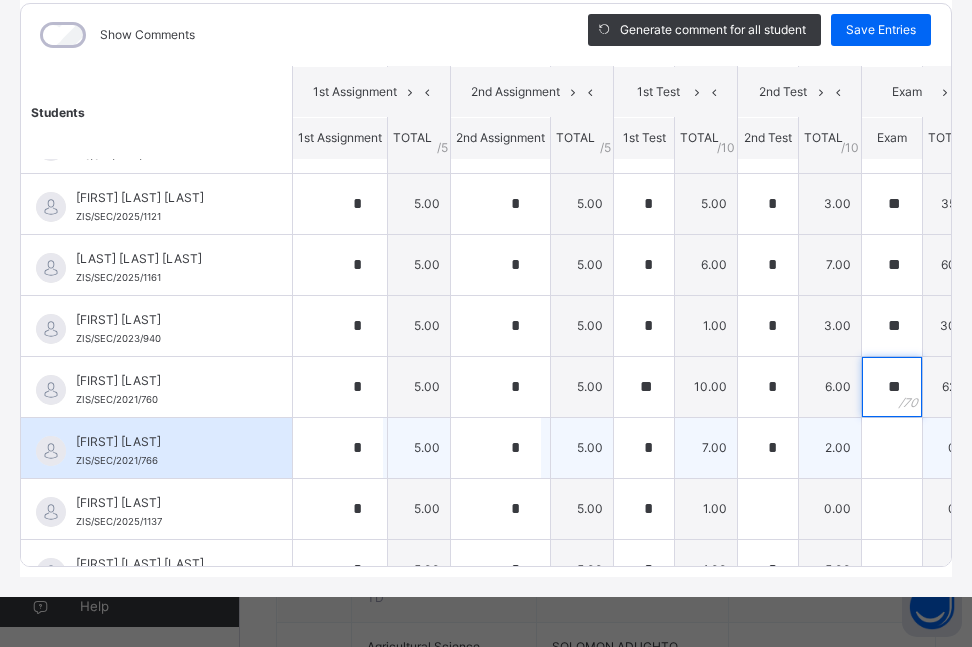 type on "**" 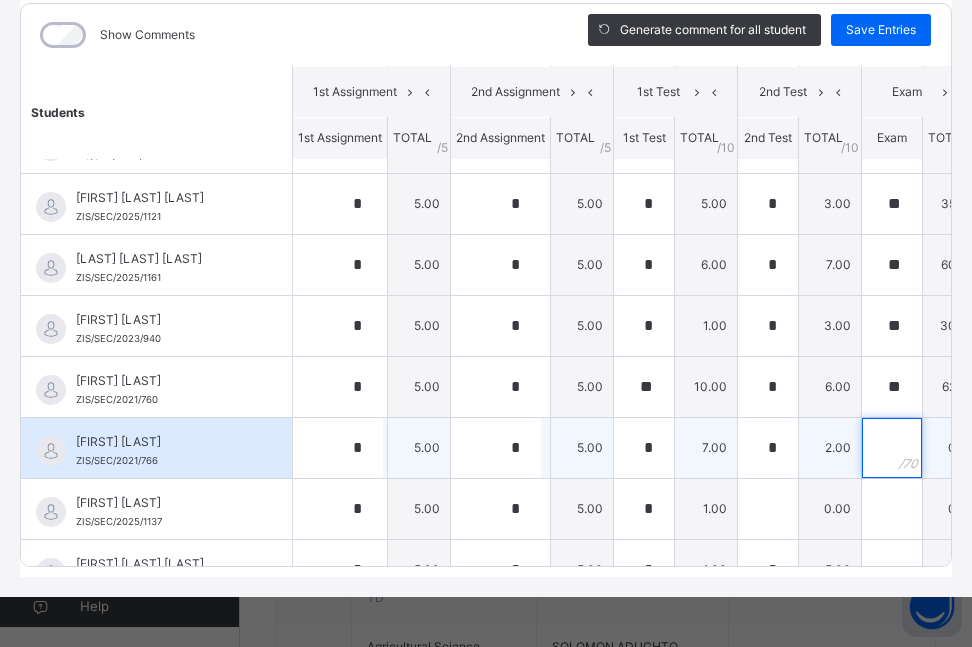 click at bounding box center [892, 448] 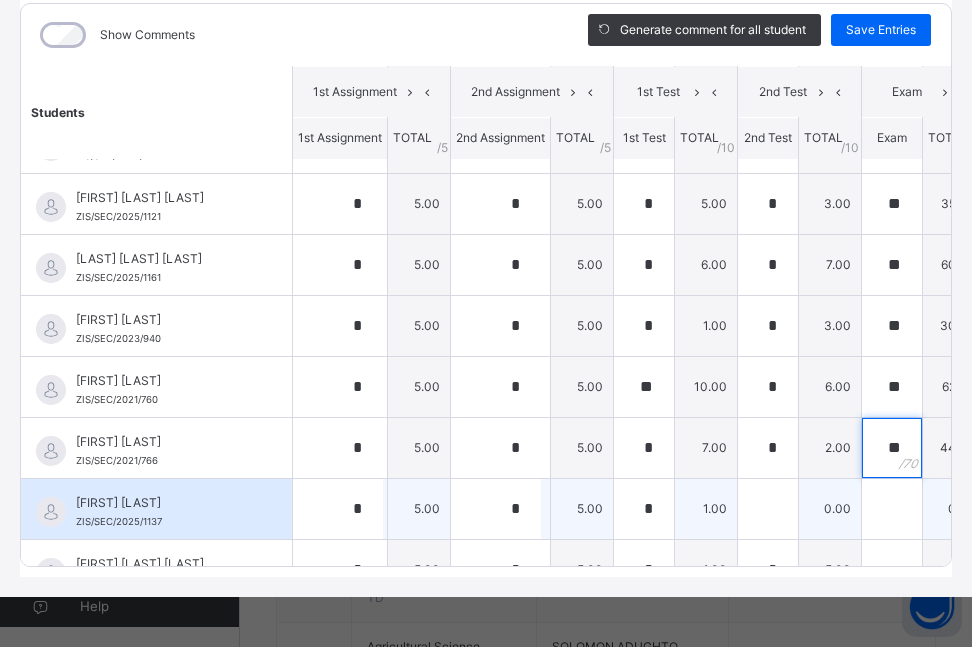 type on "**" 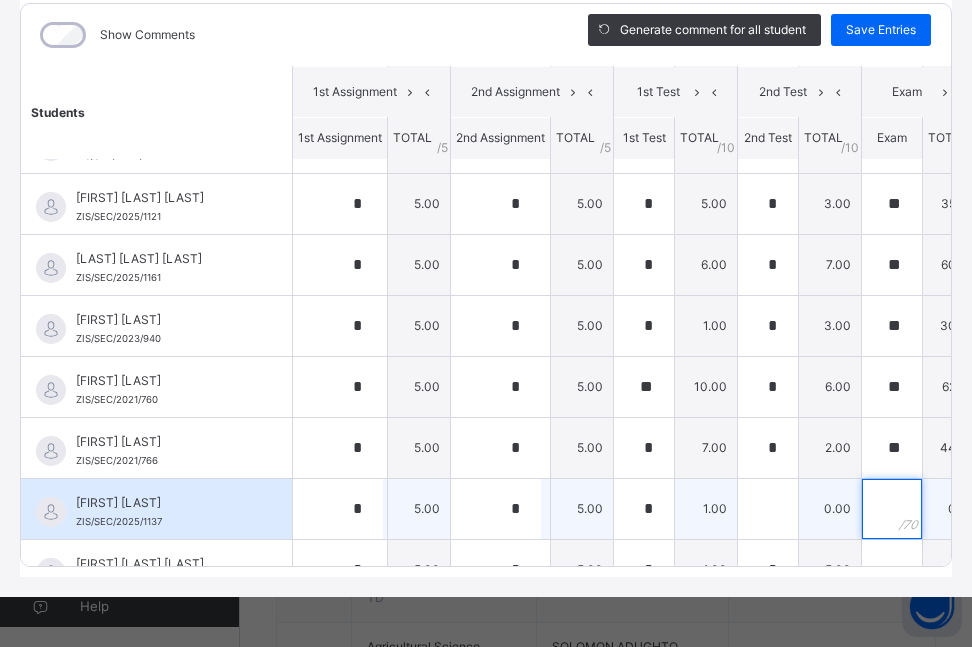 click at bounding box center [892, 509] 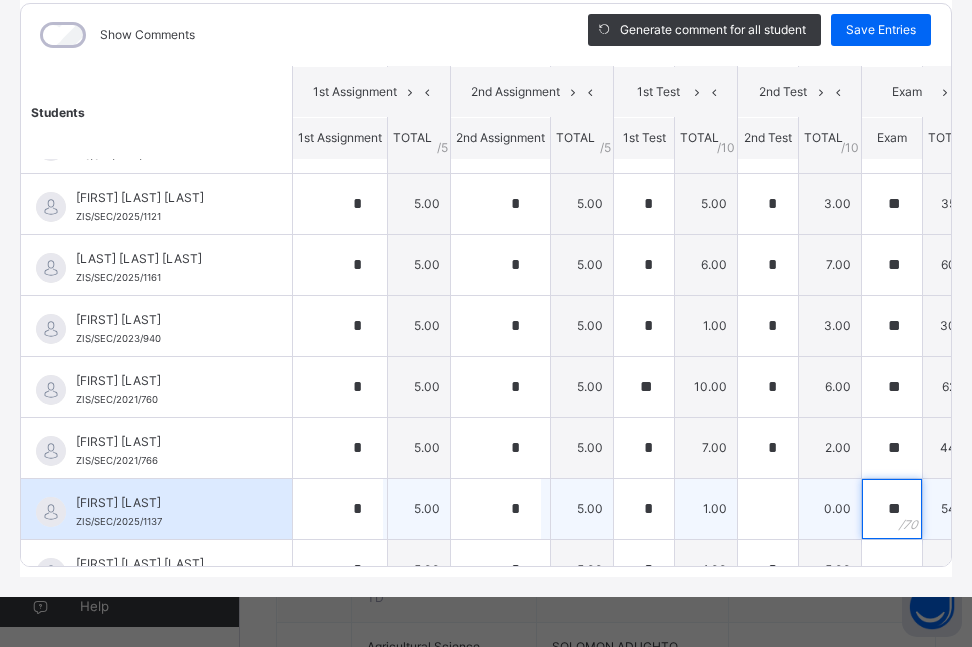 type on "**" 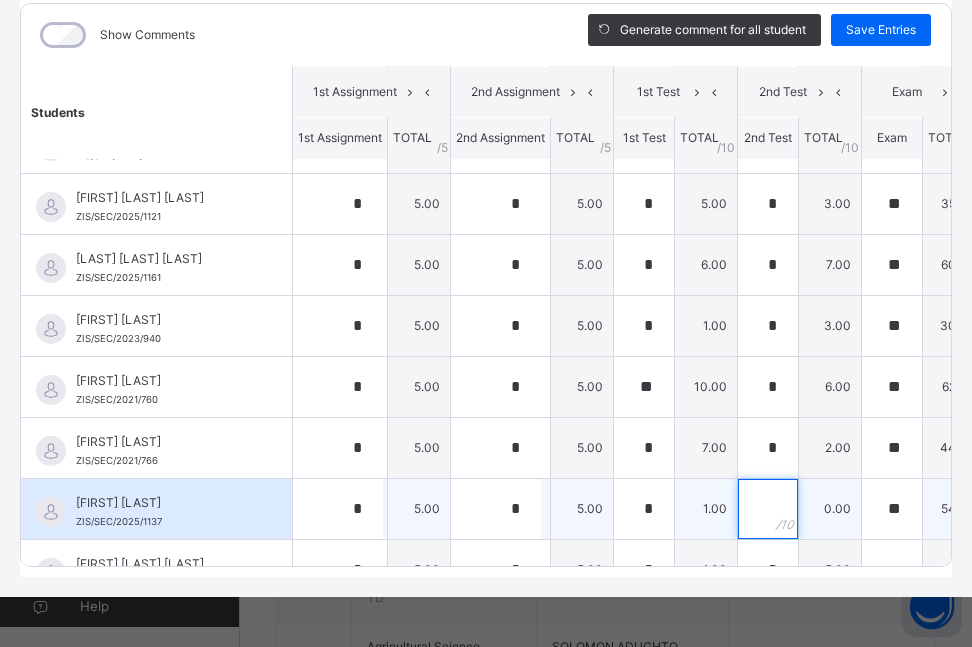 click at bounding box center (768, 509) 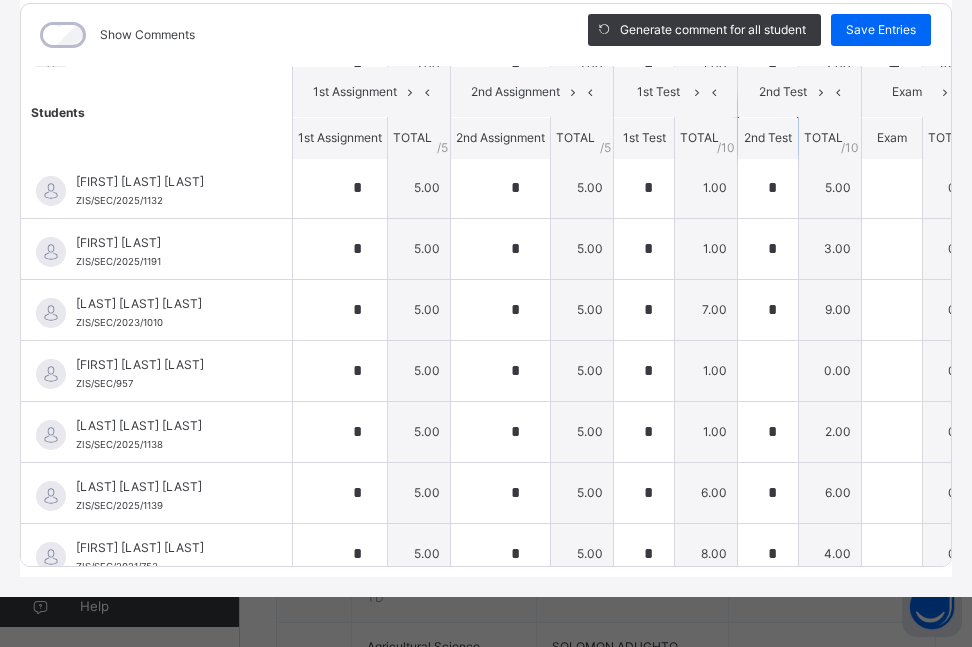scroll, scrollTop: 1319, scrollLeft: 0, axis: vertical 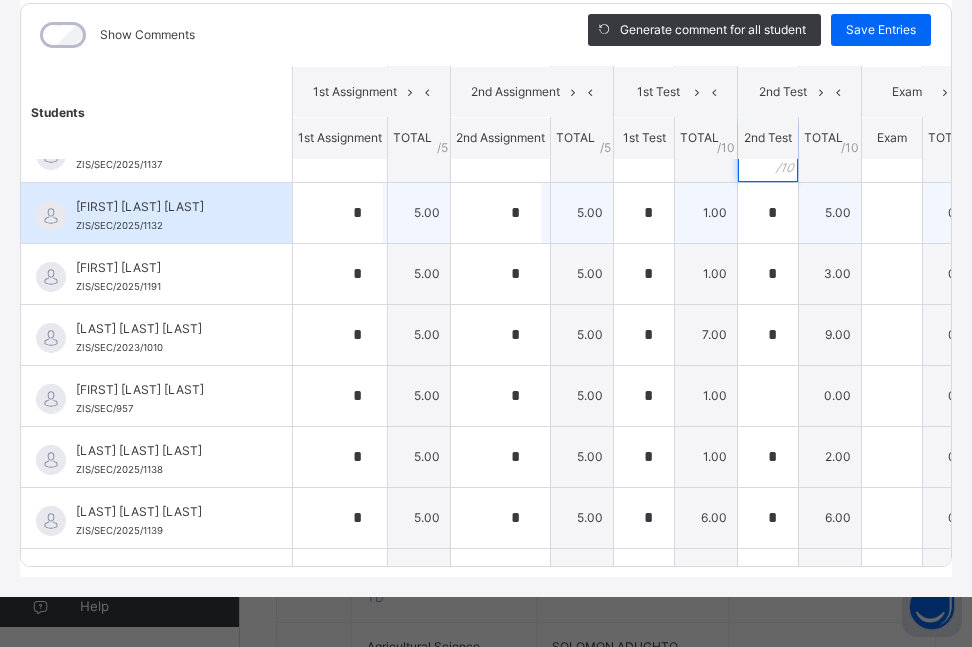 type on "*" 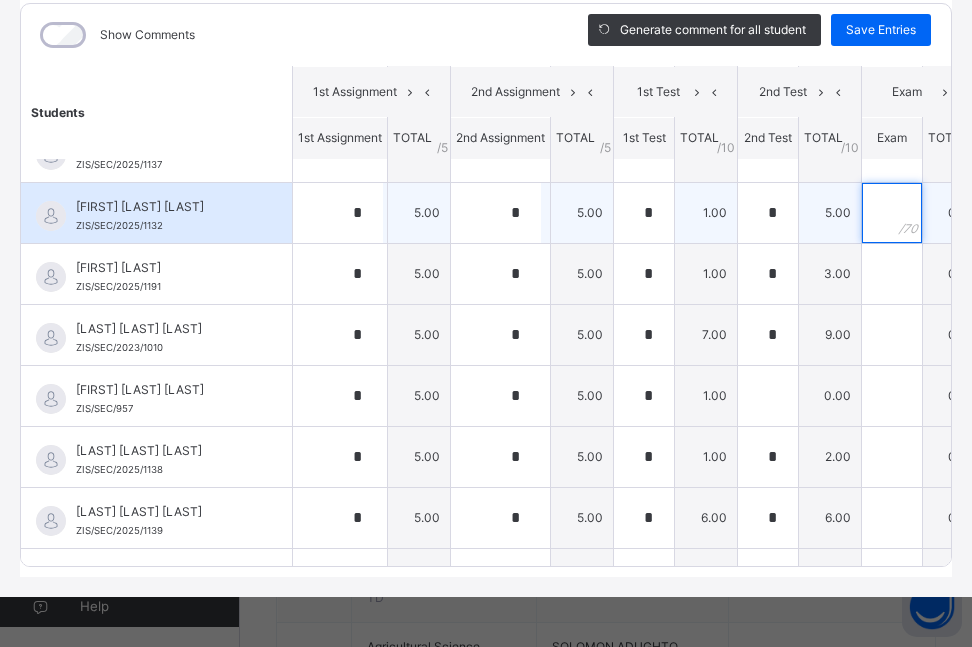 click at bounding box center (892, 213) 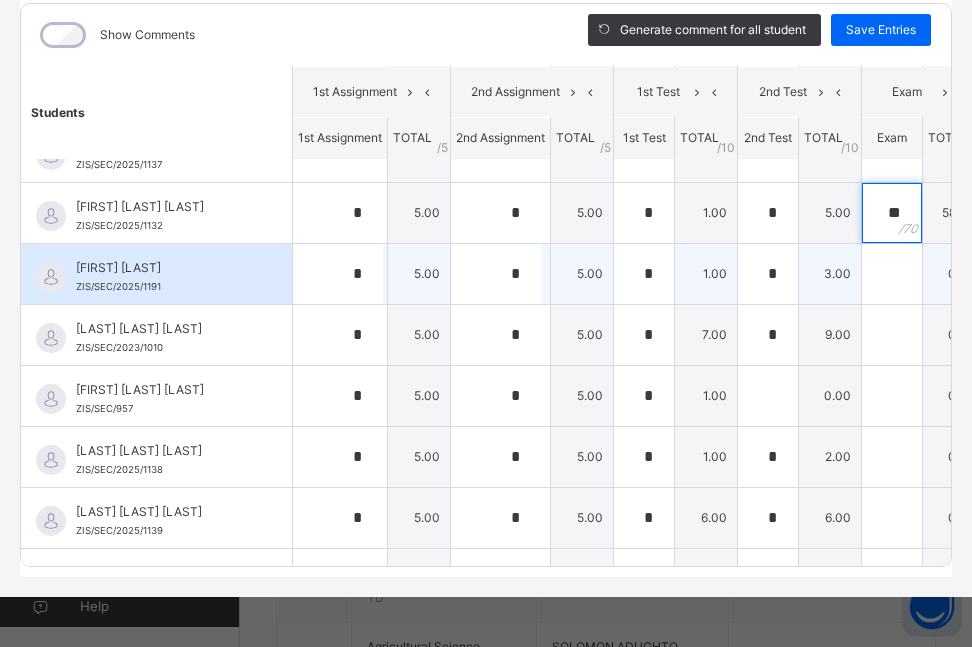 type on "**" 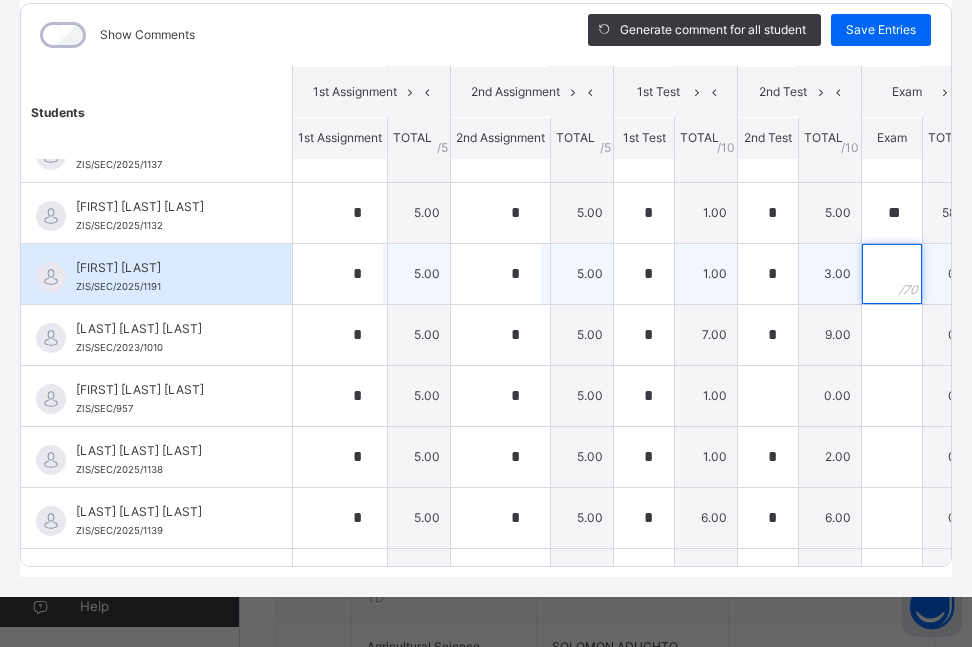 click at bounding box center (892, 274) 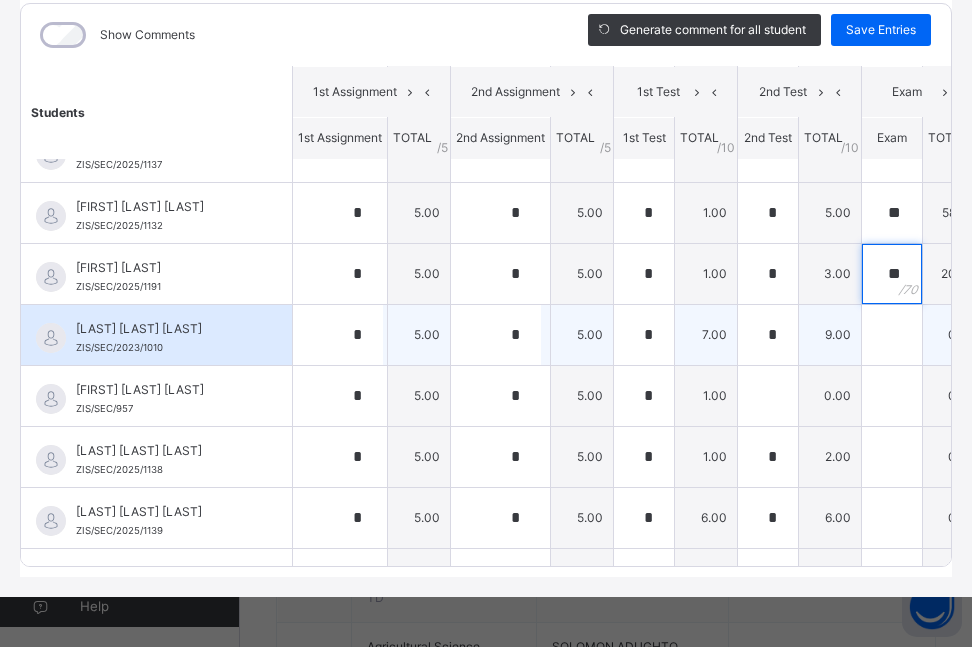 type on "**" 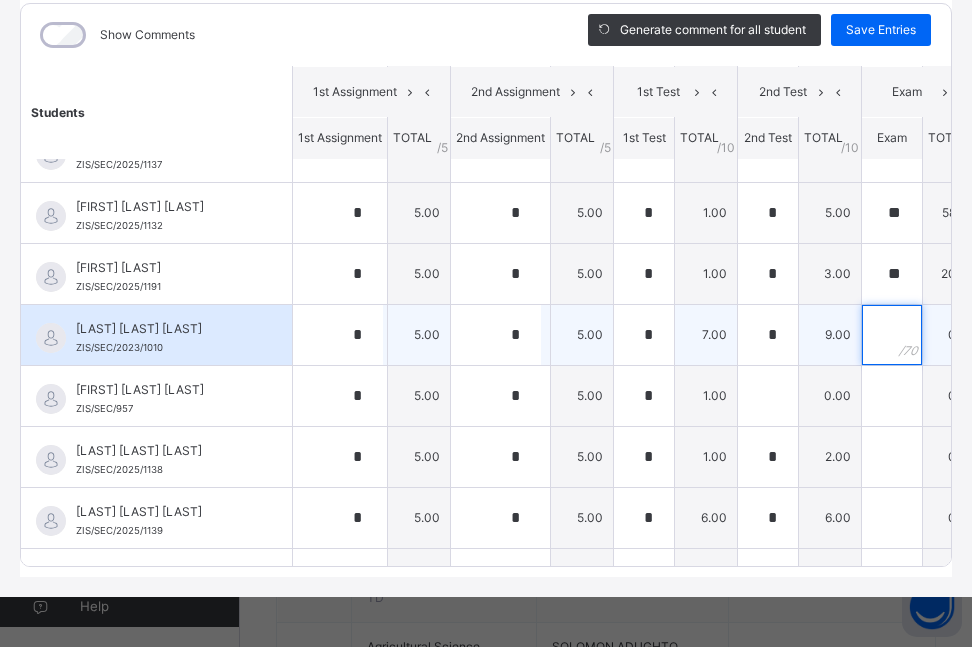 click at bounding box center (892, 335) 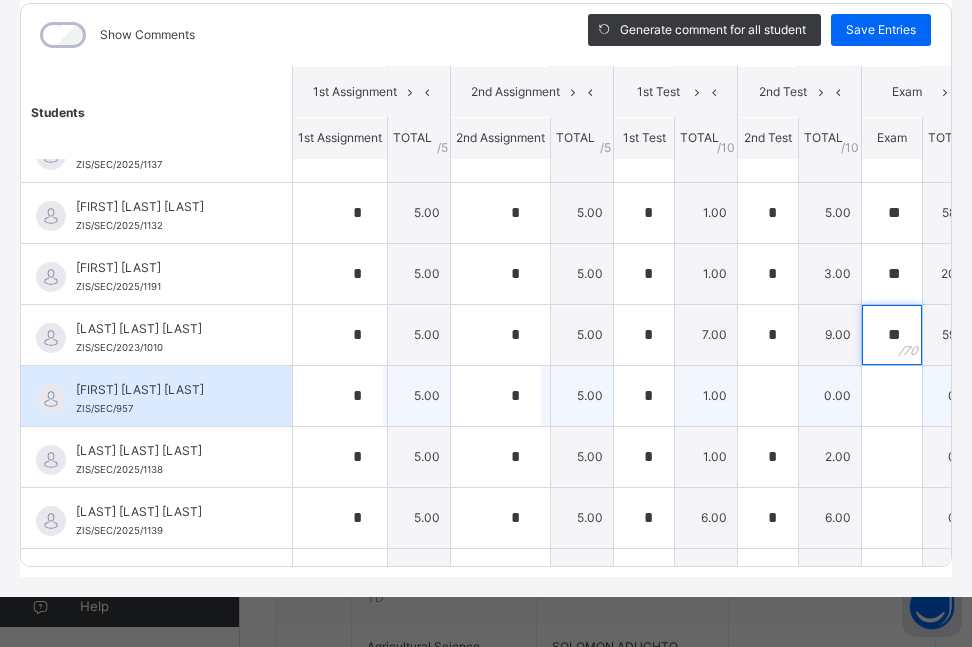 type on "**" 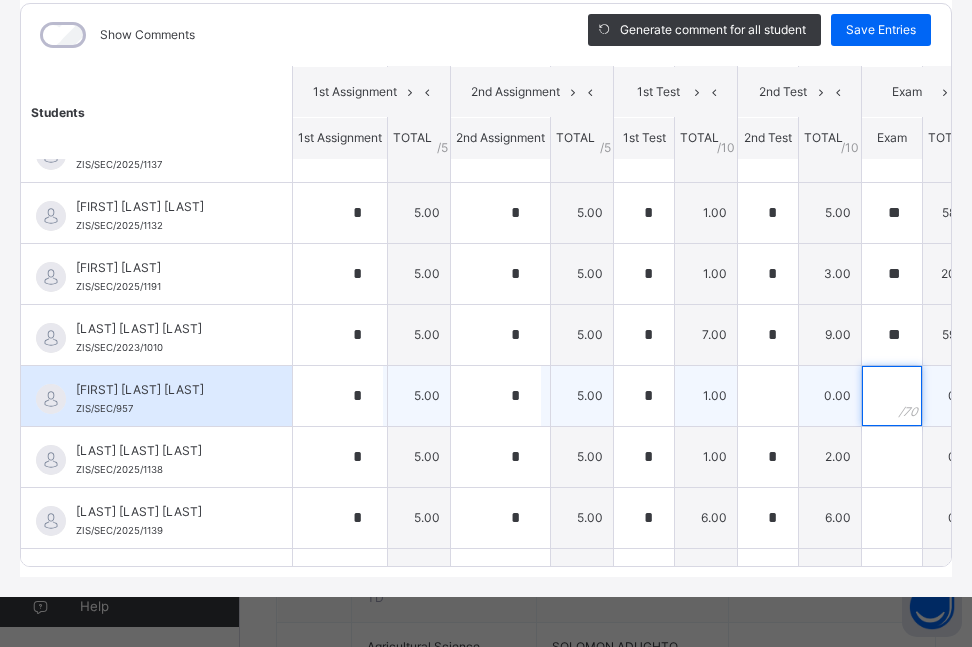 click at bounding box center (892, 396) 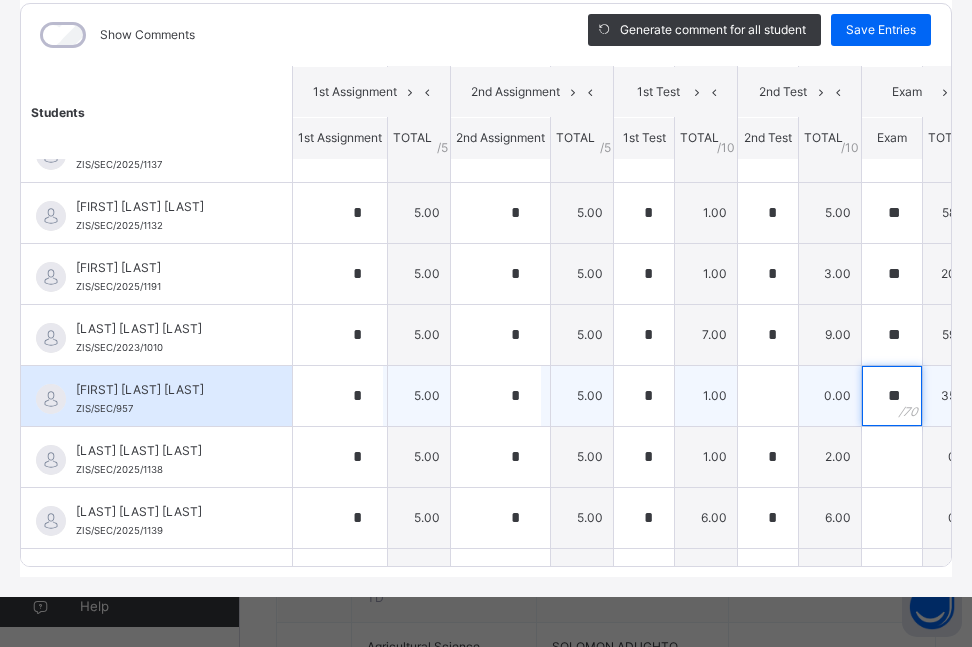type on "**" 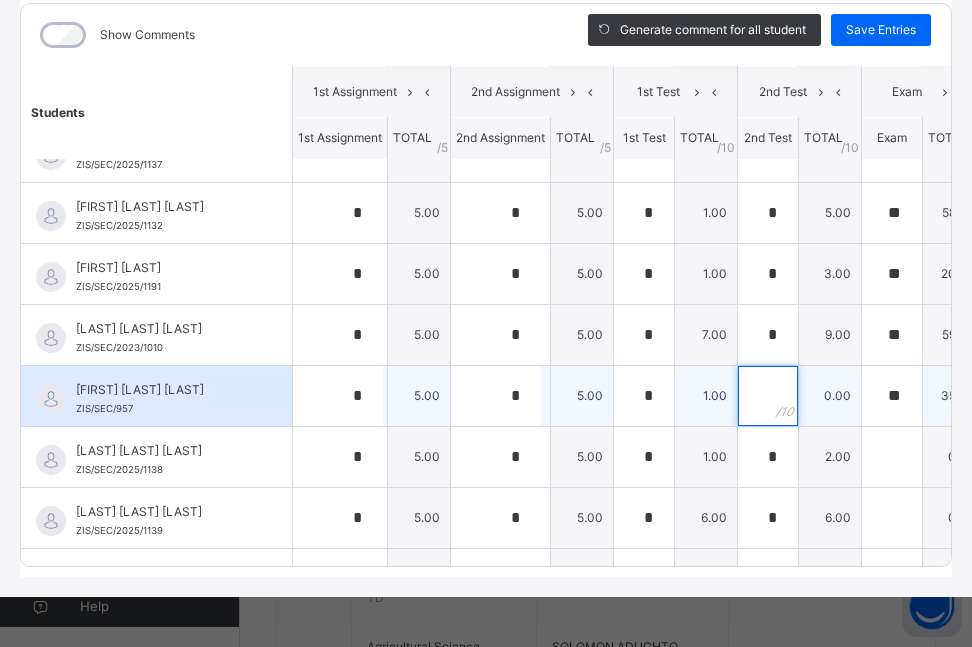 click at bounding box center (768, 396) 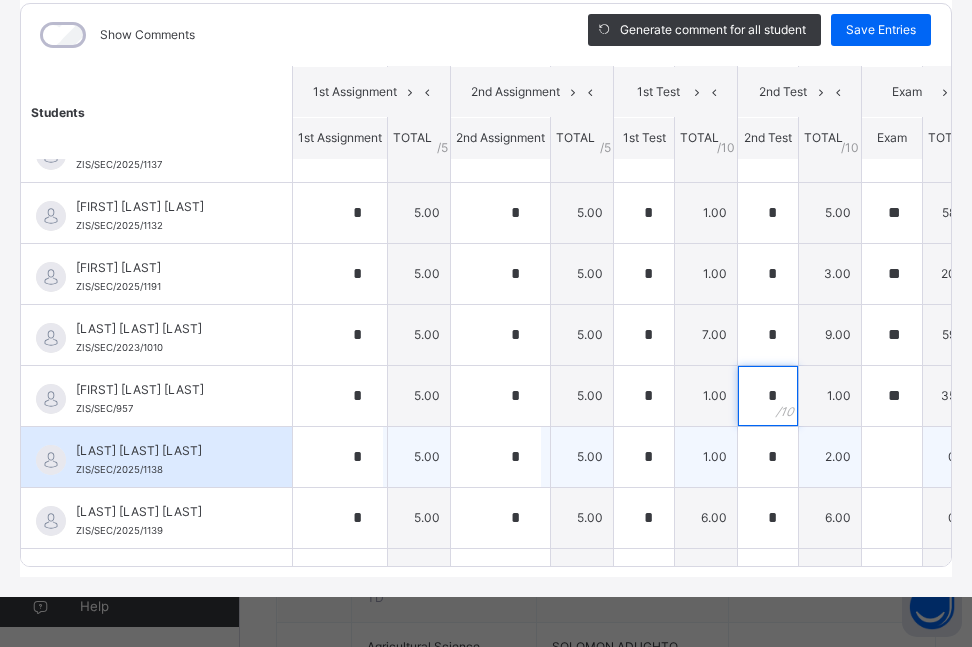 type on "*" 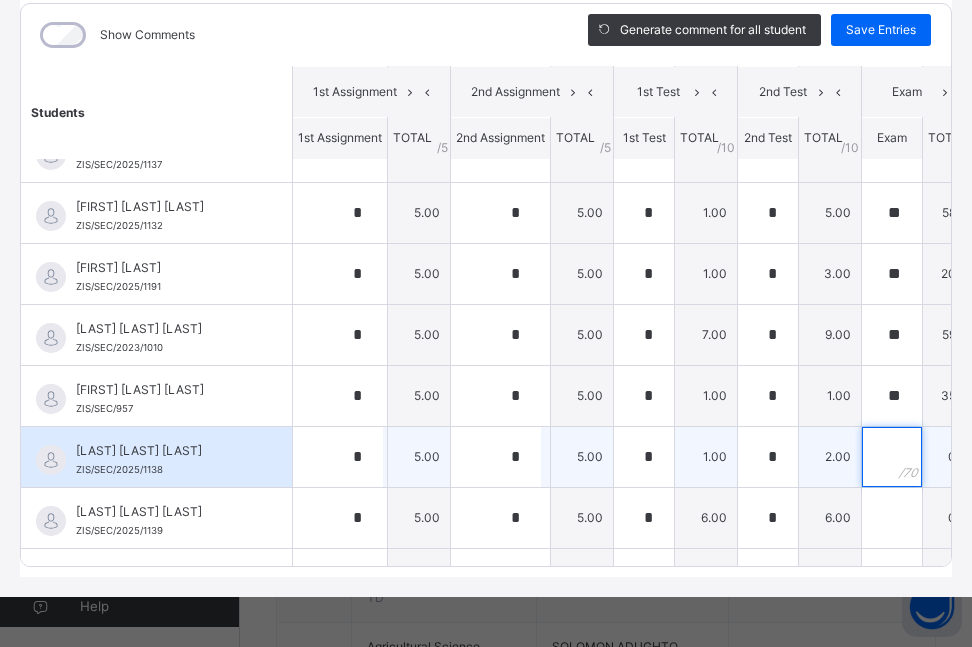 click at bounding box center [892, 457] 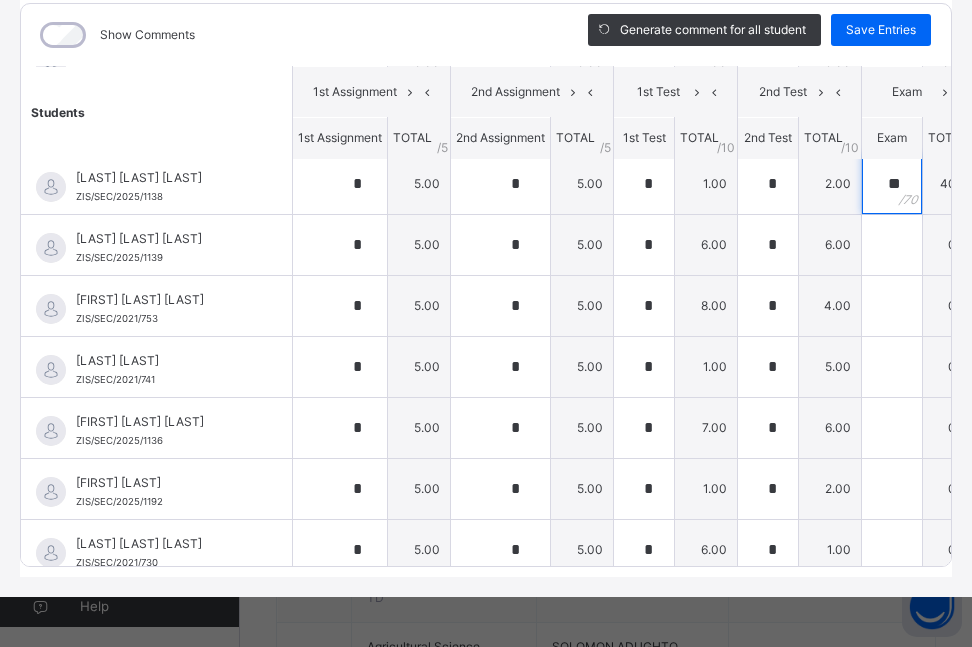 scroll, scrollTop: 1598, scrollLeft: 0, axis: vertical 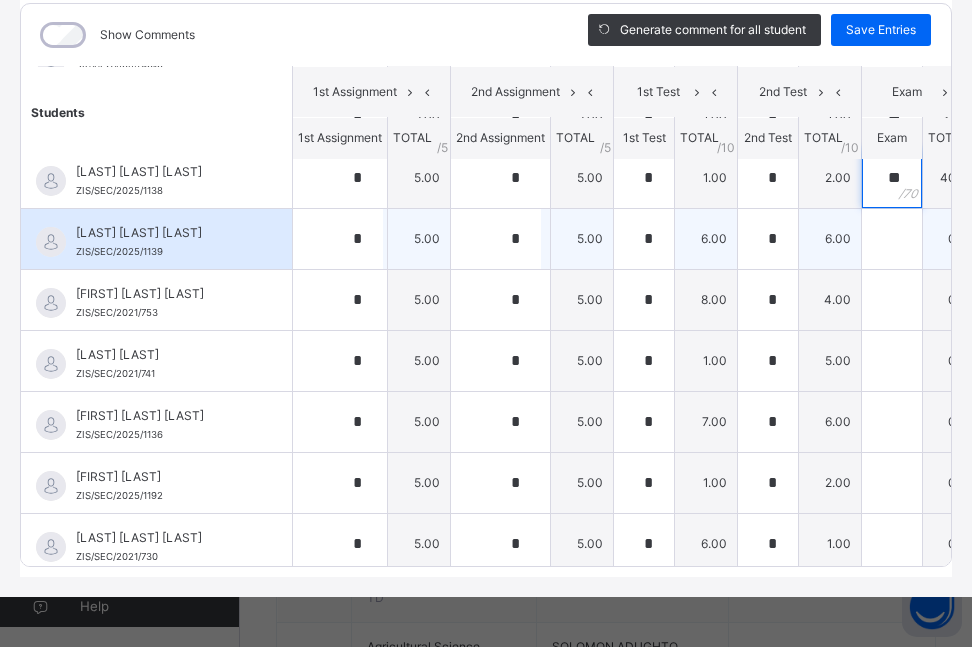 type on "**" 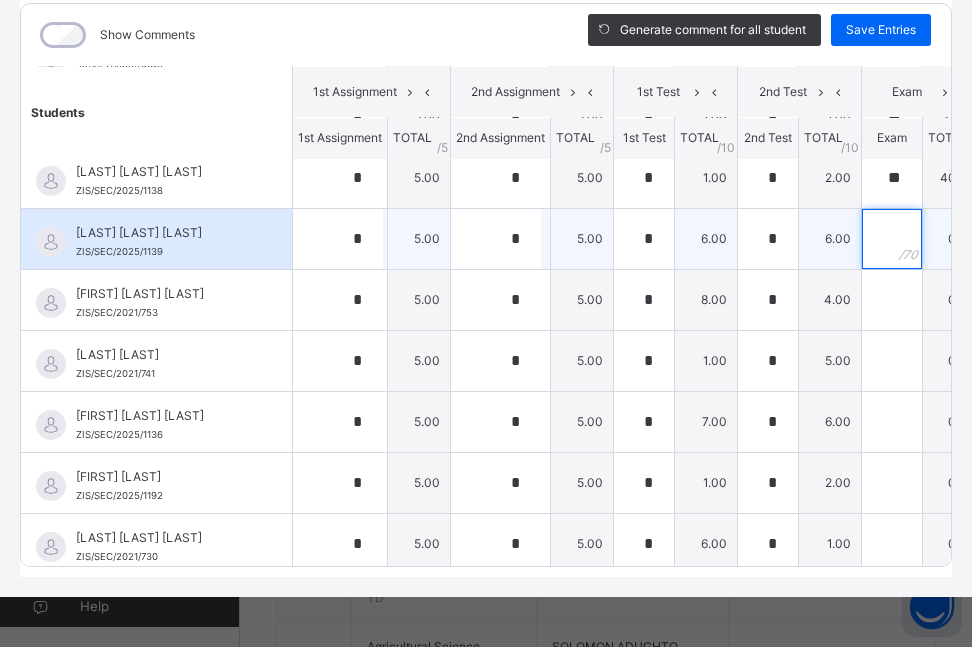 click at bounding box center [892, 239] 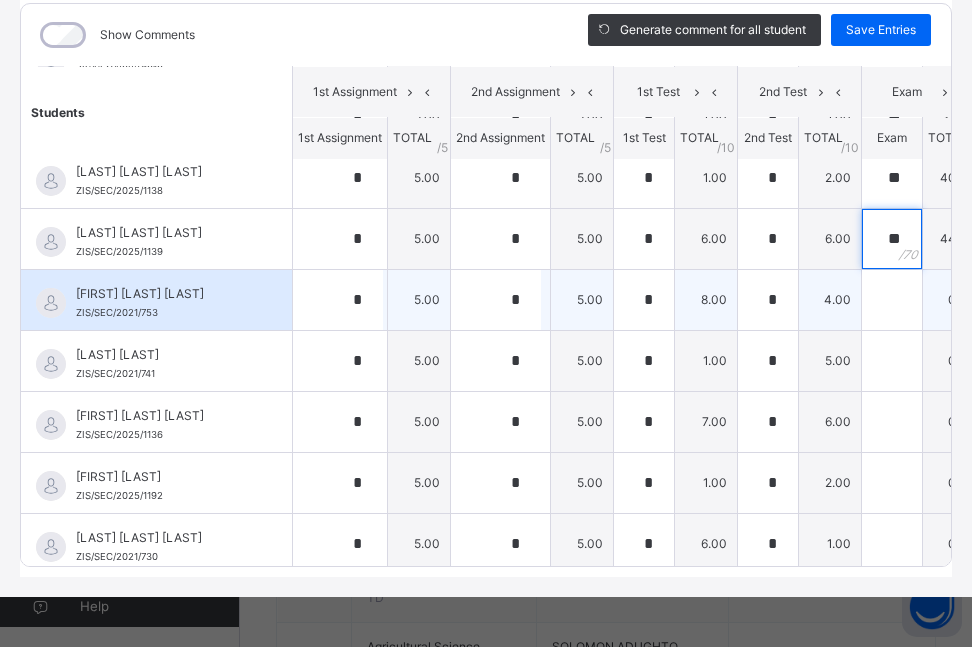 type on "**" 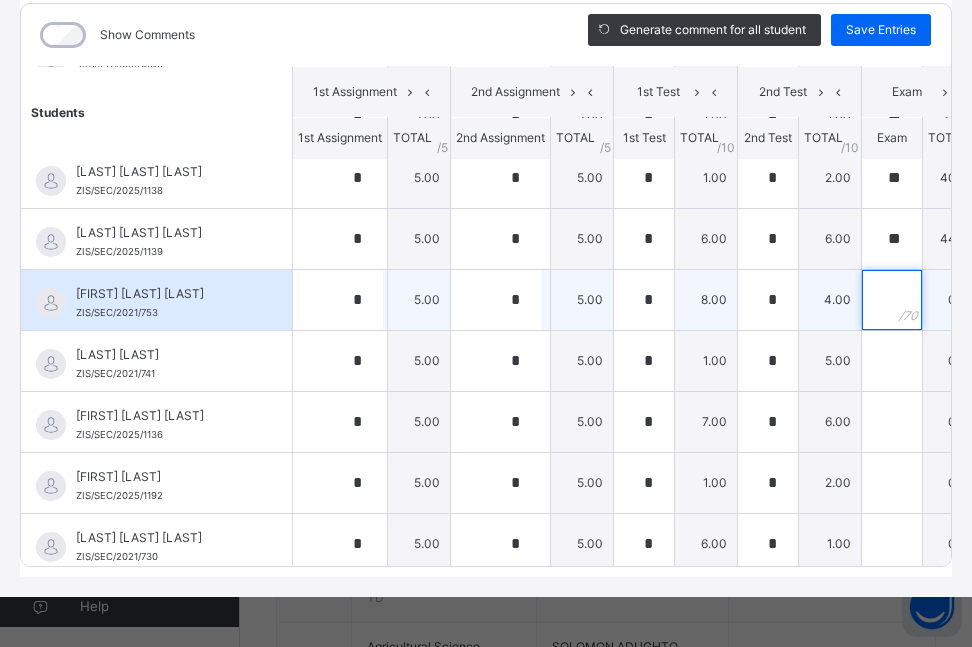 click at bounding box center [892, 300] 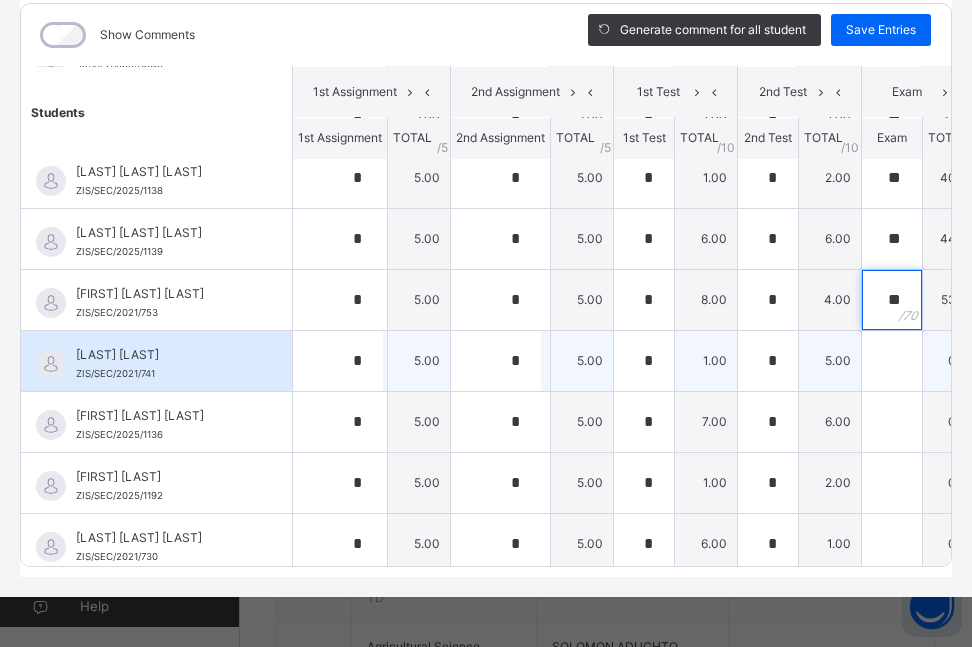 type on "**" 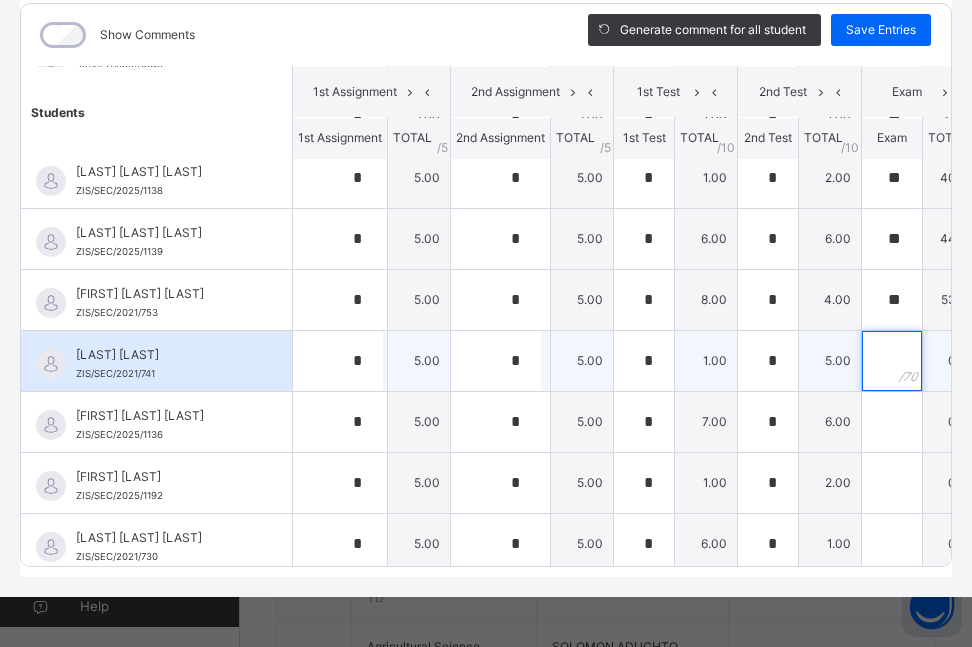 click at bounding box center [892, 361] 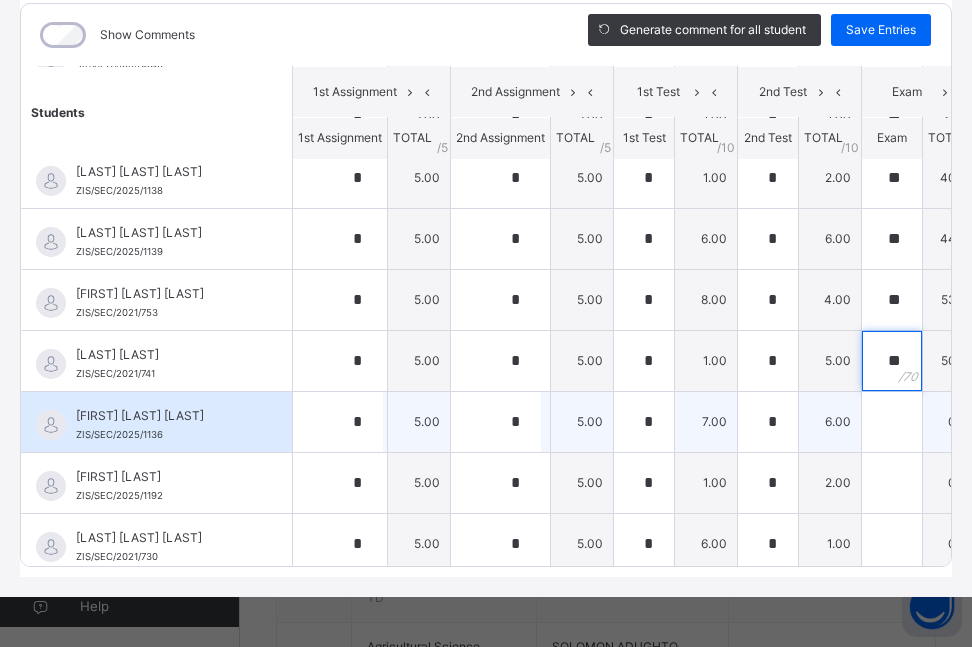 type on "**" 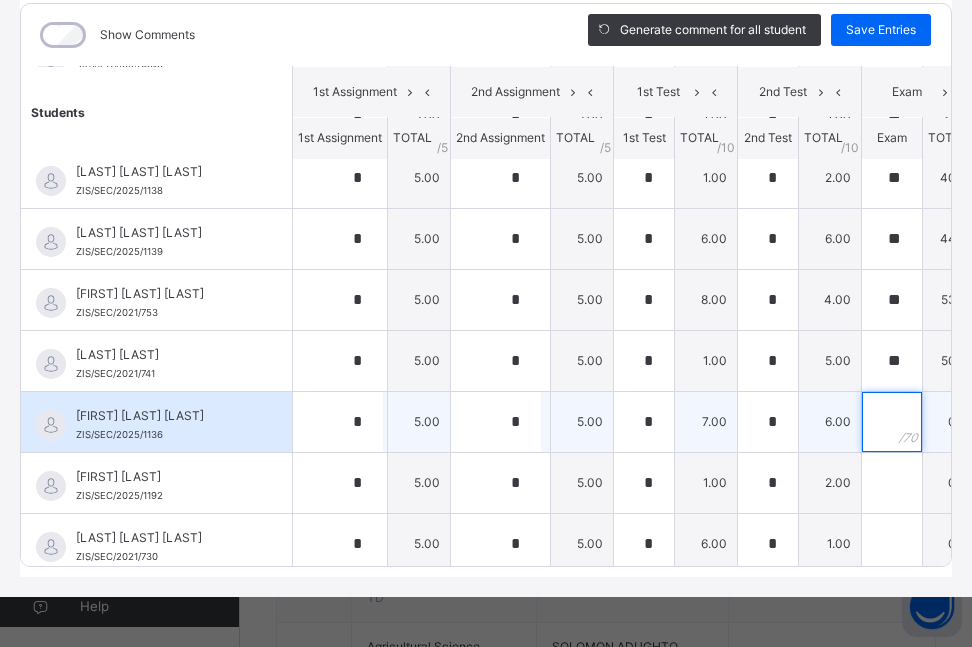 click at bounding box center (892, 422) 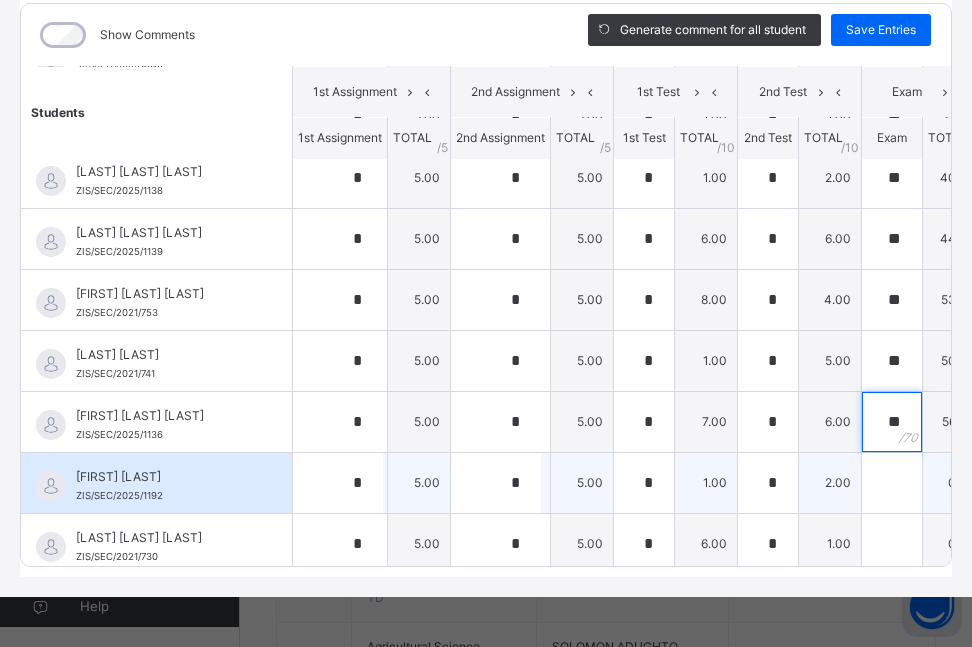 type on "**" 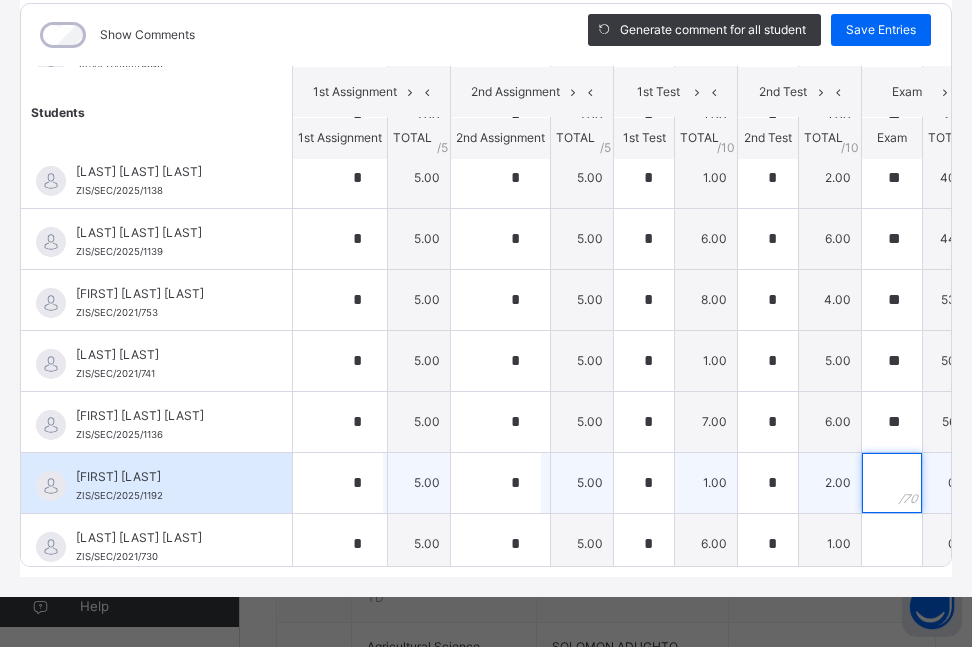 click at bounding box center [892, 483] 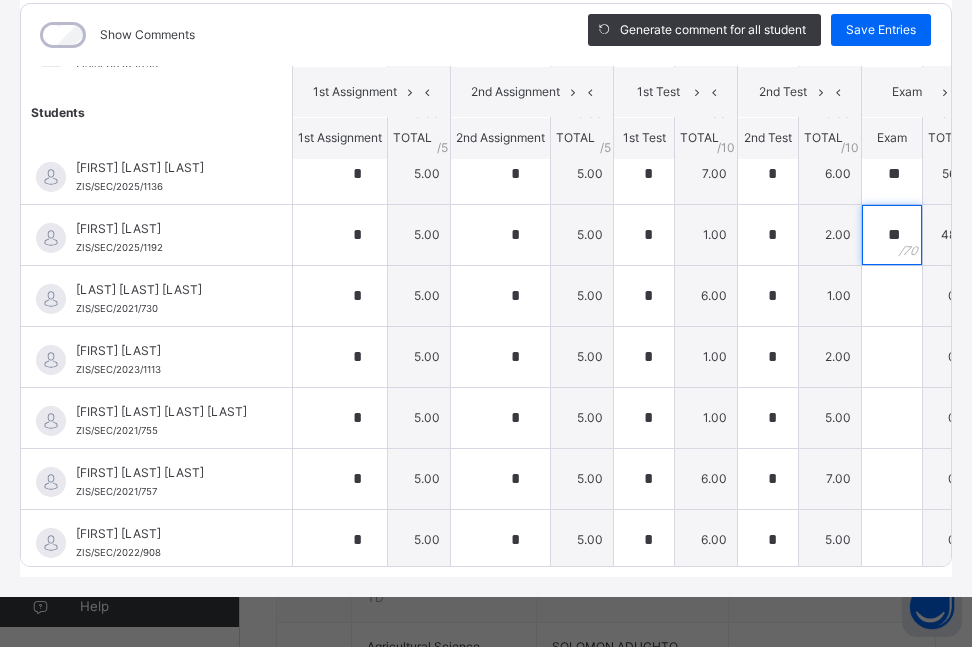 scroll, scrollTop: 1870, scrollLeft: 0, axis: vertical 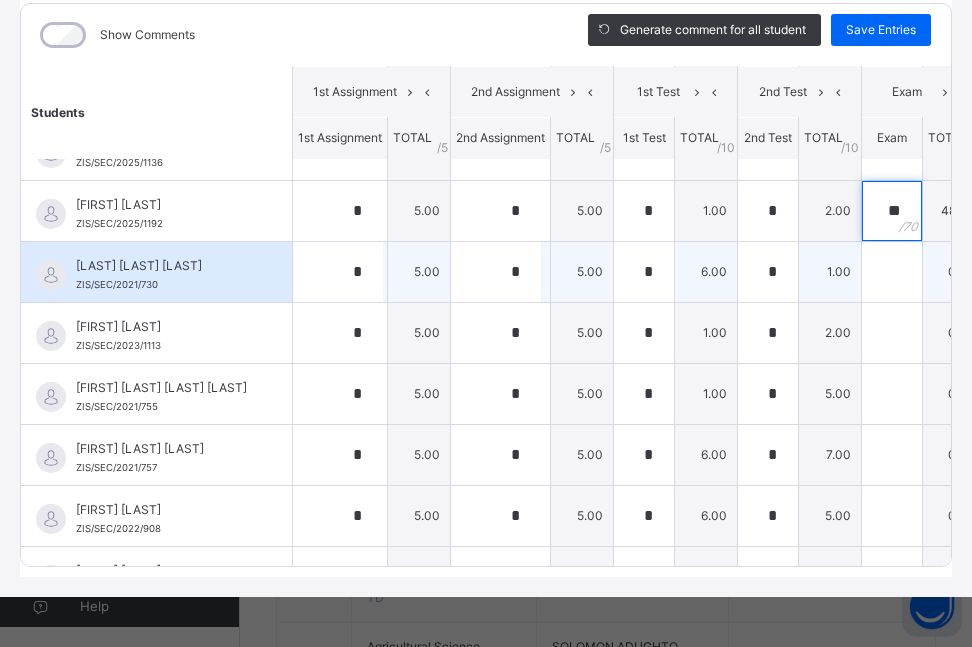 type on "**" 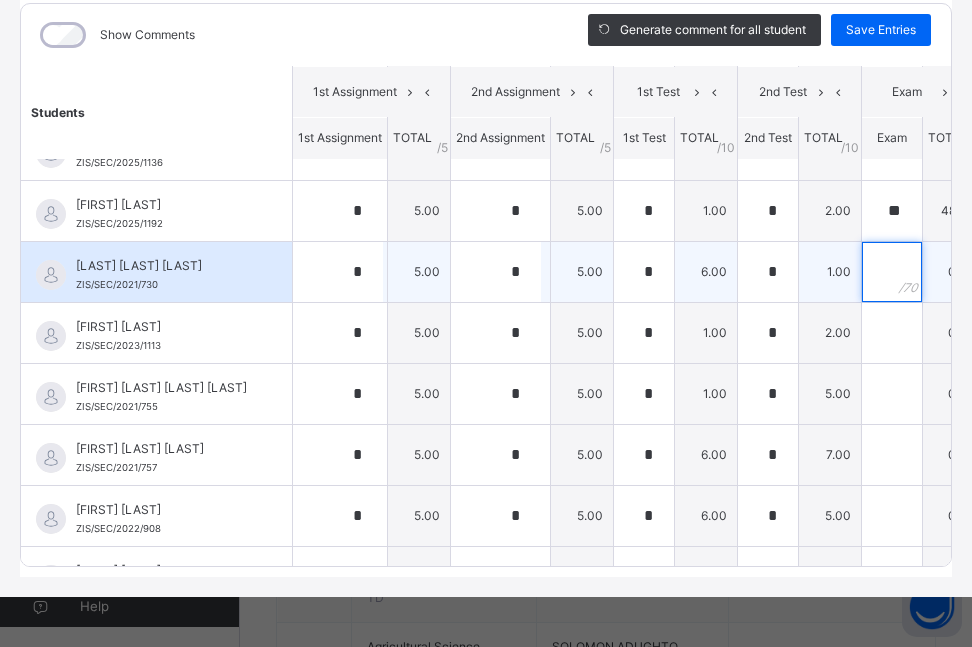 click at bounding box center (892, 272) 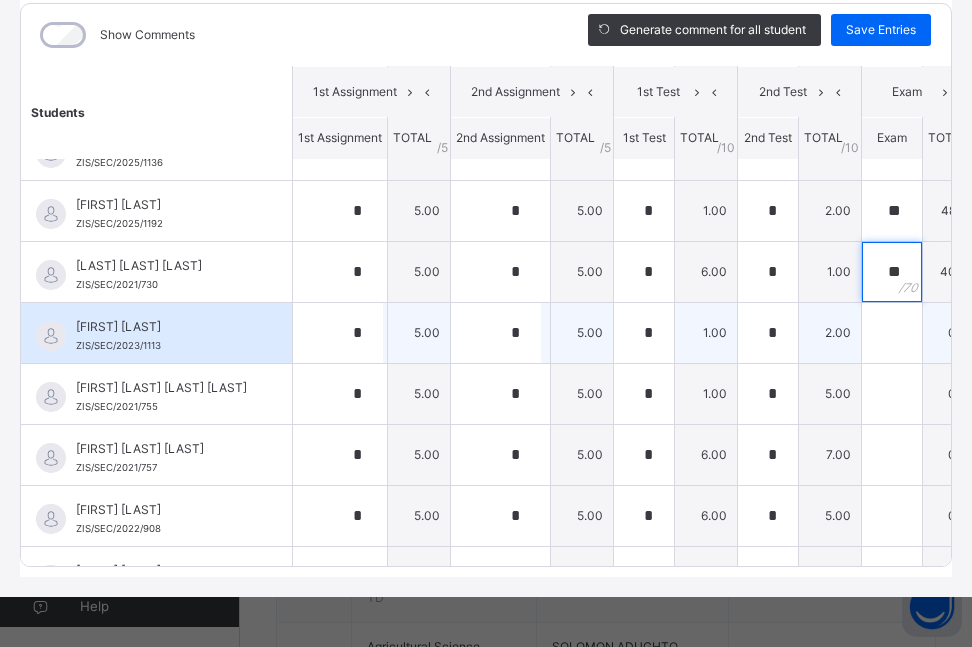 type 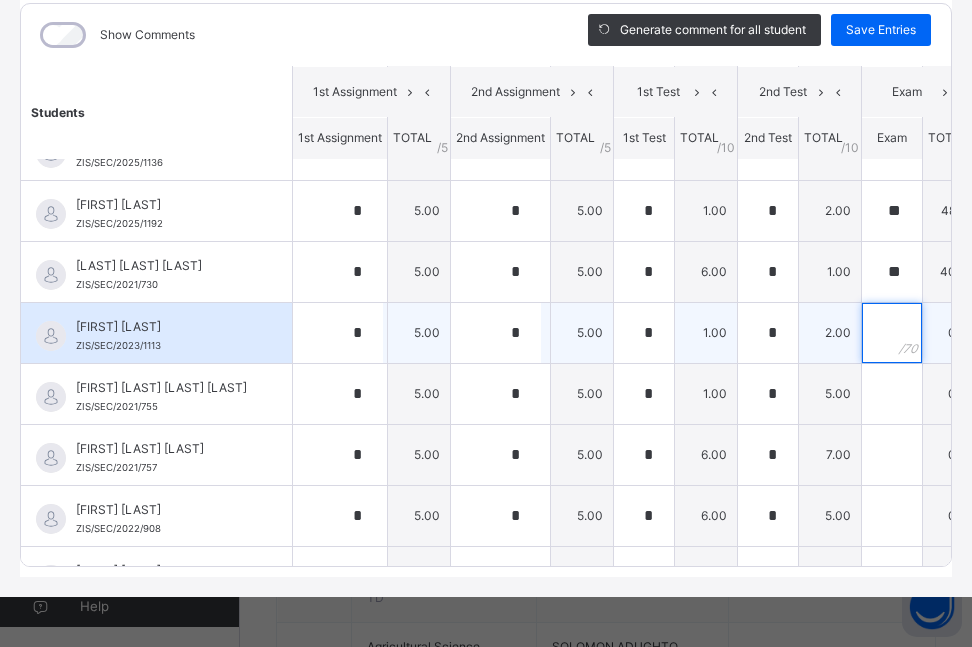 click at bounding box center (892, 333) 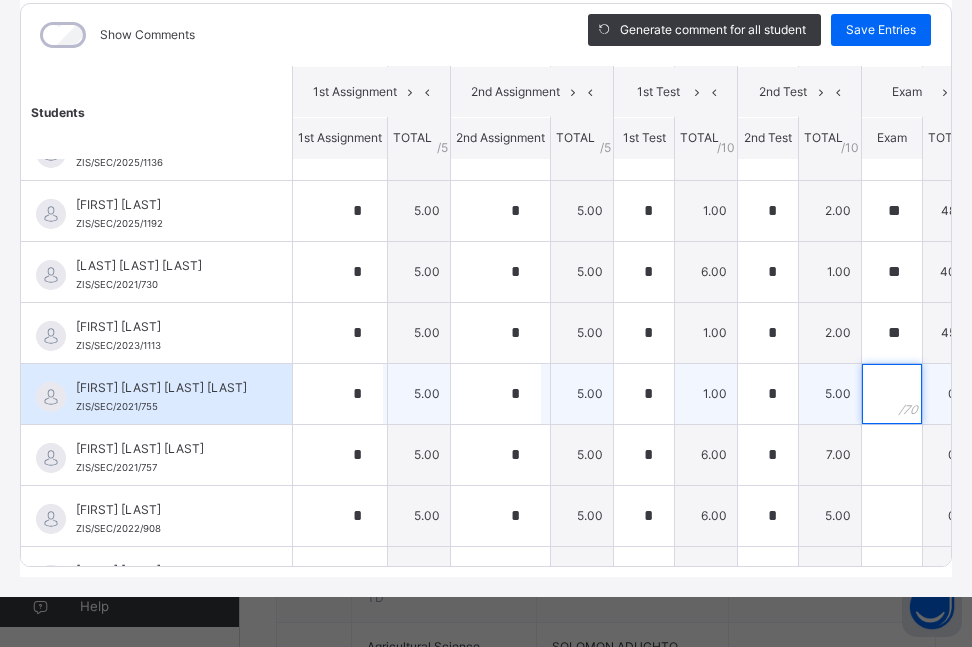 click at bounding box center (892, 394) 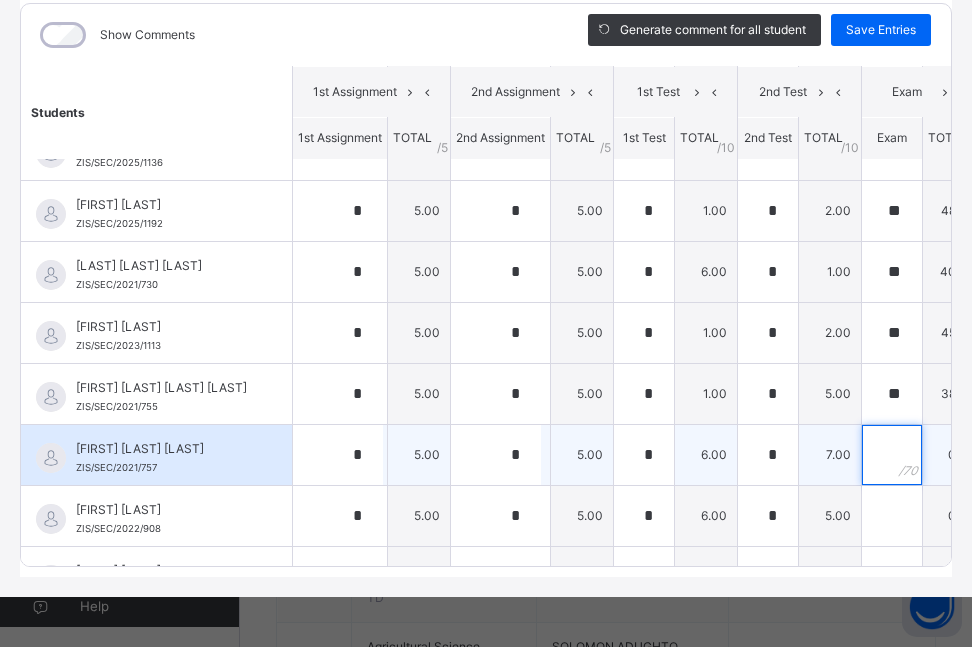 click at bounding box center [892, 455] 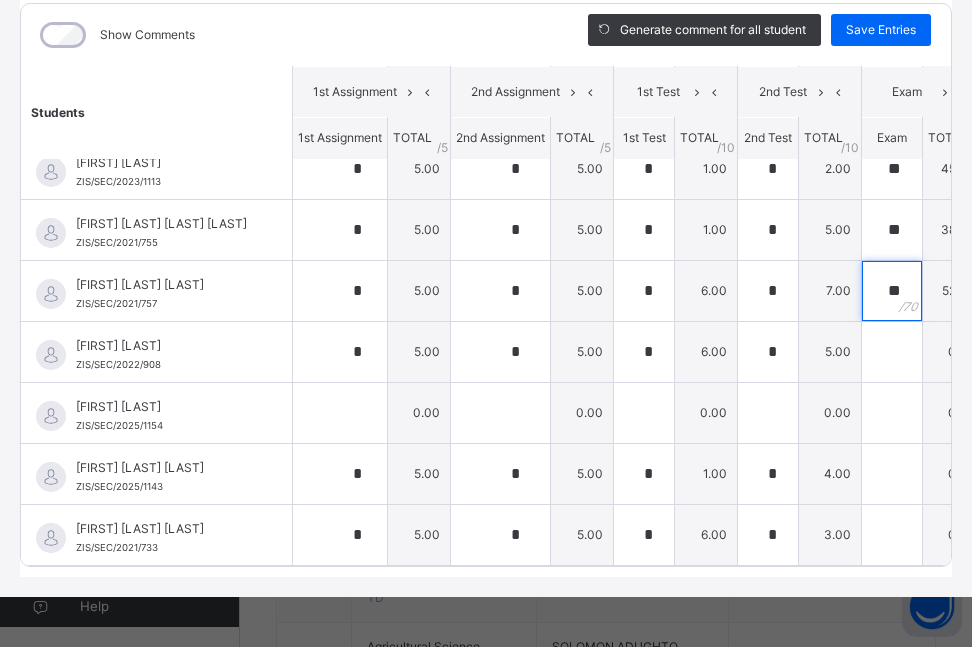 scroll, scrollTop: 2058, scrollLeft: 0, axis: vertical 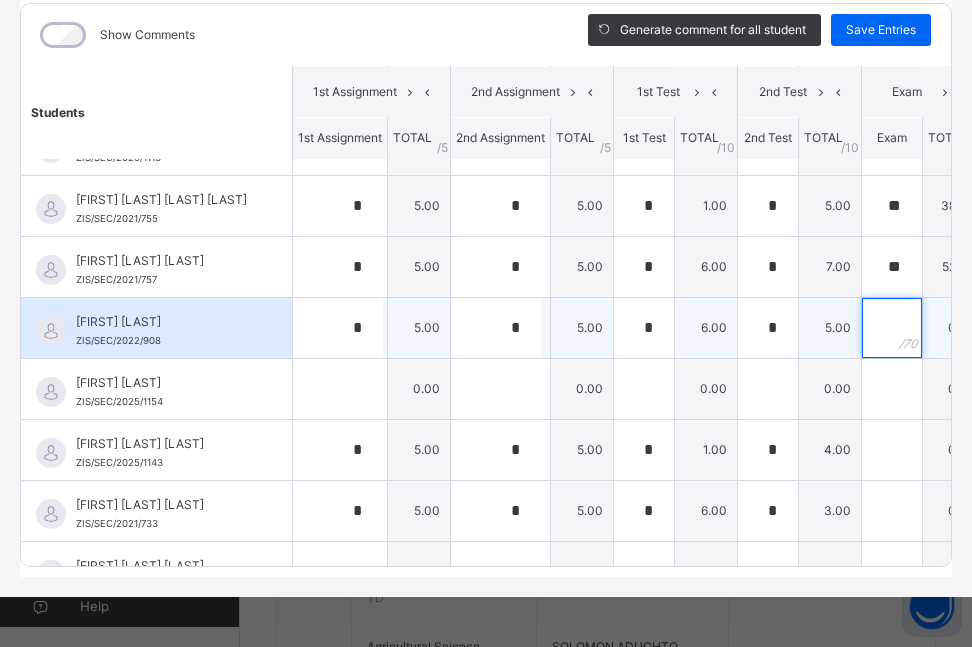 click at bounding box center (892, 328) 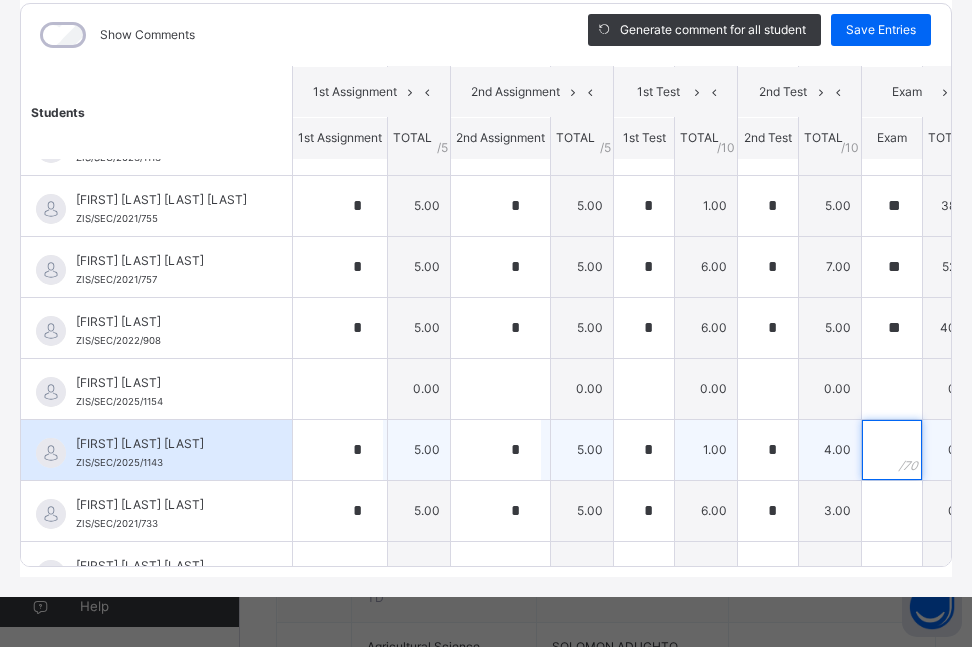 click at bounding box center [892, 450] 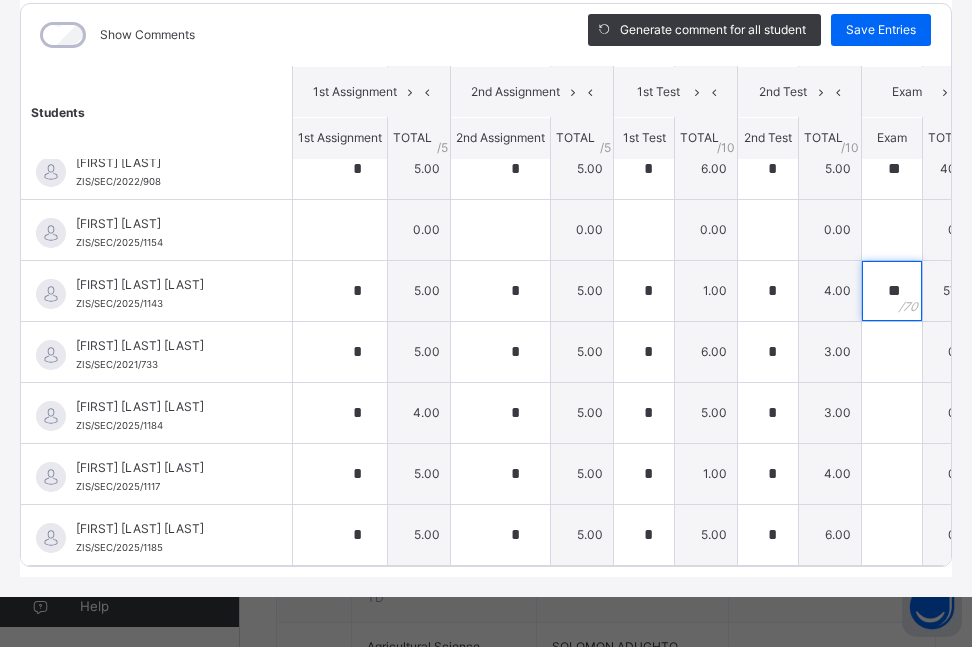 scroll, scrollTop: 2234, scrollLeft: 0, axis: vertical 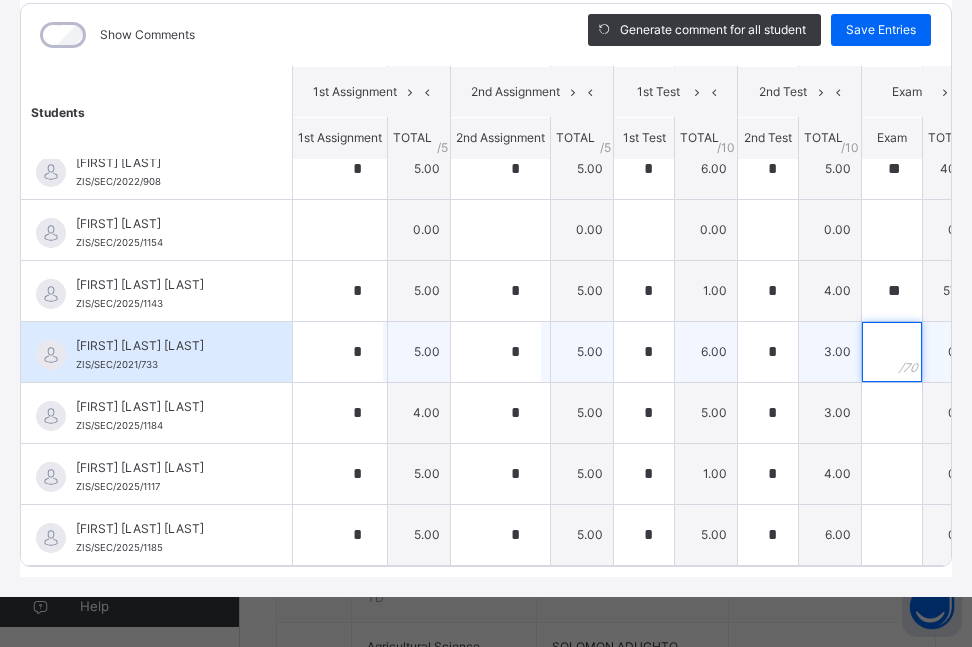 click at bounding box center [892, 352] 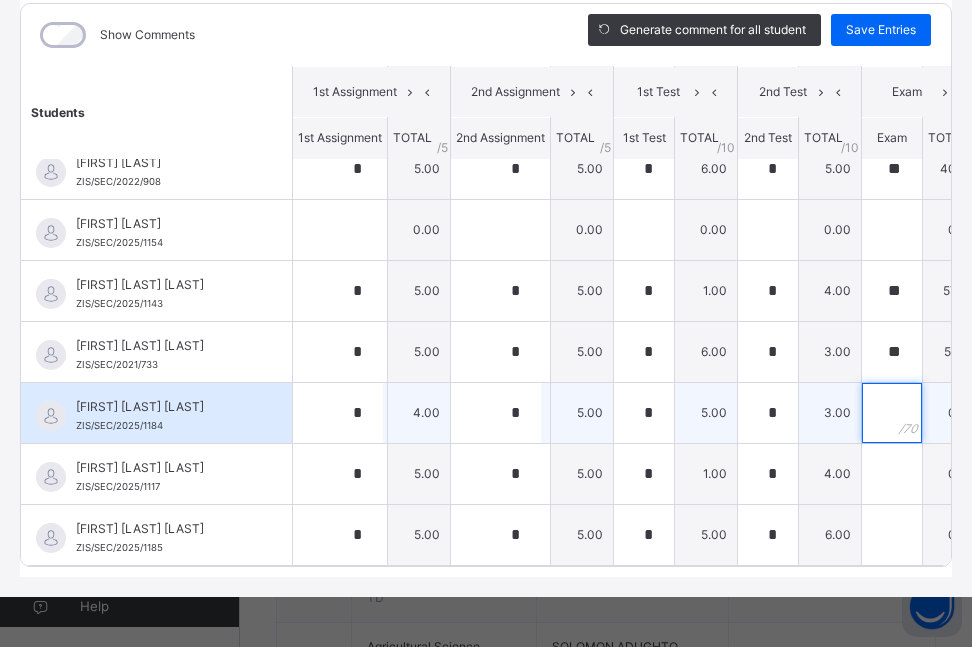 click at bounding box center (892, 413) 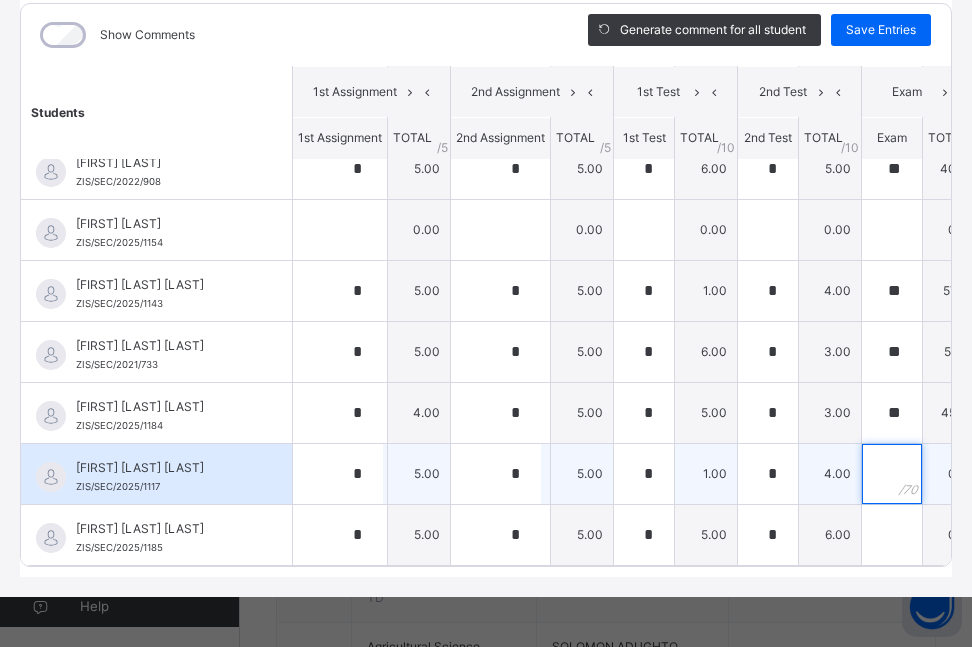 click at bounding box center [892, 474] 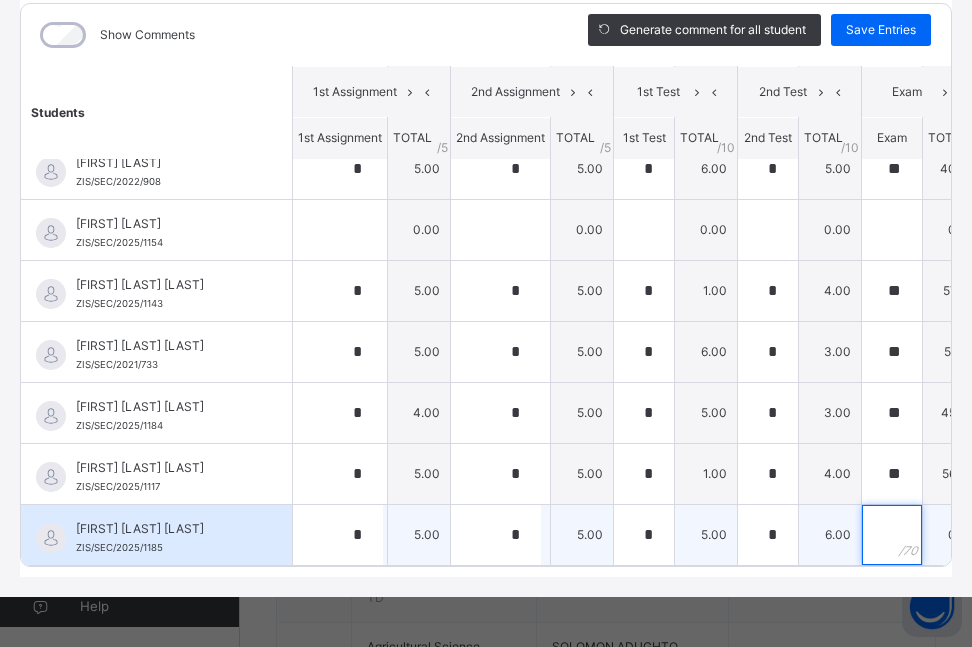 click at bounding box center [892, 535] 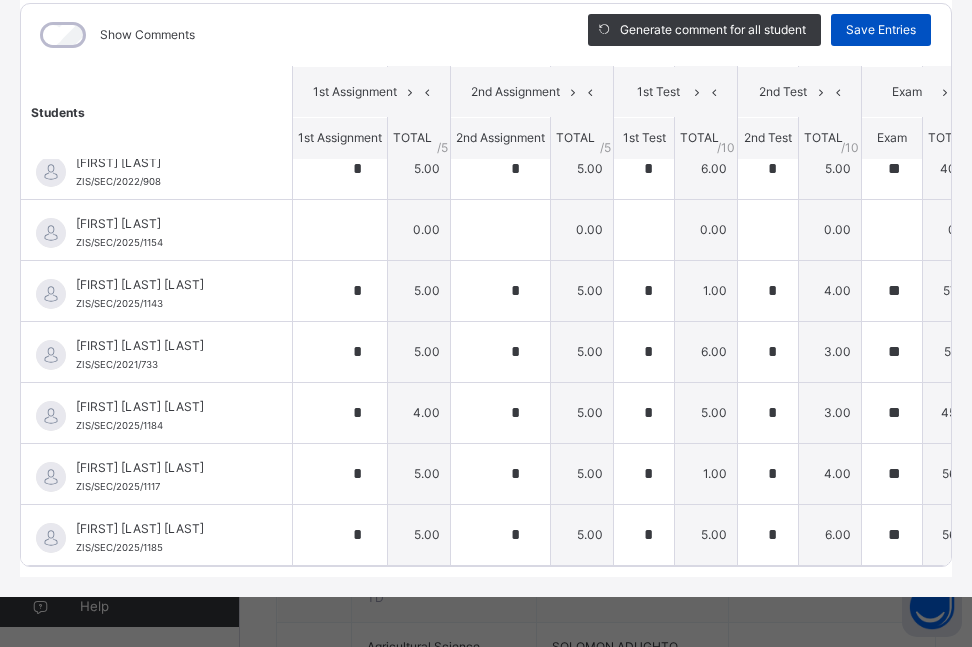 click on "Save Entries" at bounding box center (881, 30) 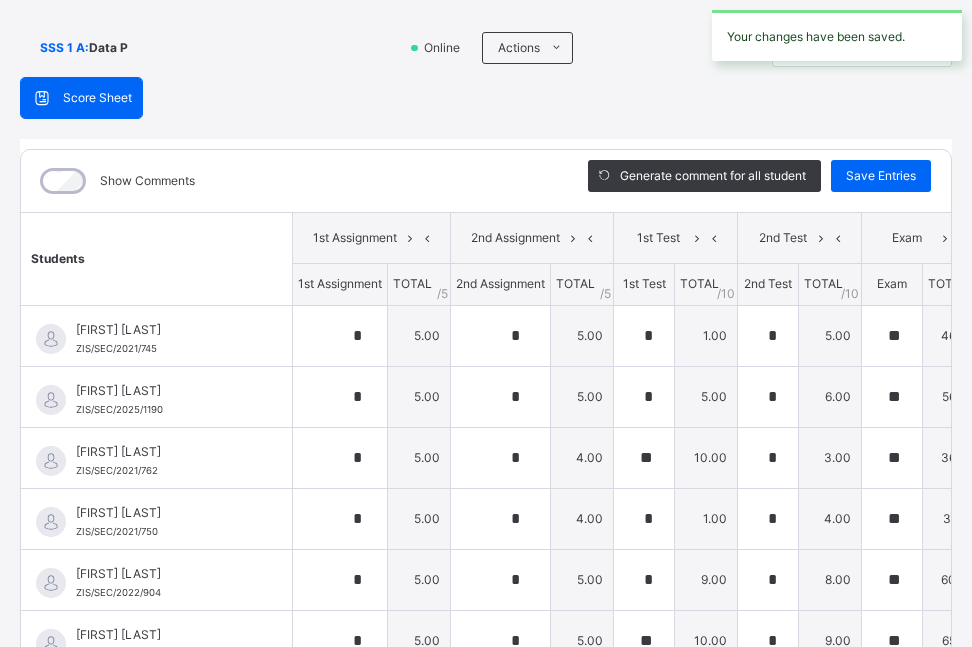 scroll, scrollTop: 112, scrollLeft: 0, axis: vertical 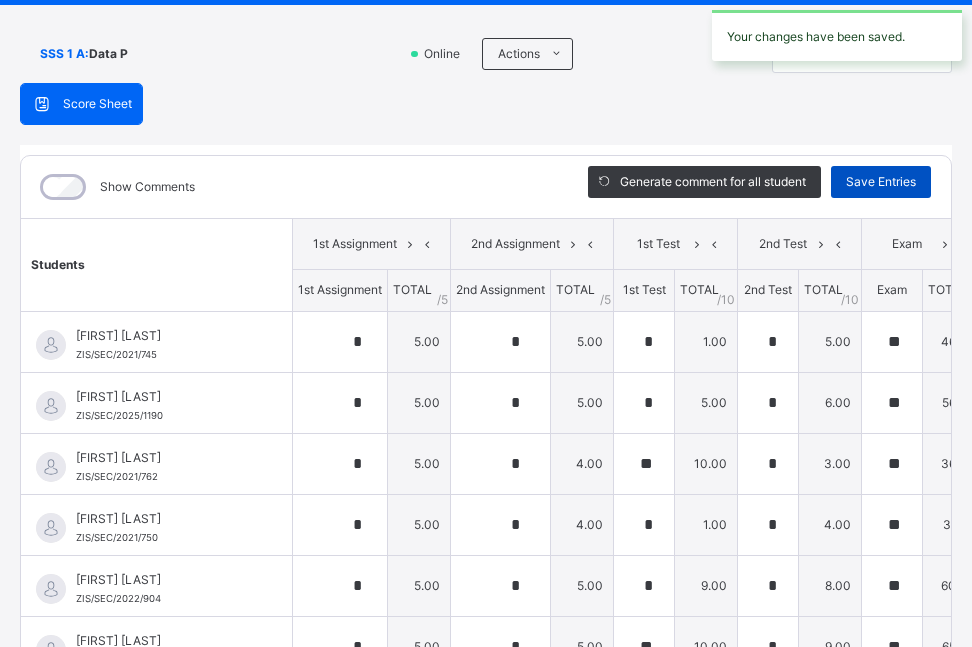 click on "Save Entries" at bounding box center [881, 182] 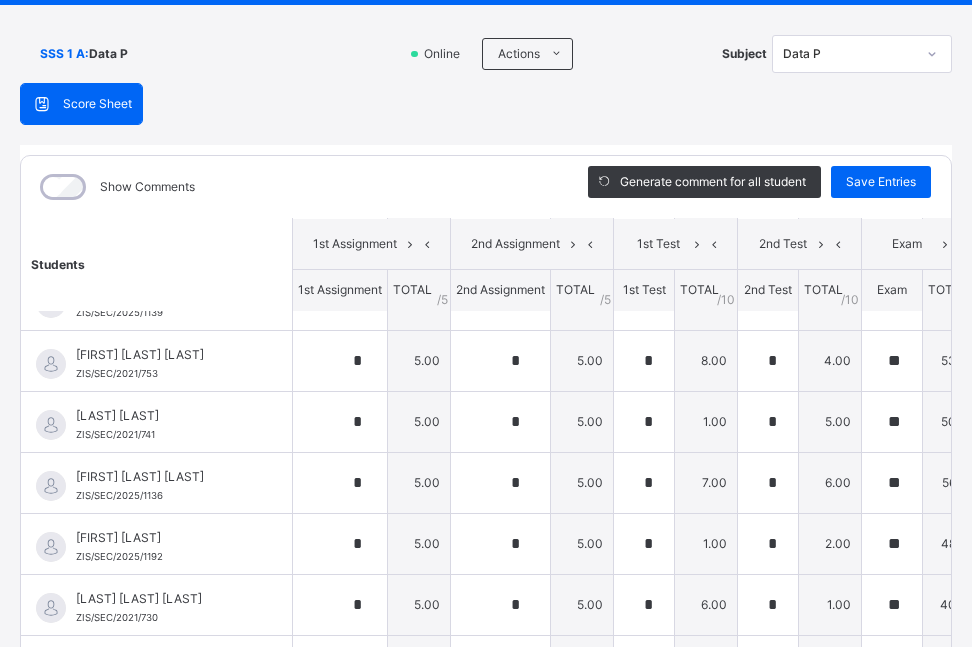 scroll, scrollTop: 1701, scrollLeft: 0, axis: vertical 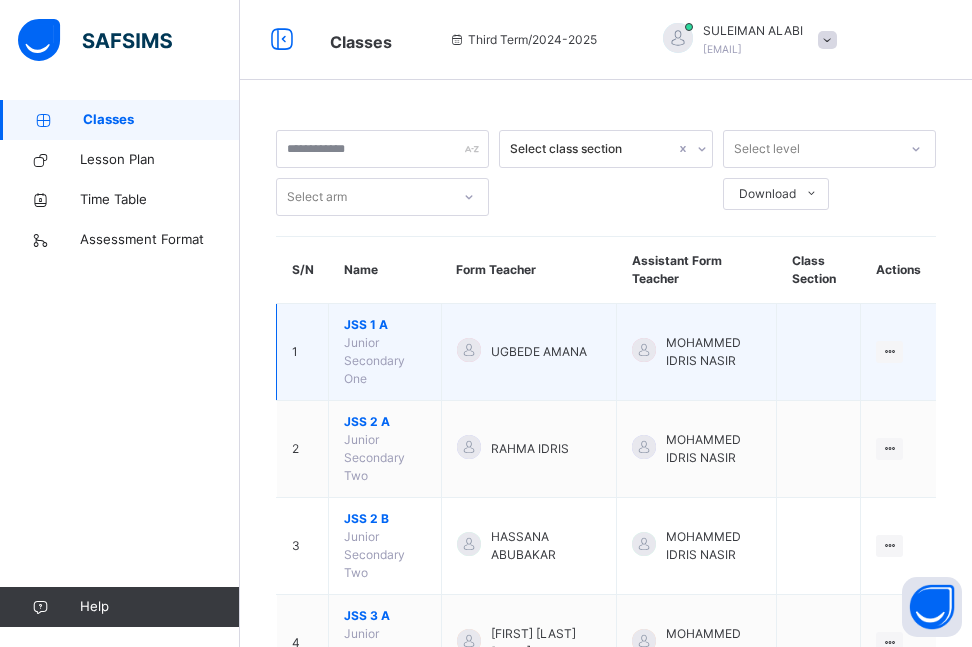 click on "JSS 1   A" at bounding box center [385, 325] 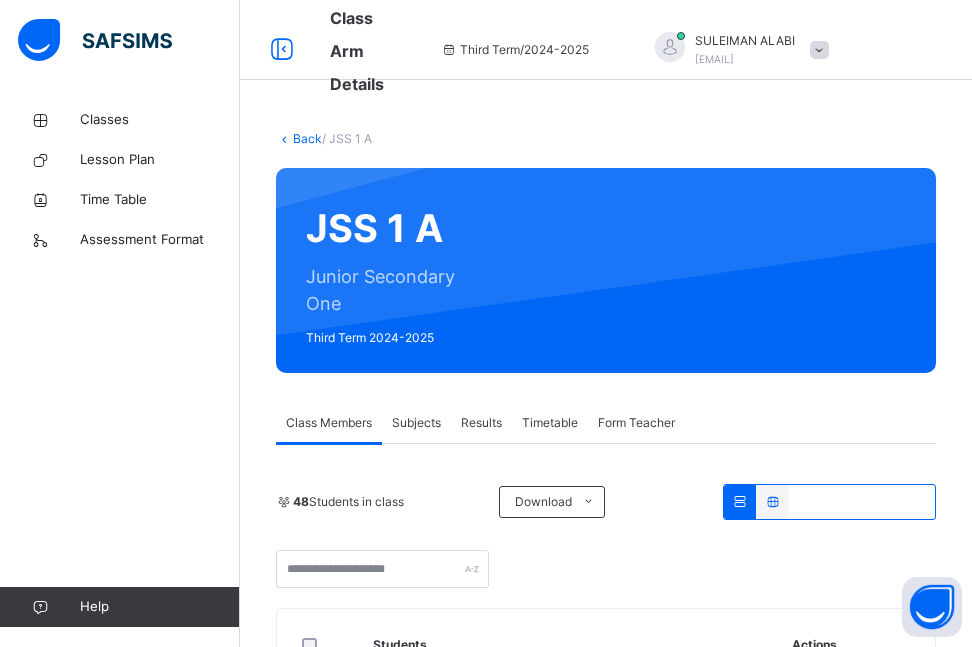 click on "Subjects" at bounding box center (416, 423) 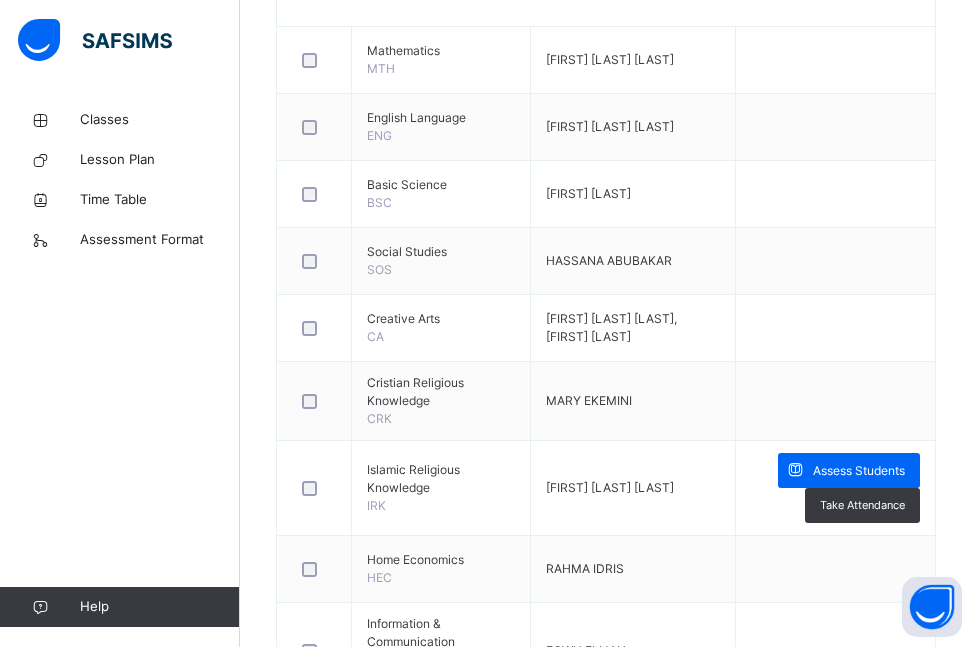 scroll, scrollTop: 585, scrollLeft: 0, axis: vertical 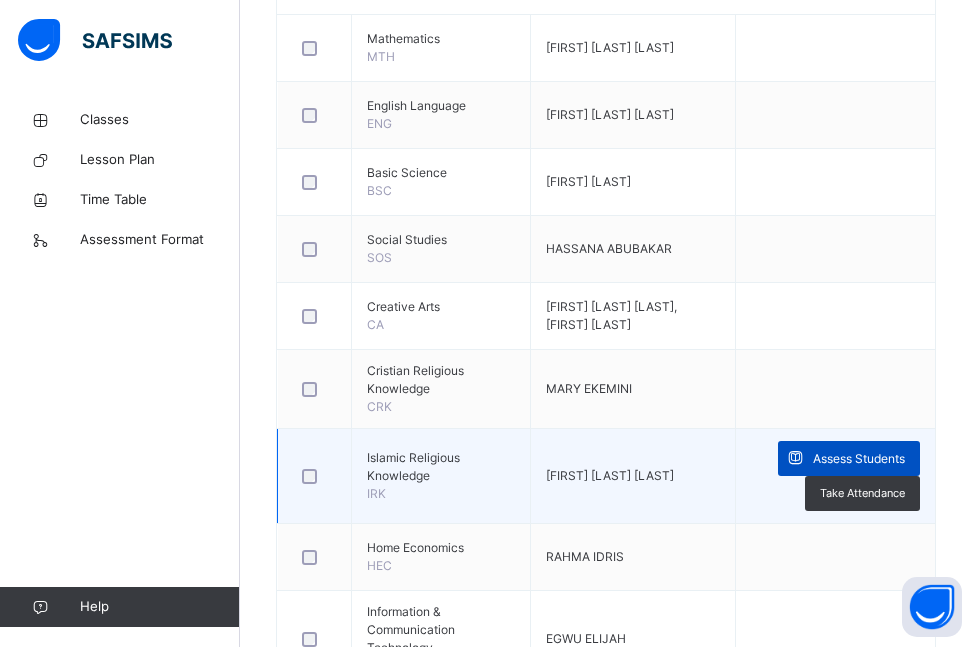 click on "Assess Students" at bounding box center [859, 459] 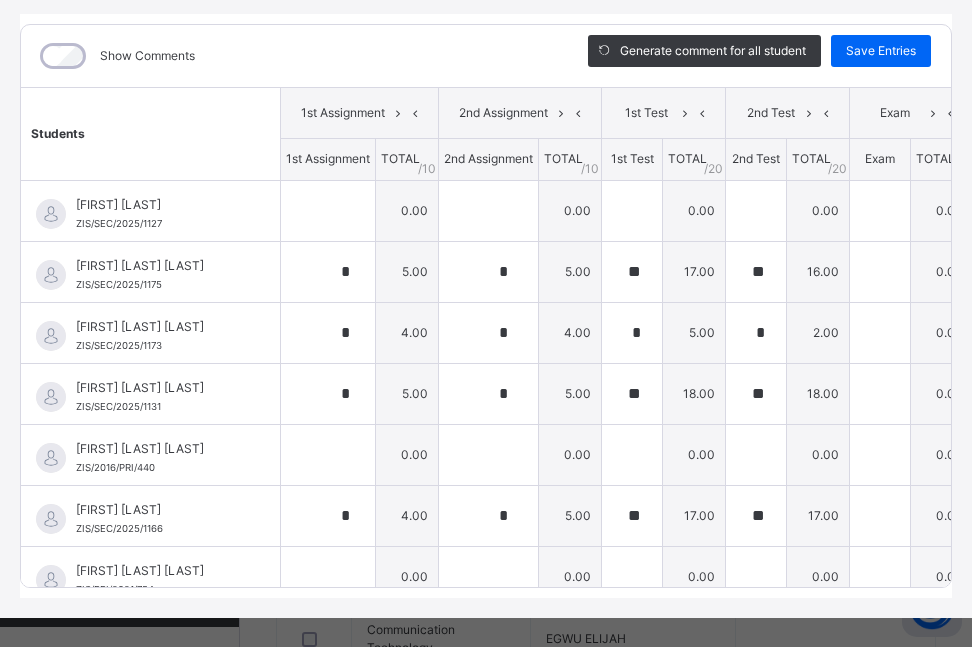 scroll, scrollTop: 244, scrollLeft: 0, axis: vertical 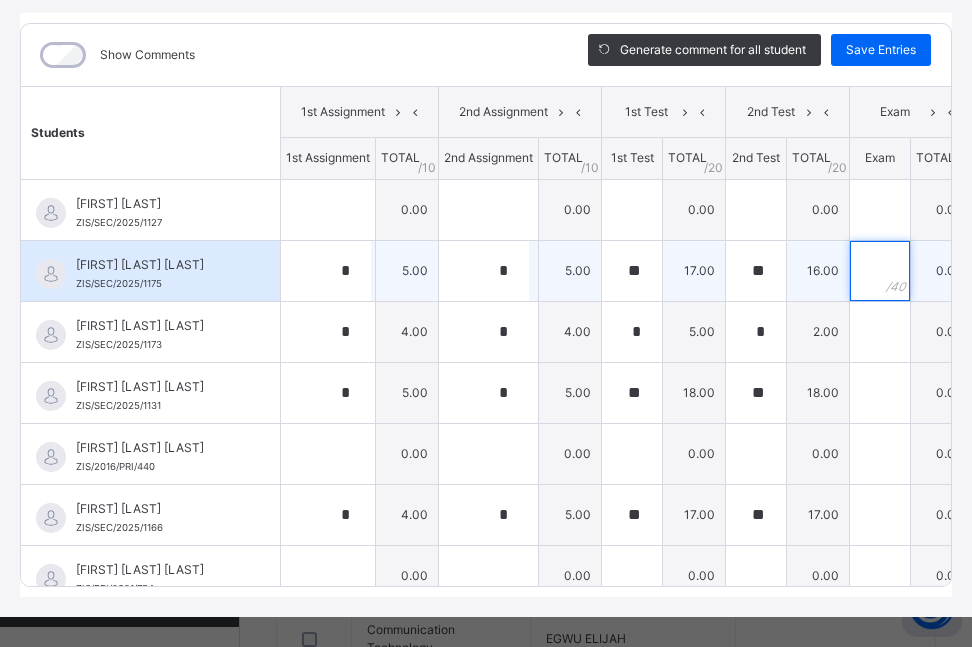 click at bounding box center [880, 271] 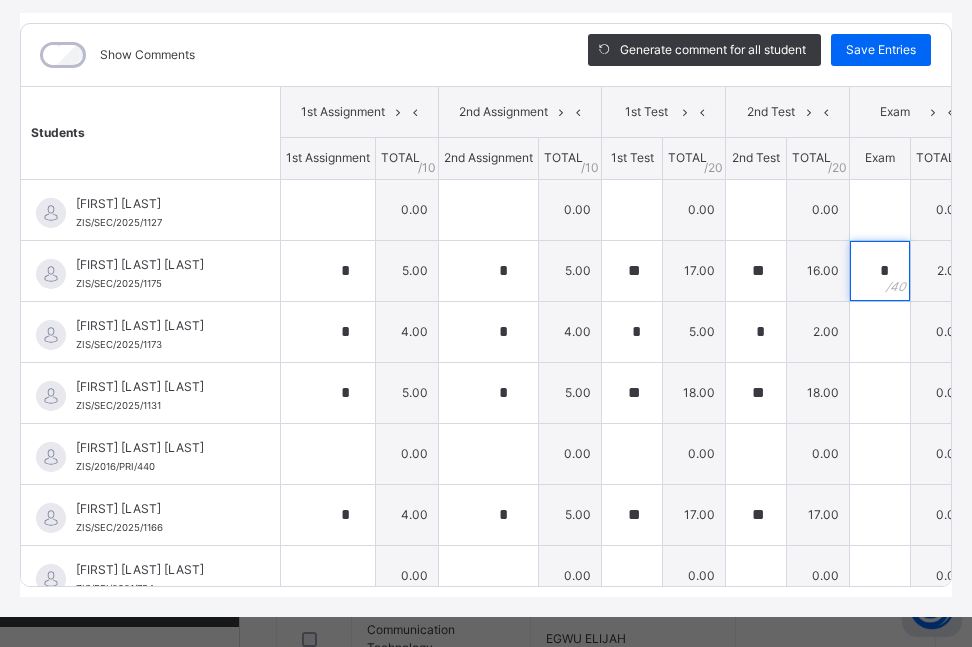 scroll, scrollTop: 0, scrollLeft: 2, axis: horizontal 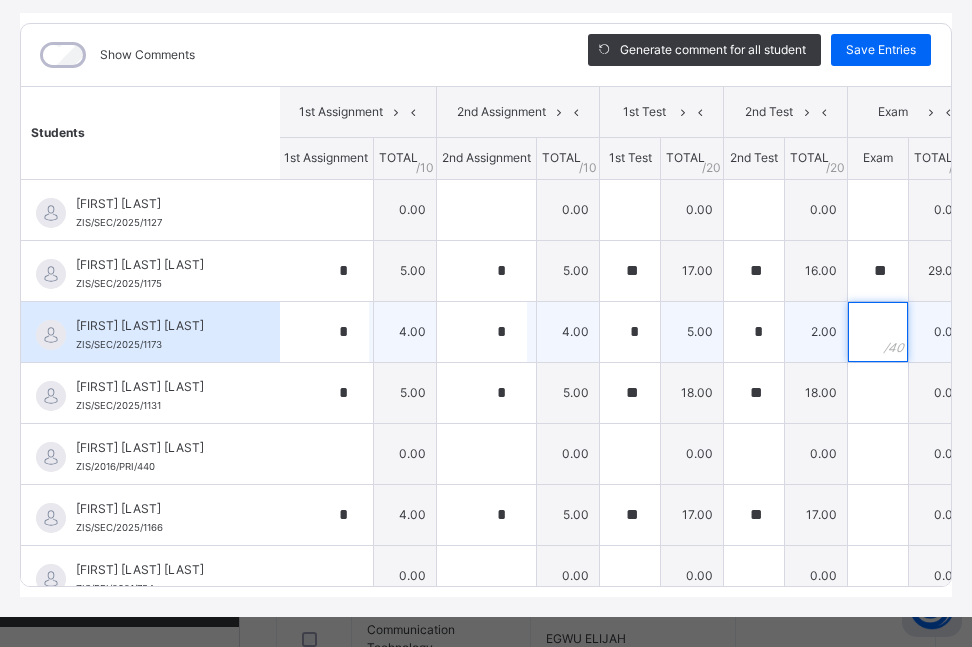 click at bounding box center [878, 332] 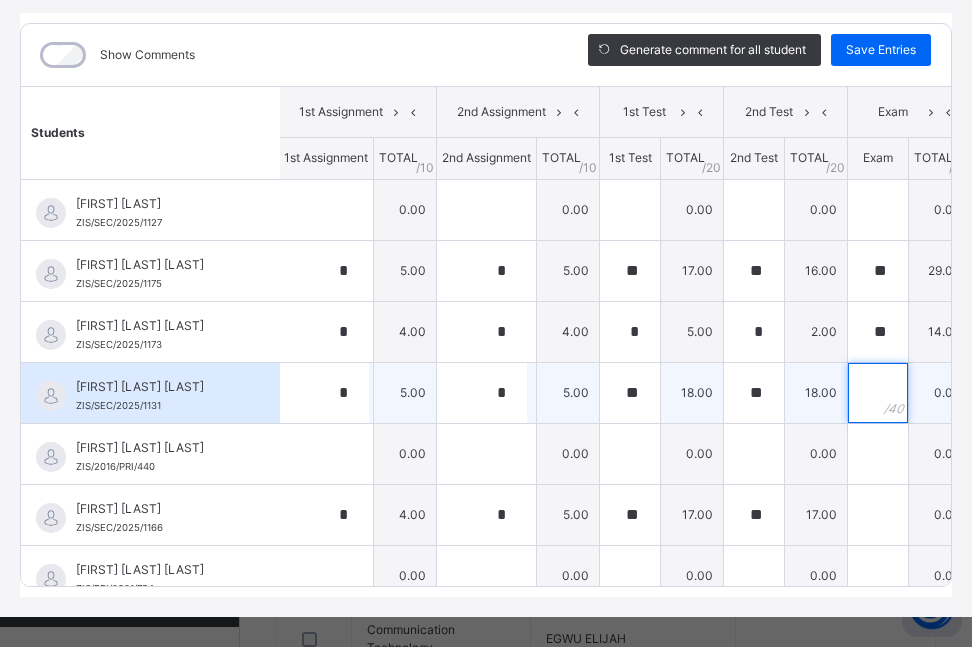 click at bounding box center (878, 393) 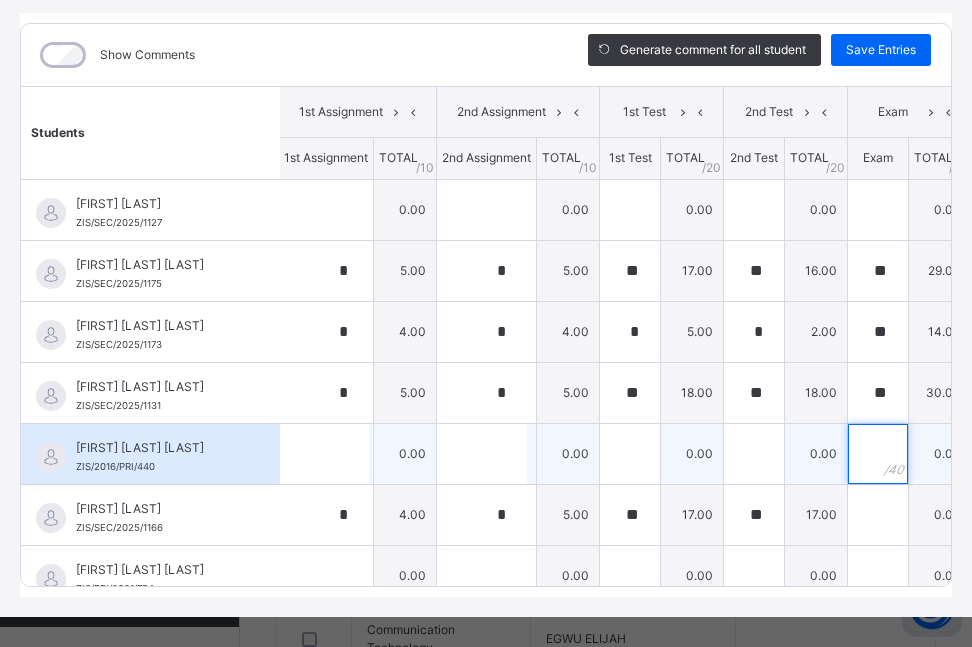 click at bounding box center [878, 454] 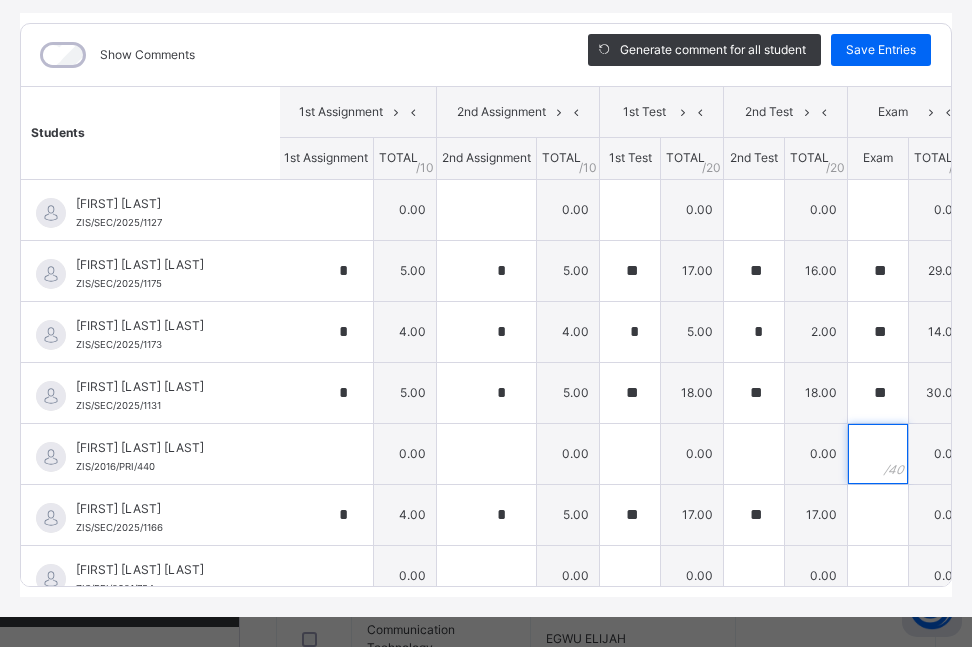 scroll, scrollTop: 0, scrollLeft: 0, axis: both 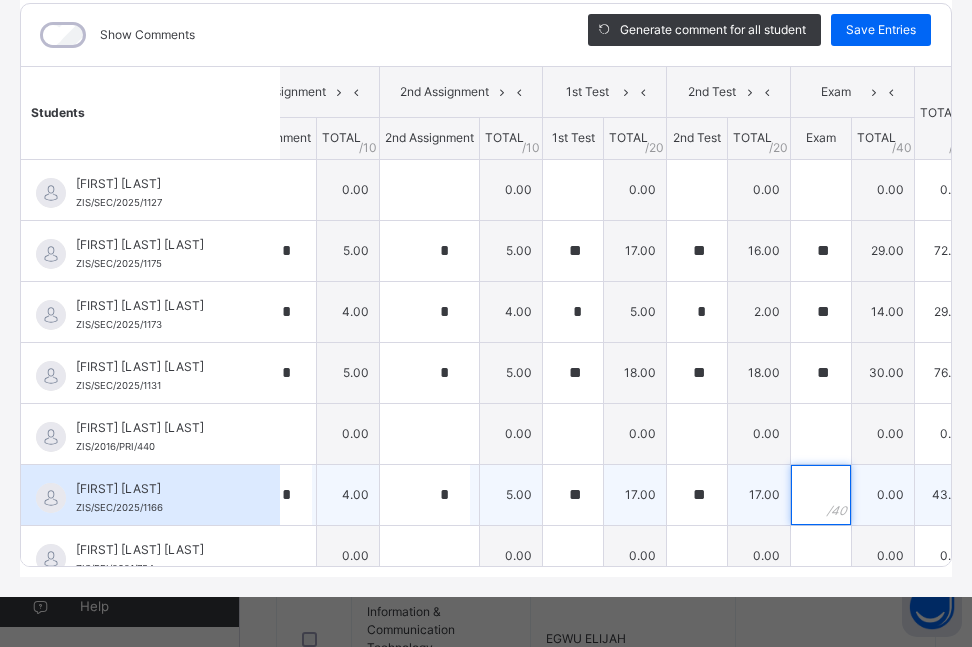 click at bounding box center [821, 495] 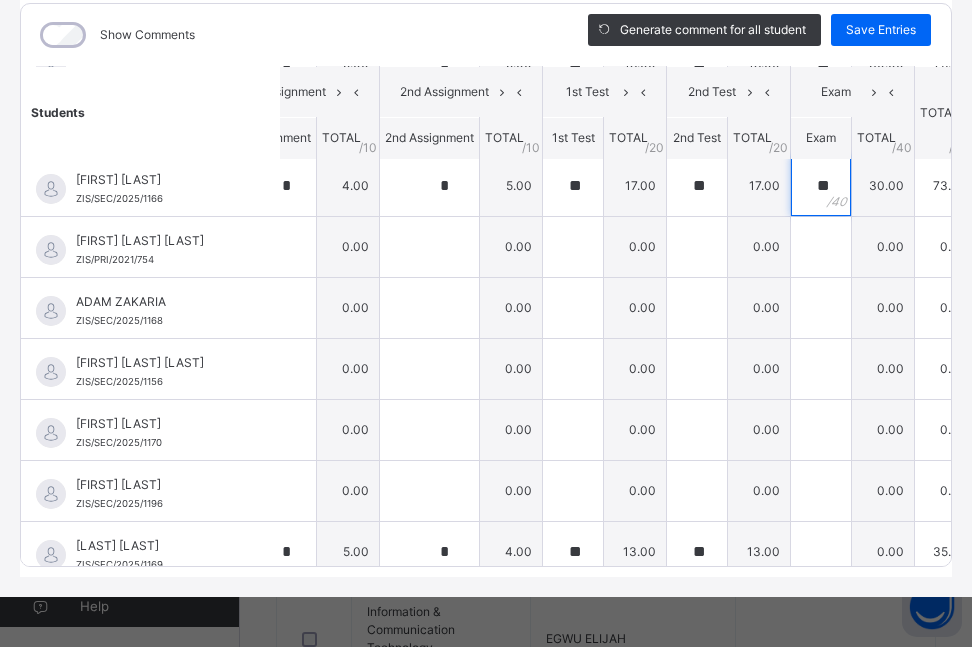 scroll, scrollTop: 356, scrollLeft: 59, axis: both 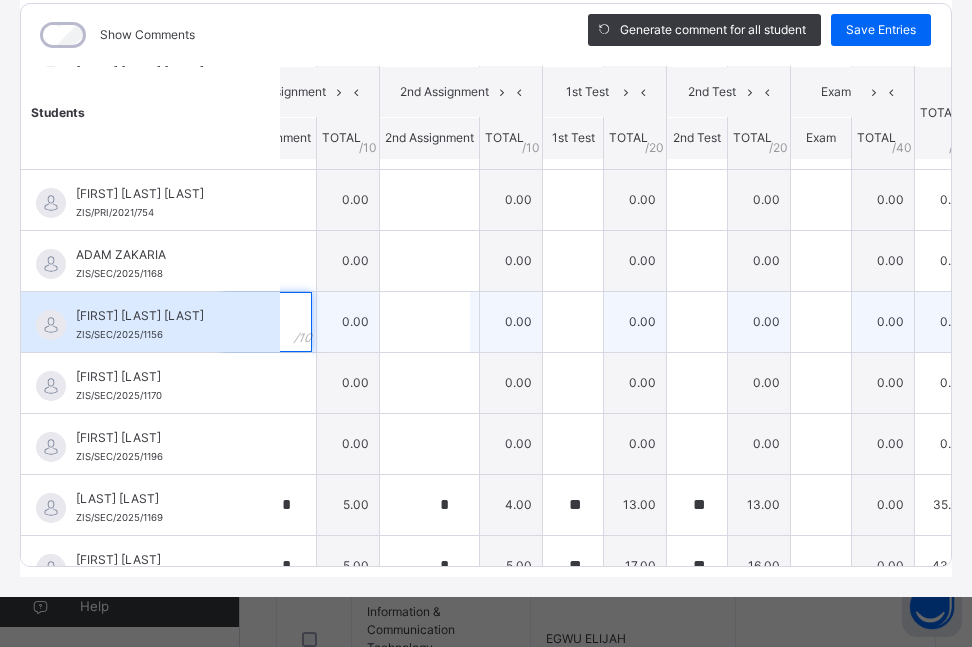 click at bounding box center [269, 322] 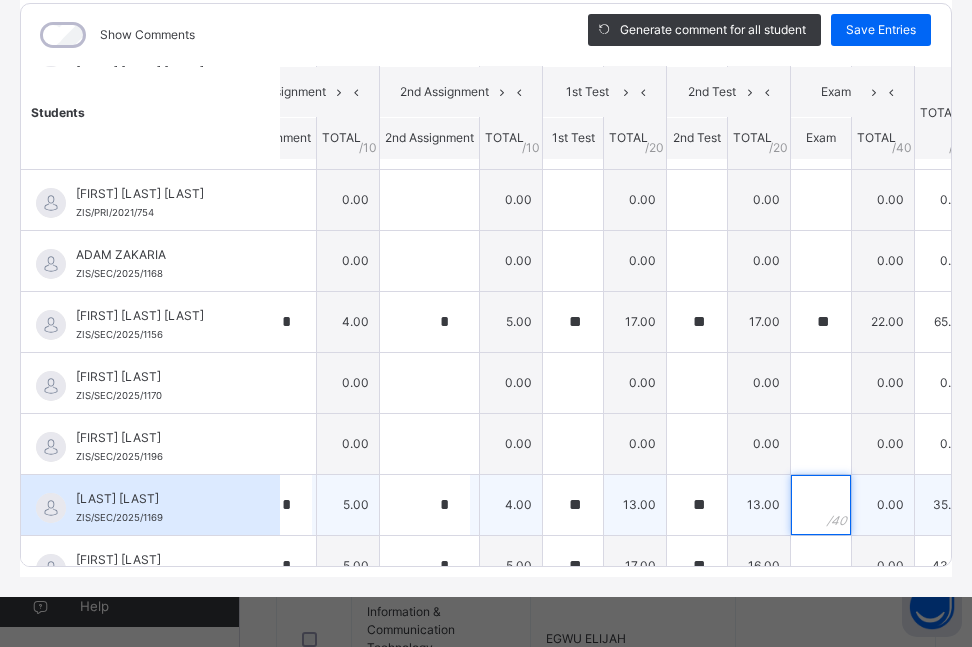 click at bounding box center [821, 505] 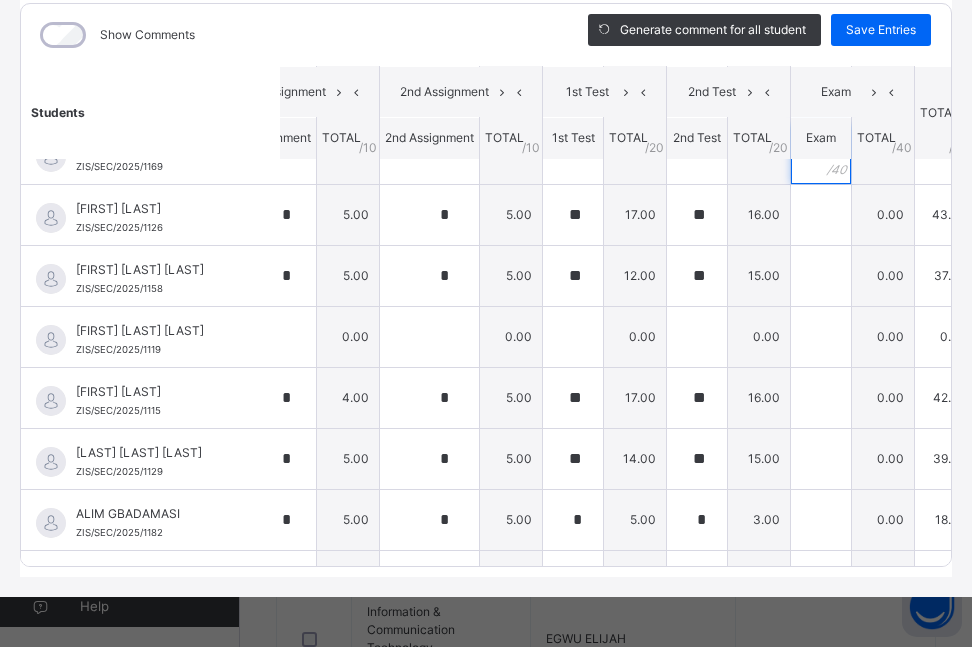 scroll, scrollTop: 713, scrollLeft: 59, axis: both 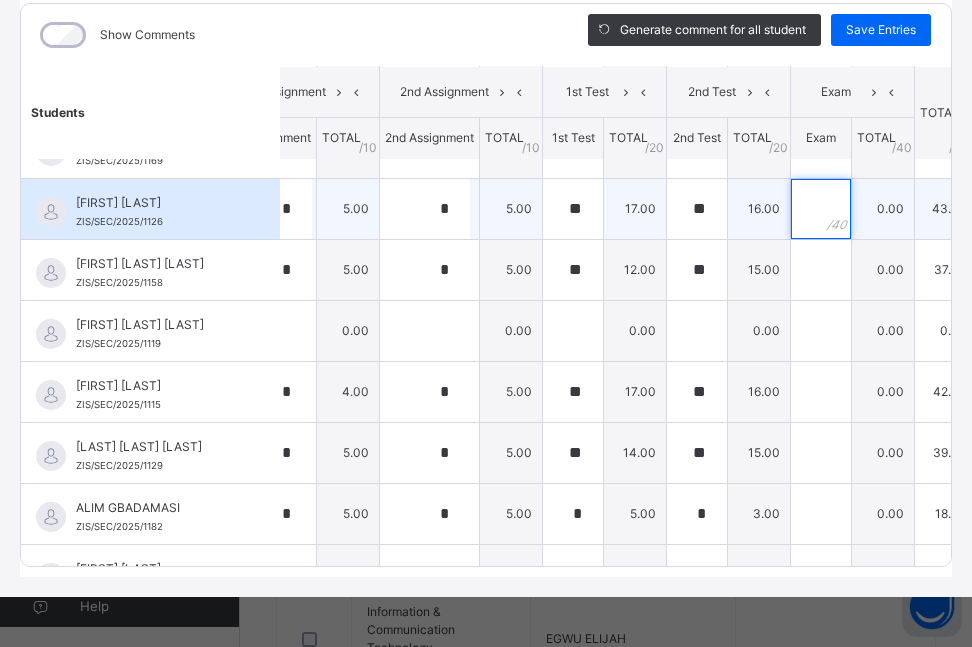 click at bounding box center [821, 209] 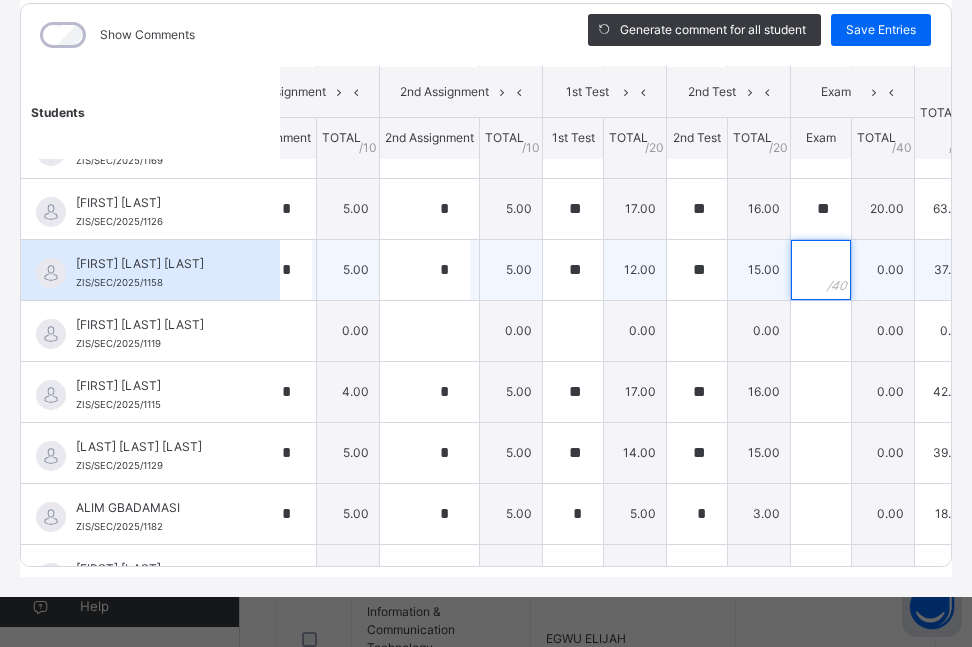 click at bounding box center [821, 270] 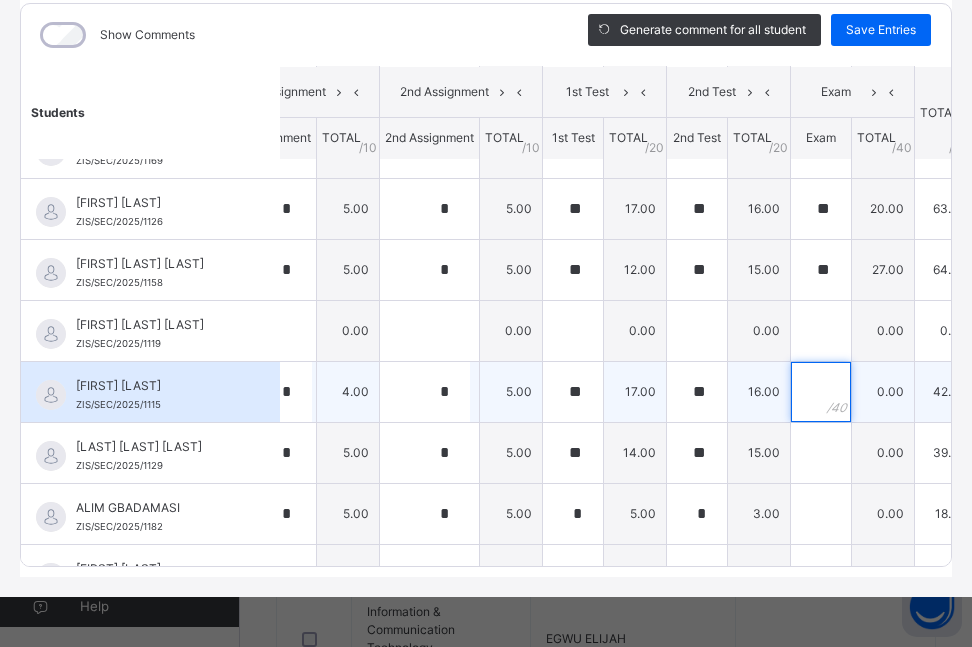 click at bounding box center (821, 392) 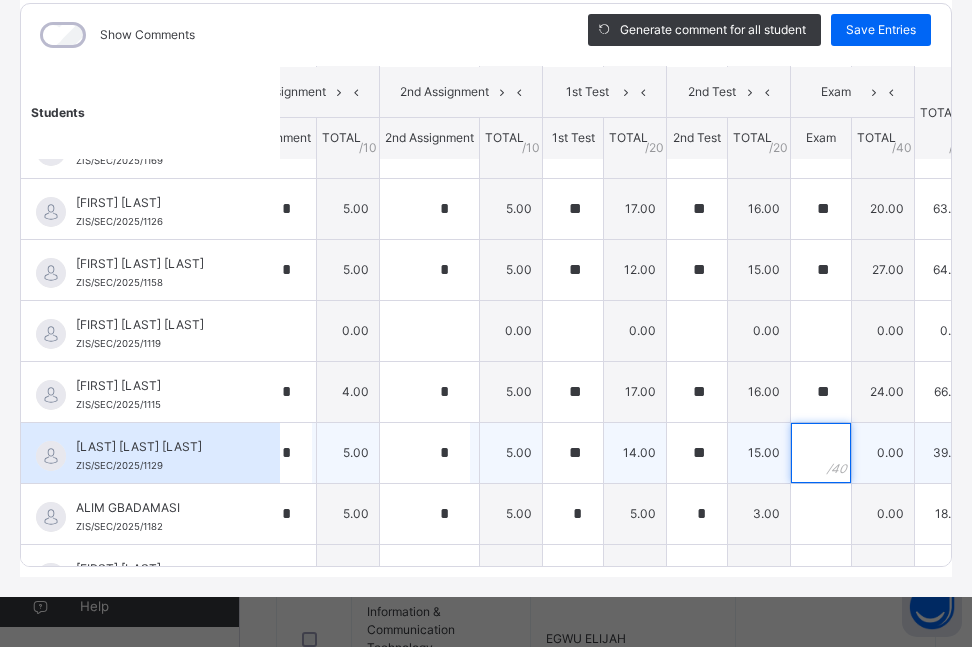click at bounding box center (821, 453) 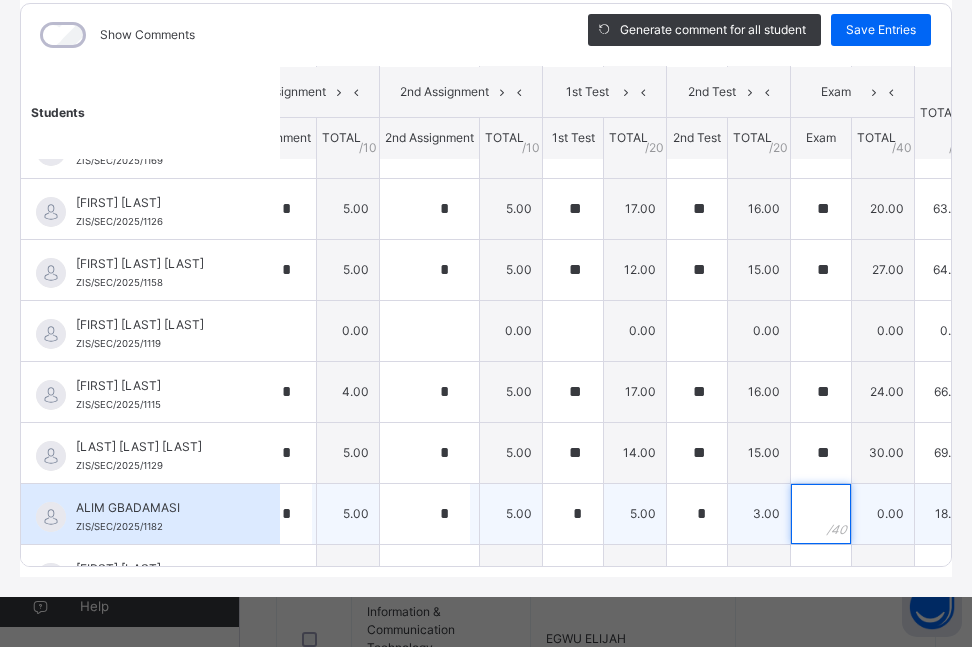 click at bounding box center [821, 514] 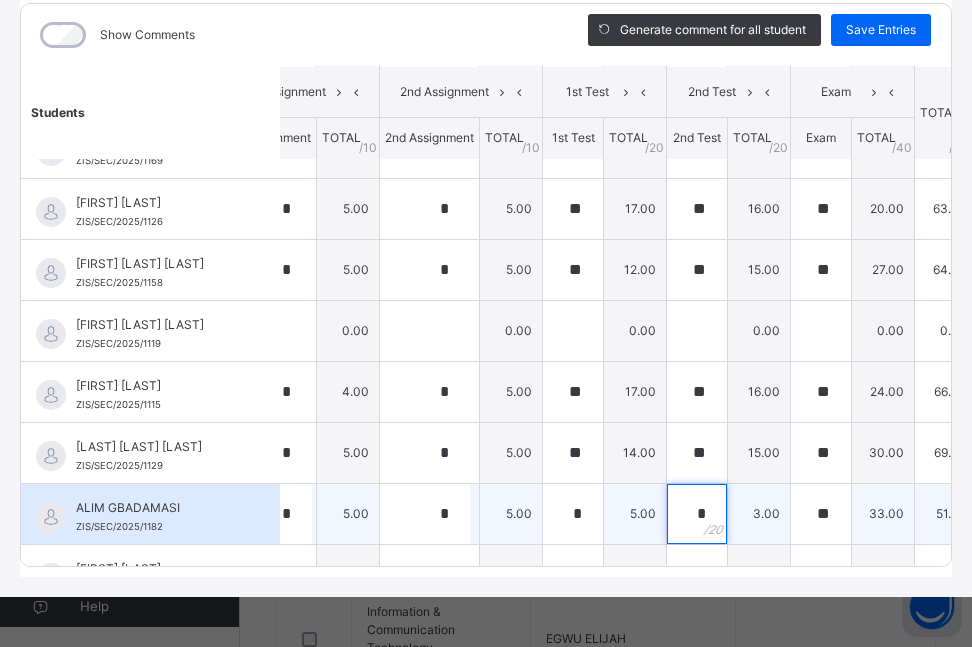 click on "*" at bounding box center [697, 514] 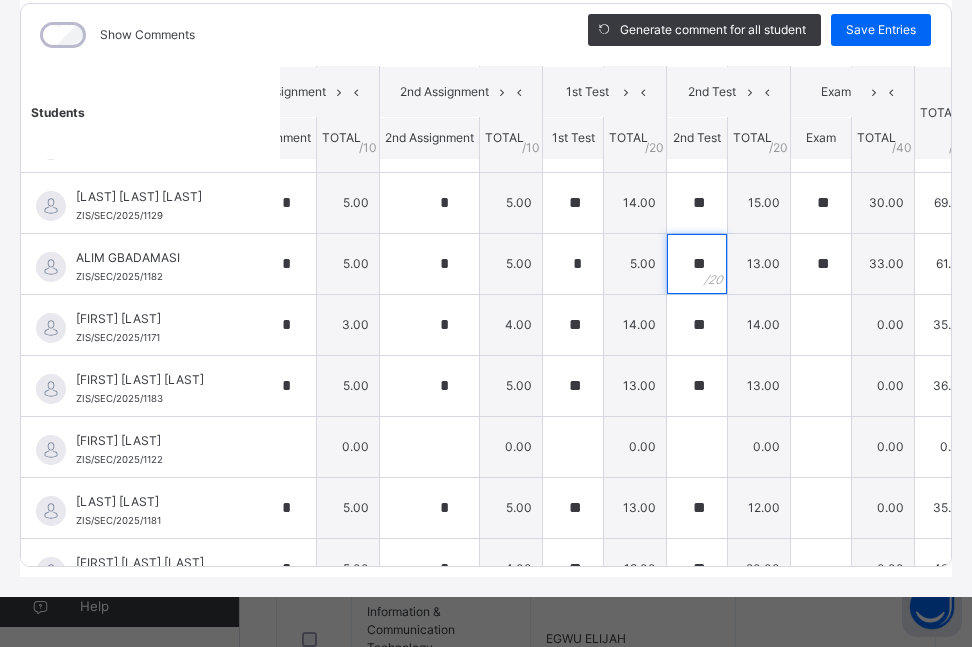 scroll, scrollTop: 969, scrollLeft: 59, axis: both 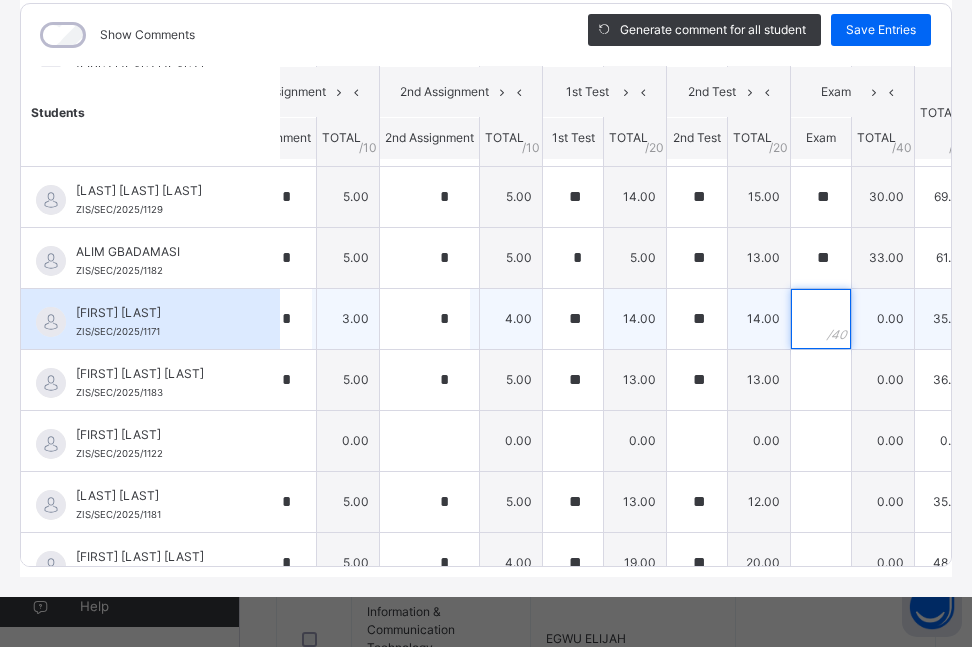 click at bounding box center [821, 319] 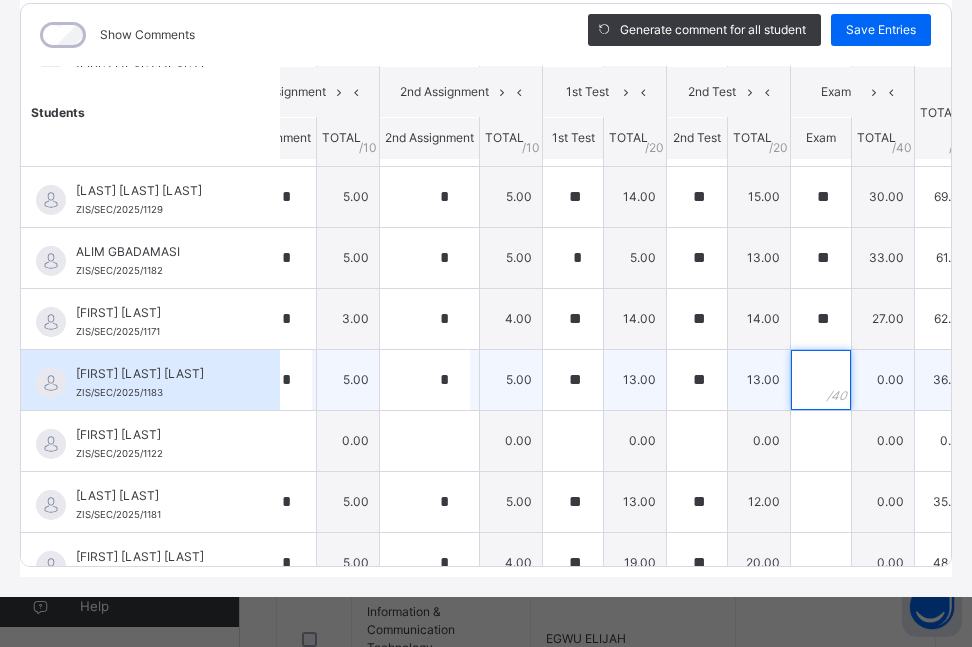click at bounding box center [821, 380] 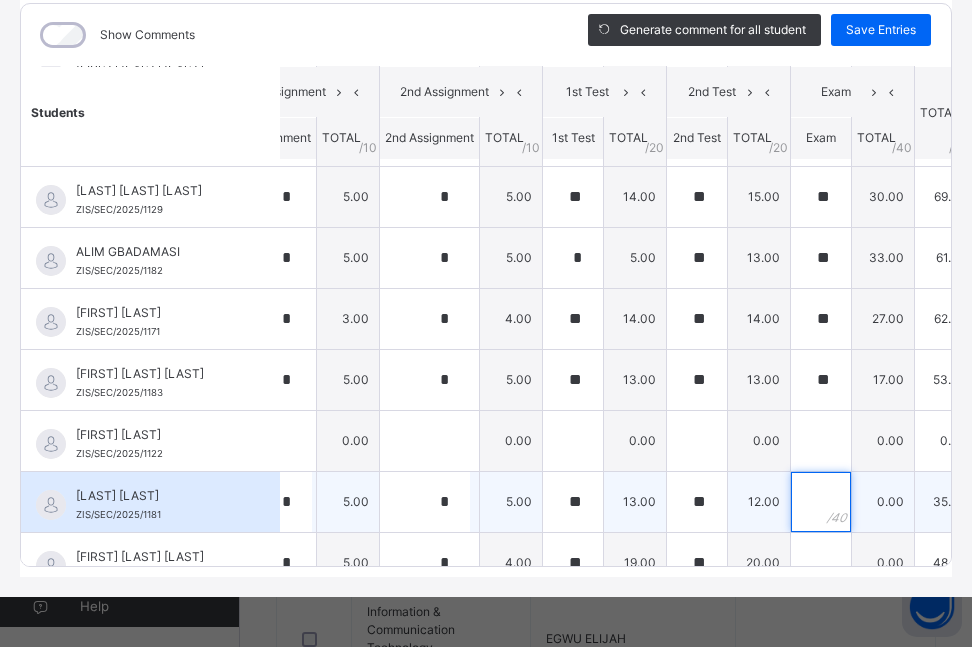 click at bounding box center (821, 502) 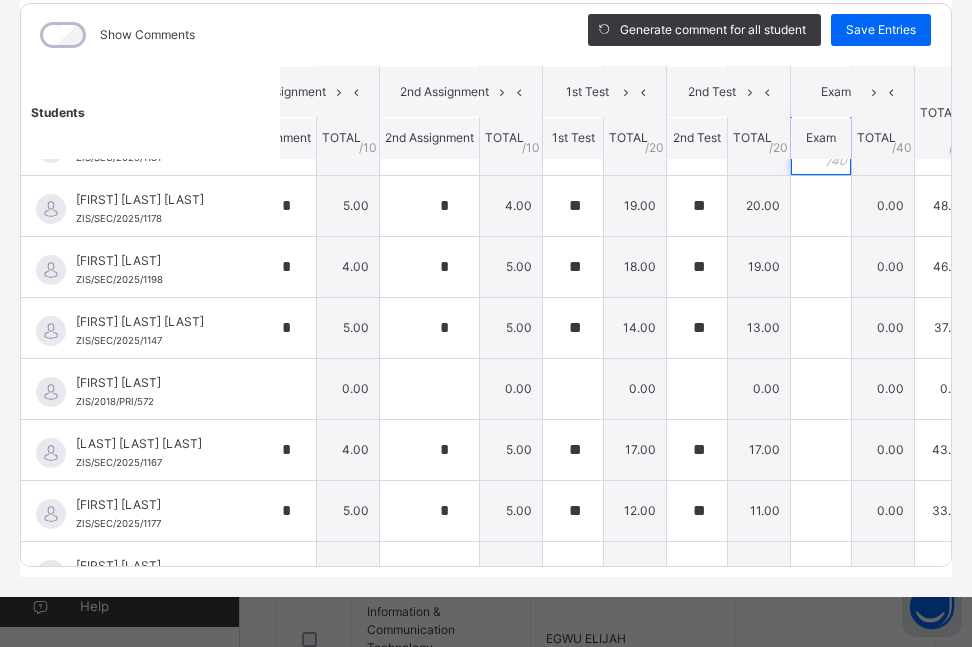 scroll, scrollTop: 1306, scrollLeft: 59, axis: both 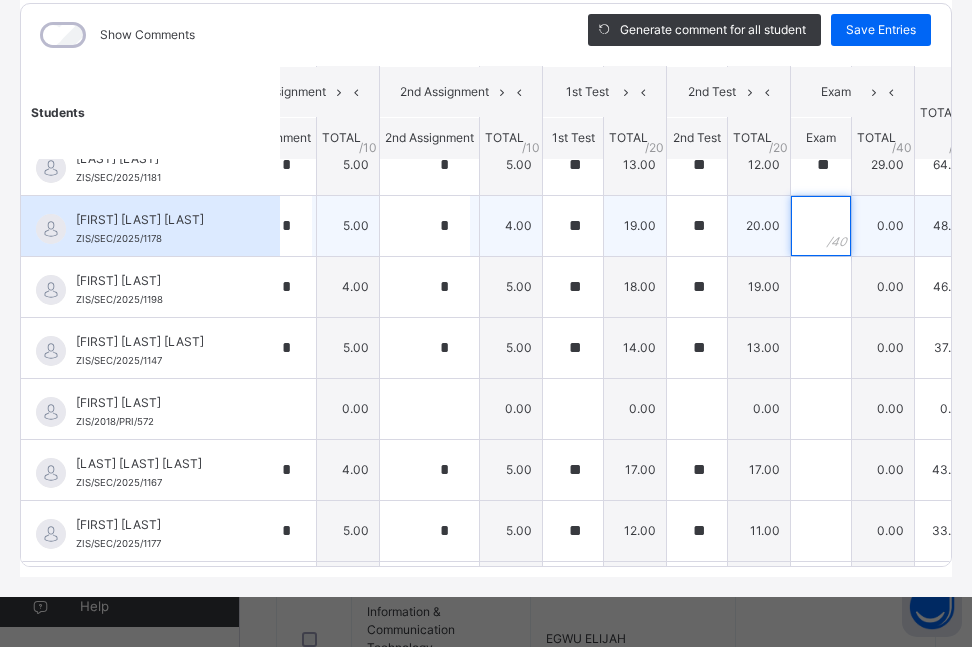 click at bounding box center (821, 226) 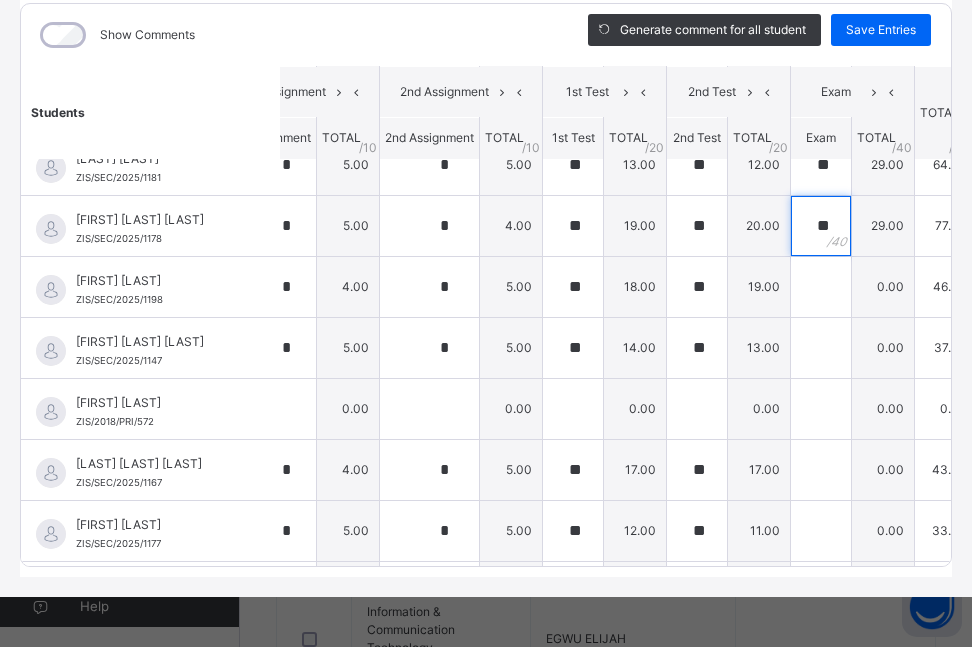 scroll, scrollTop: 1266, scrollLeft: 59, axis: both 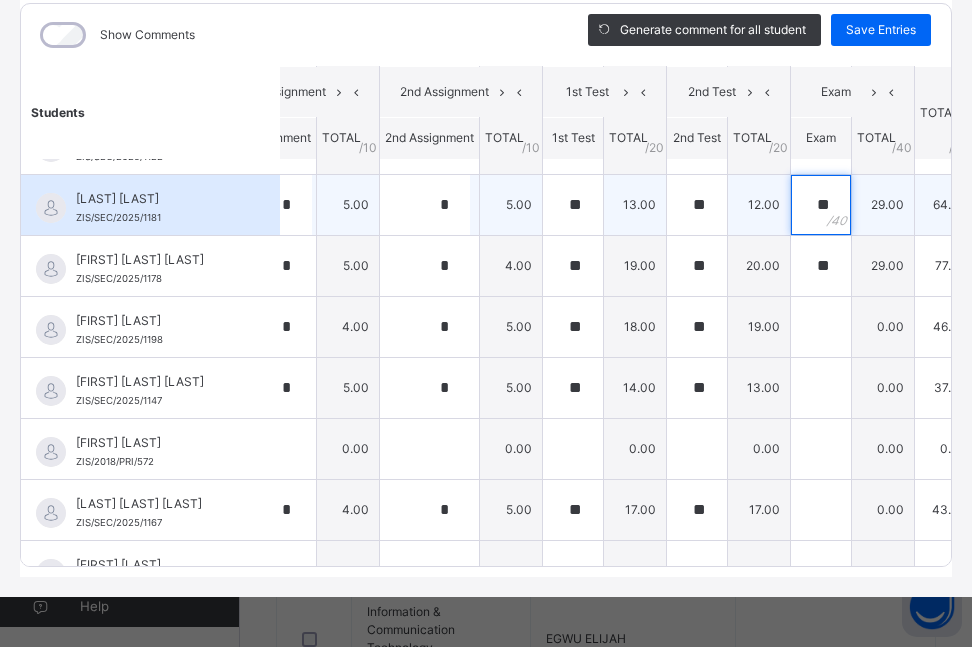 click on "**" at bounding box center [821, 205] 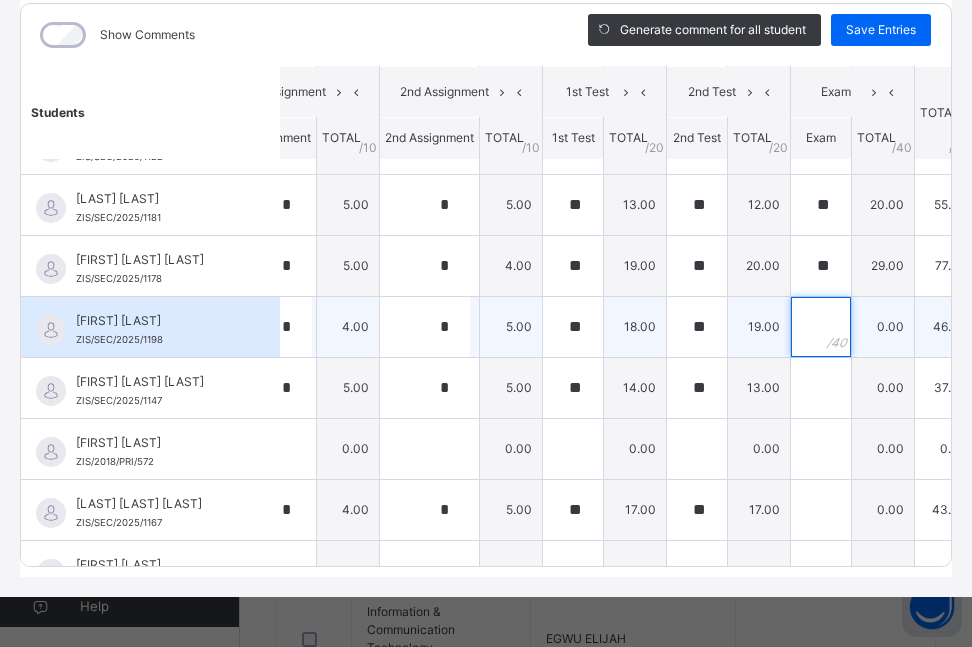 click at bounding box center (821, 327) 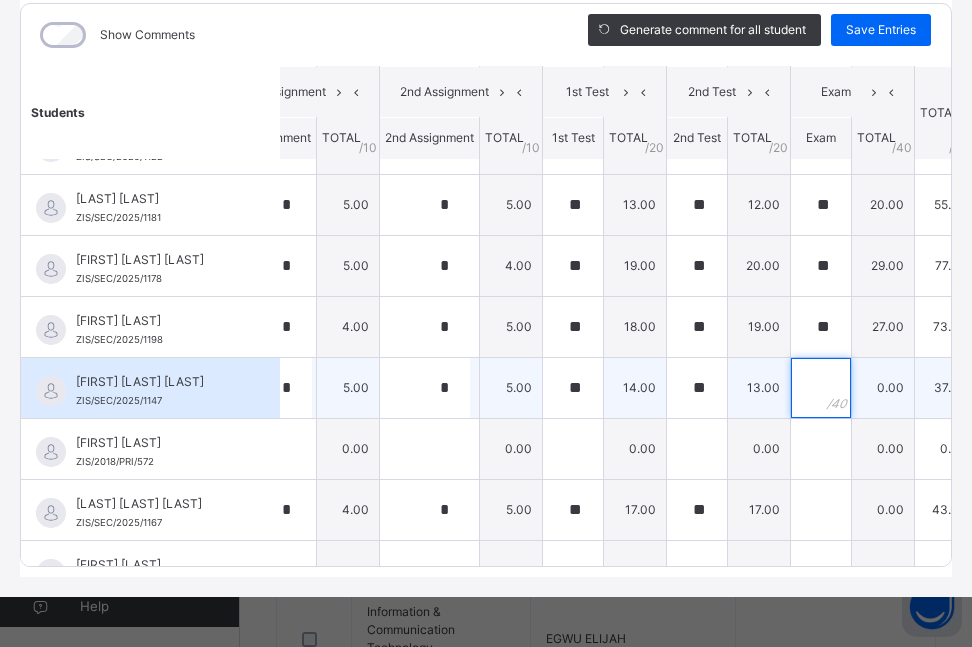 click at bounding box center (821, 388) 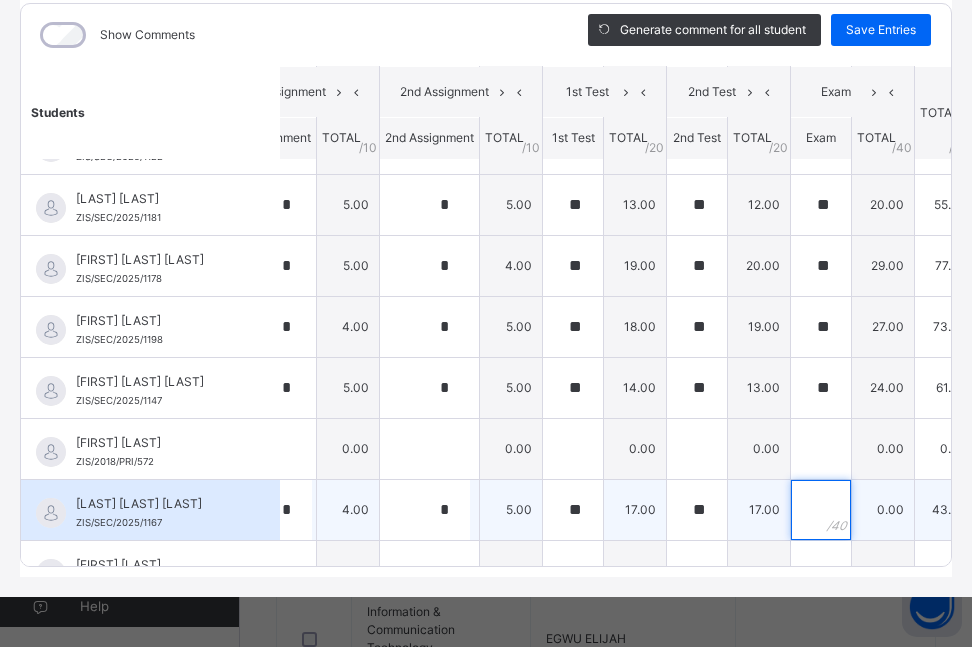 click at bounding box center (821, 510) 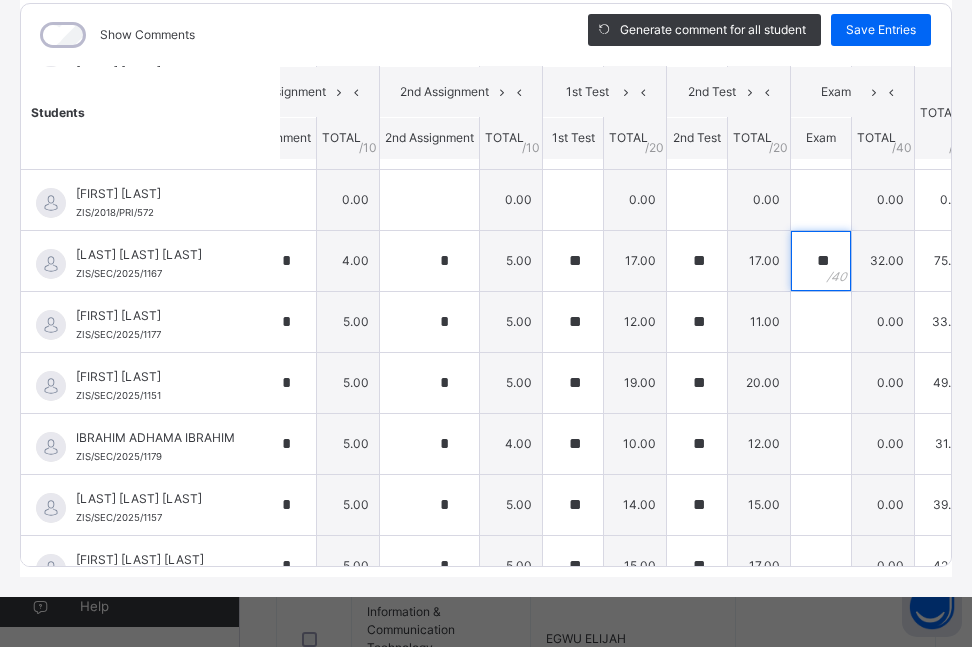 scroll, scrollTop: 1535, scrollLeft: 59, axis: both 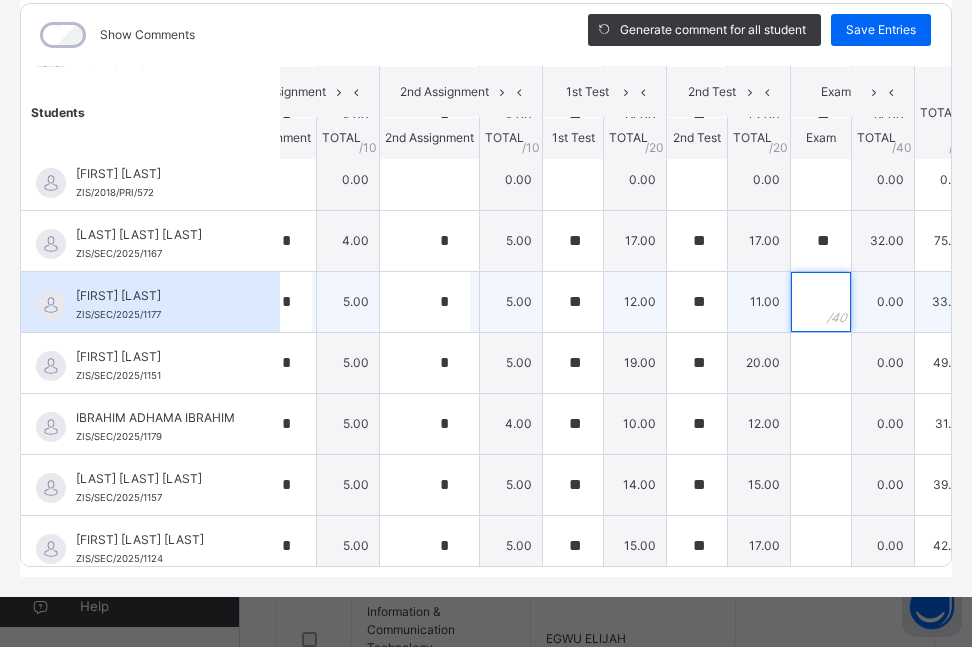 click at bounding box center [821, 302] 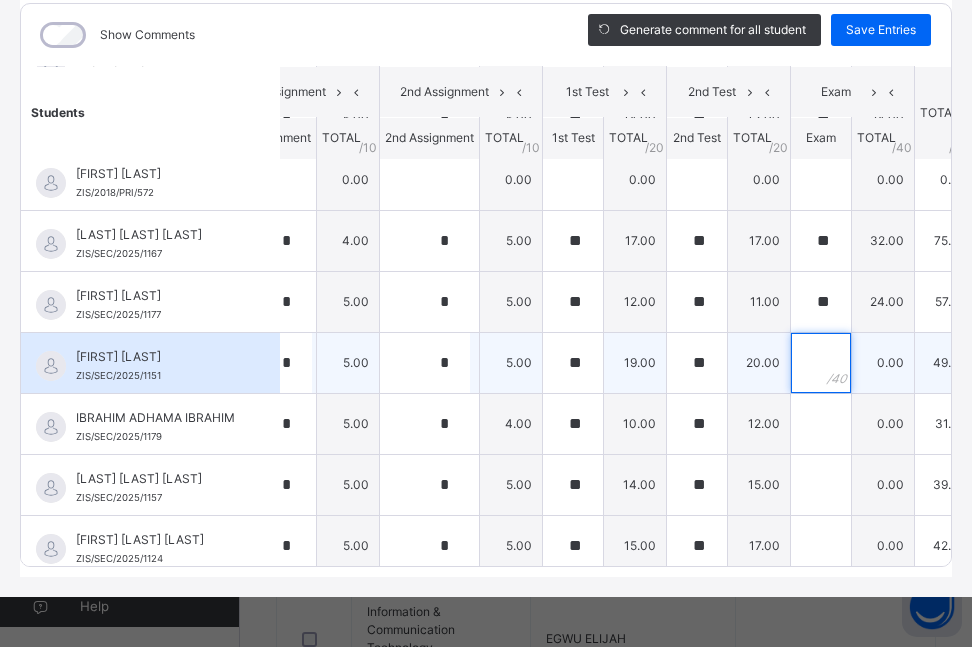 click at bounding box center [821, 363] 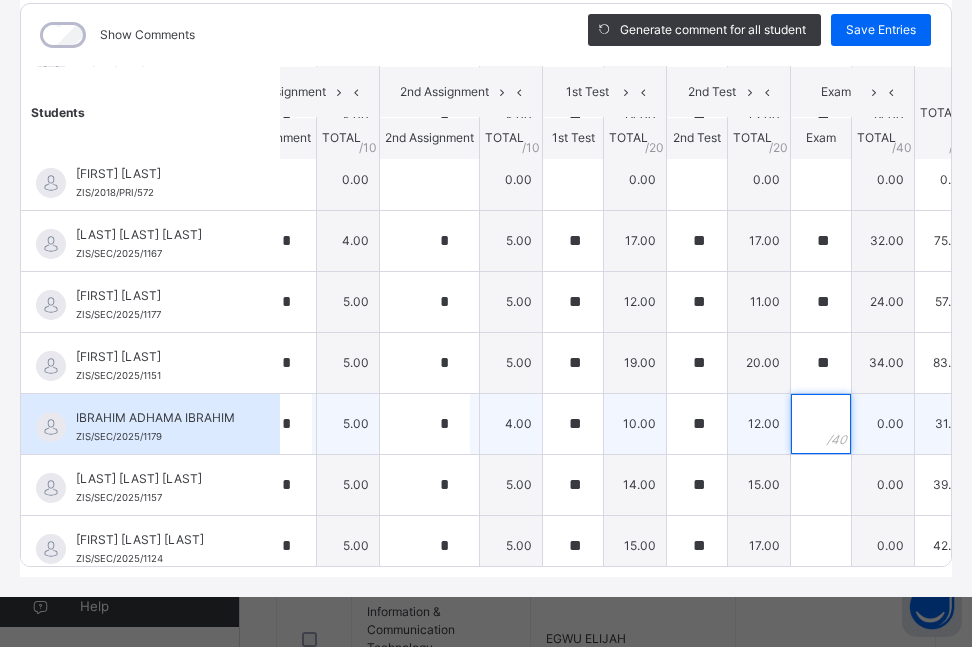 click at bounding box center (821, 424) 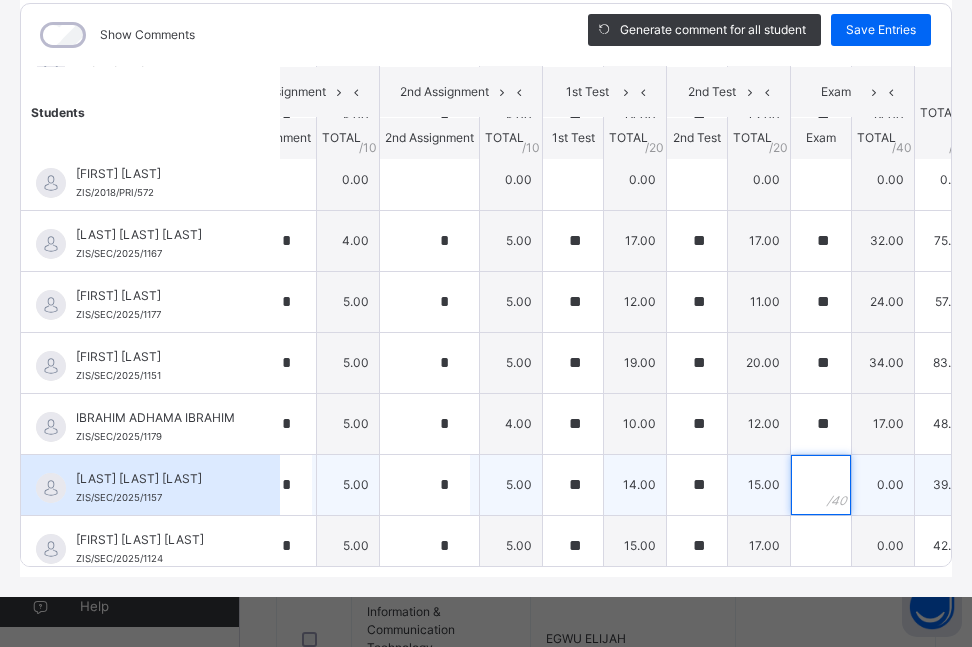click at bounding box center [821, 485] 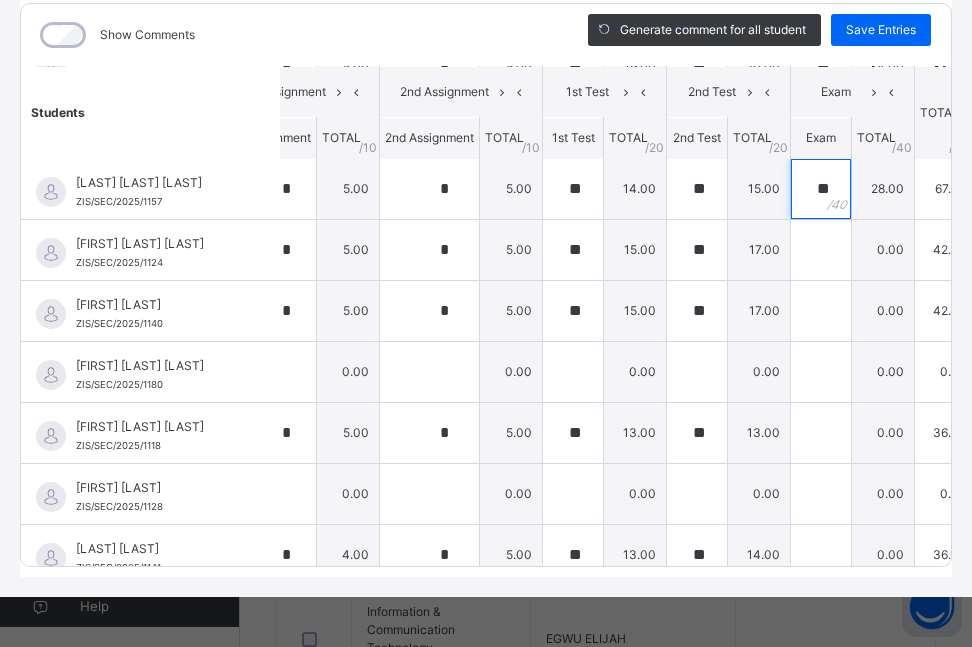 scroll, scrollTop: 1838, scrollLeft: 59, axis: both 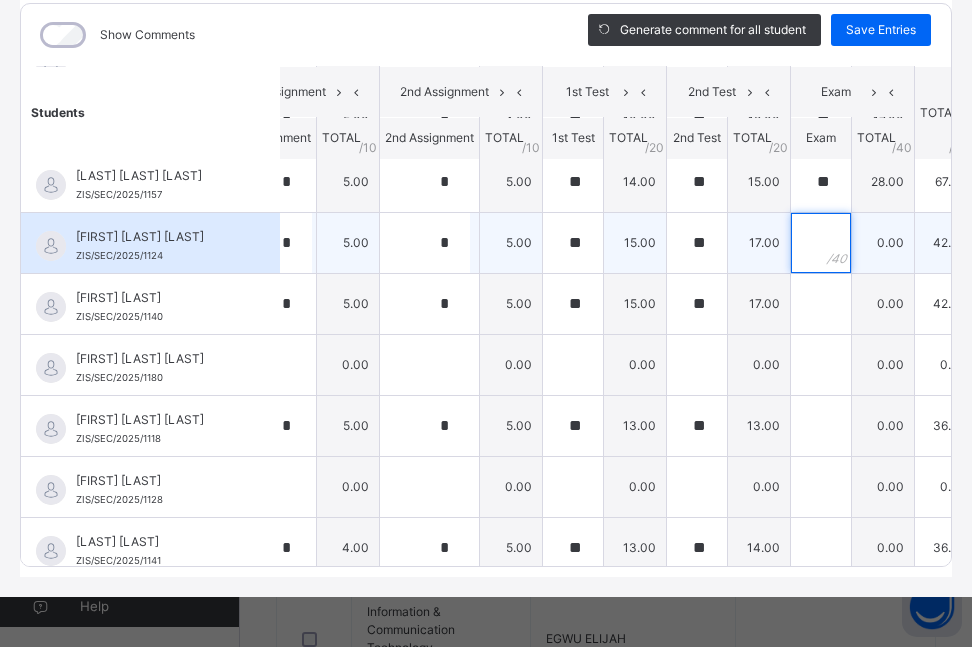 click at bounding box center [821, 243] 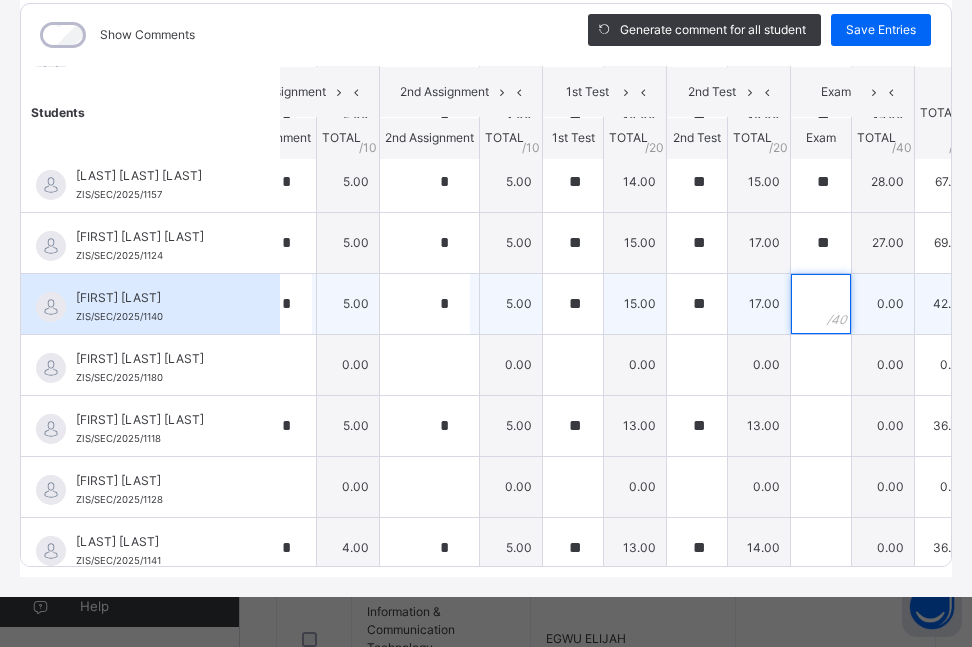 click at bounding box center [821, 304] 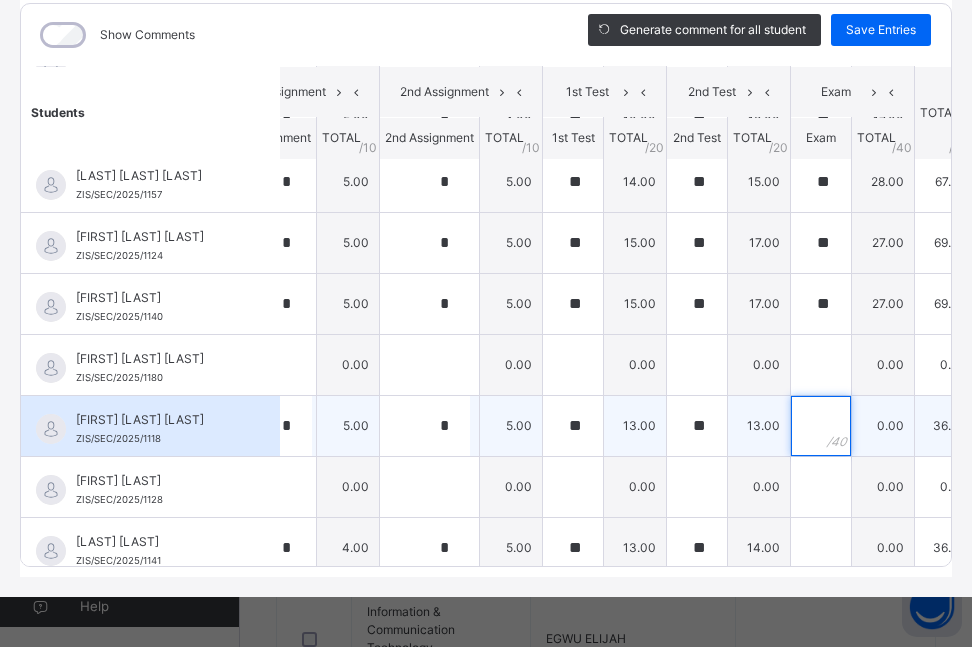 click at bounding box center (821, 426) 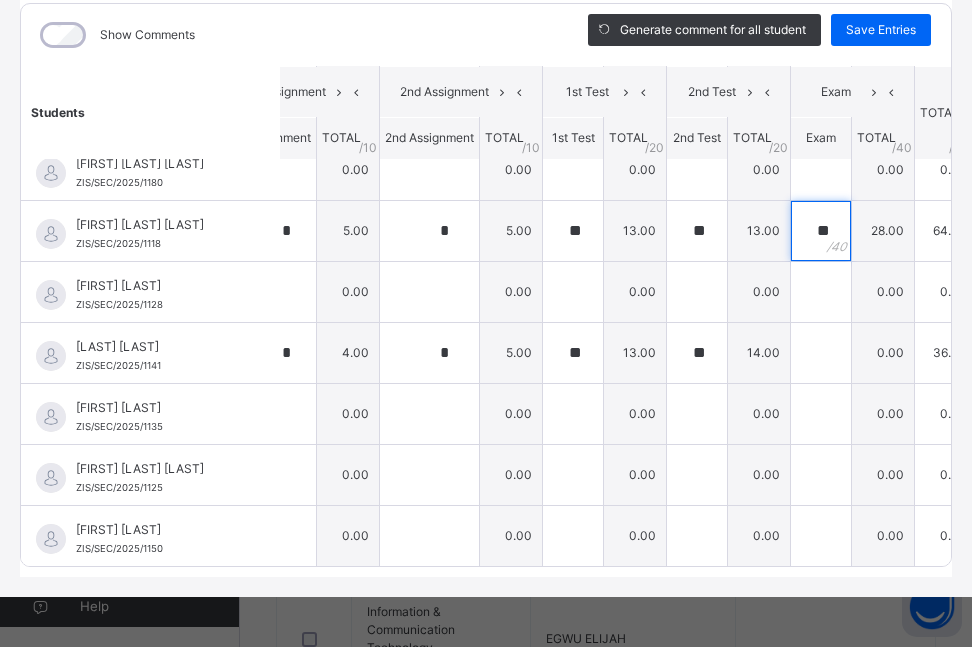 scroll, scrollTop: 2040, scrollLeft: 59, axis: both 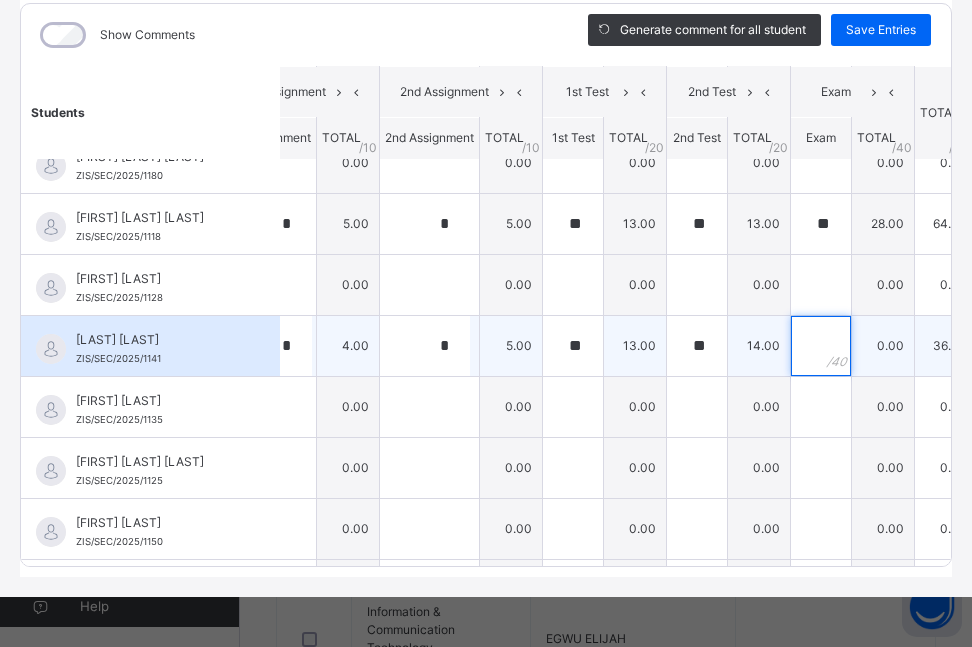 click at bounding box center (821, 346) 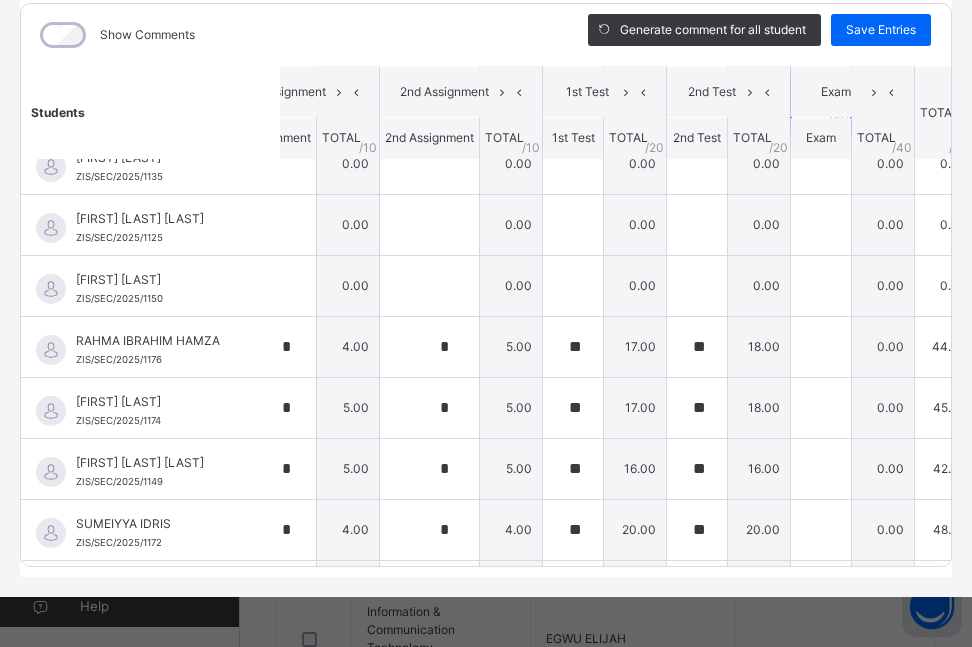 scroll, scrollTop: 2289, scrollLeft: 59, axis: both 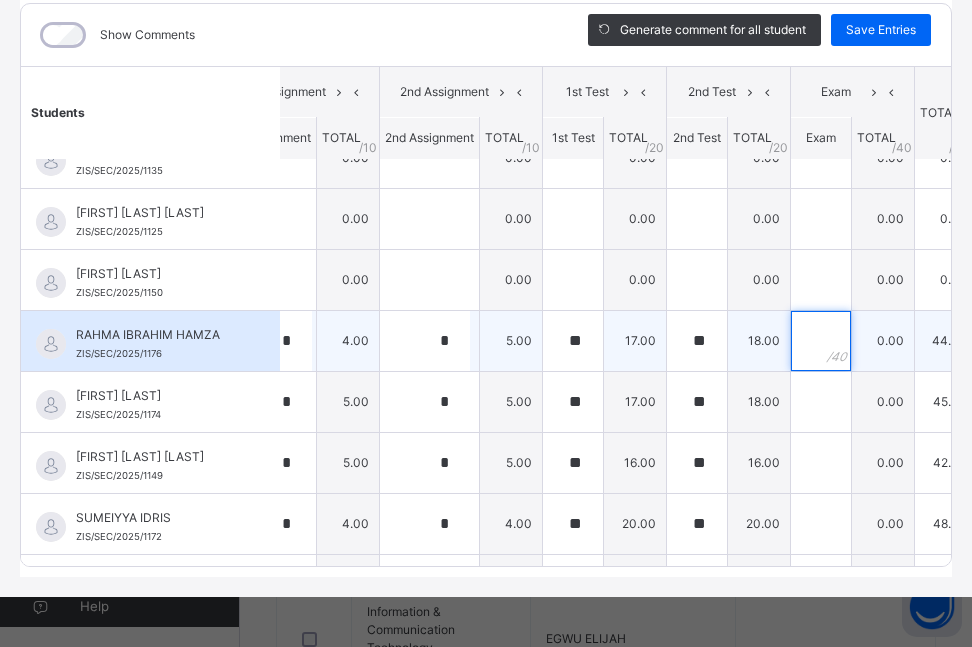 click at bounding box center (821, 341) 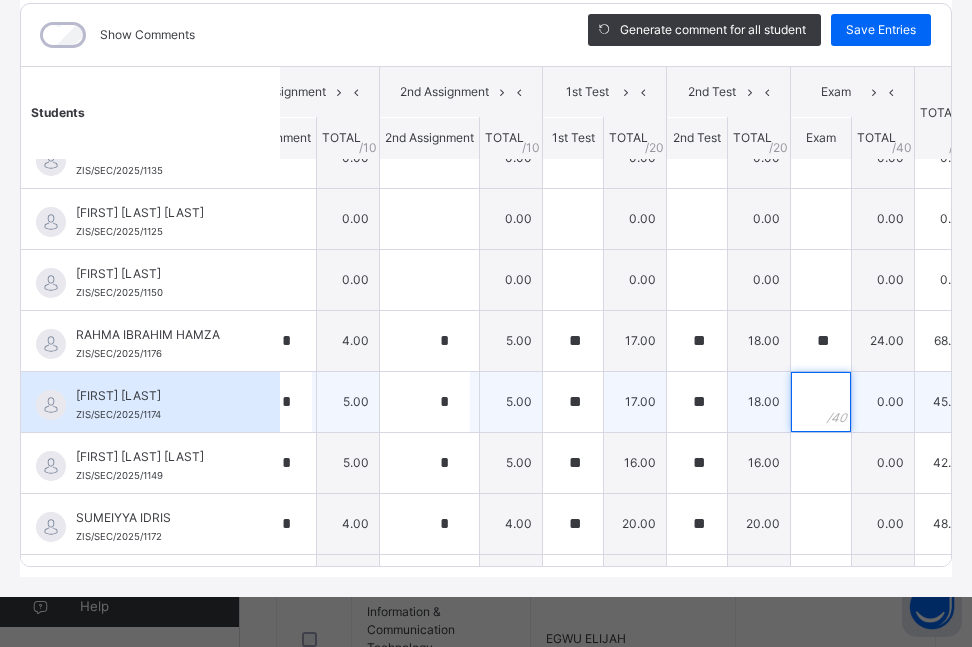 click at bounding box center [821, 402] 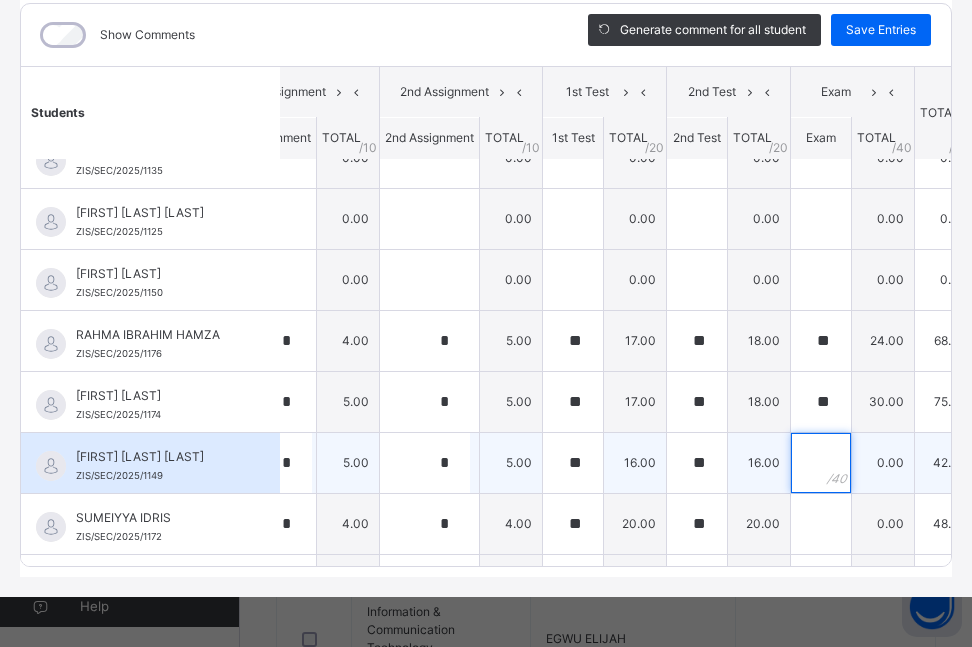 click at bounding box center (821, 463) 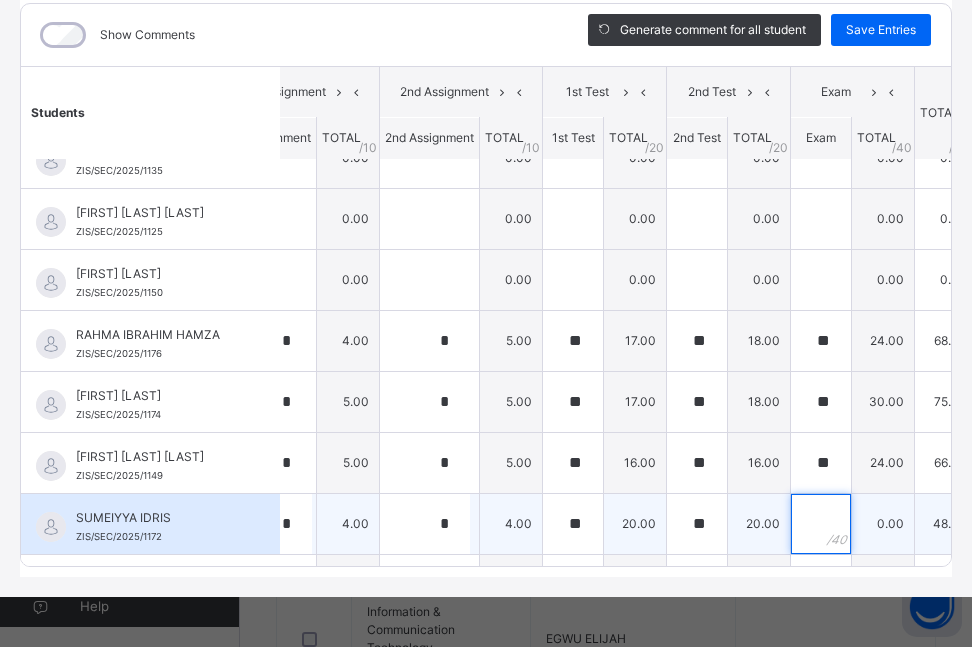 click at bounding box center (821, 524) 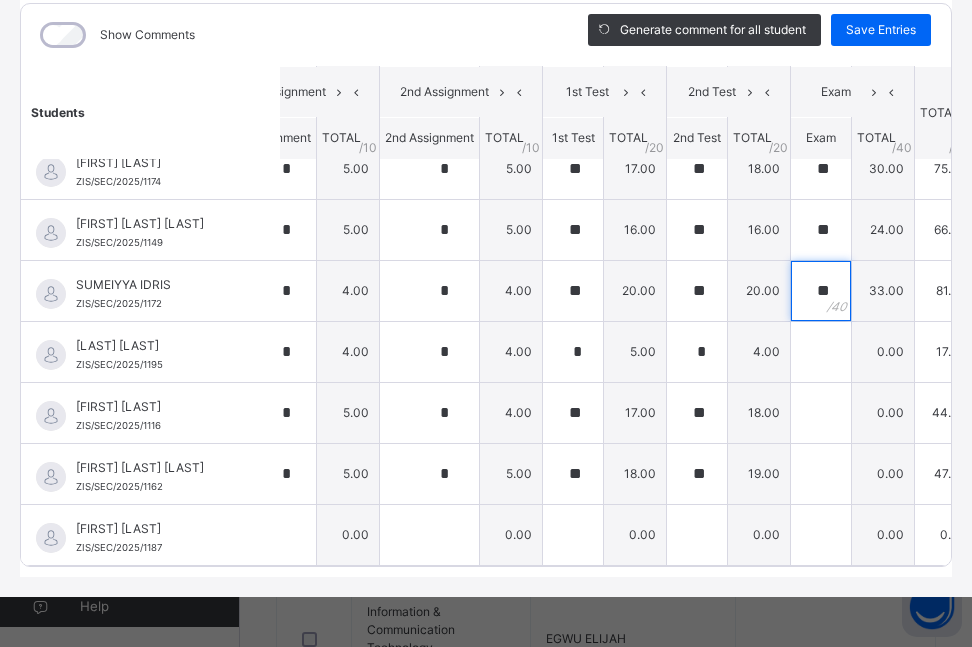 scroll, scrollTop: 2539, scrollLeft: 59, axis: both 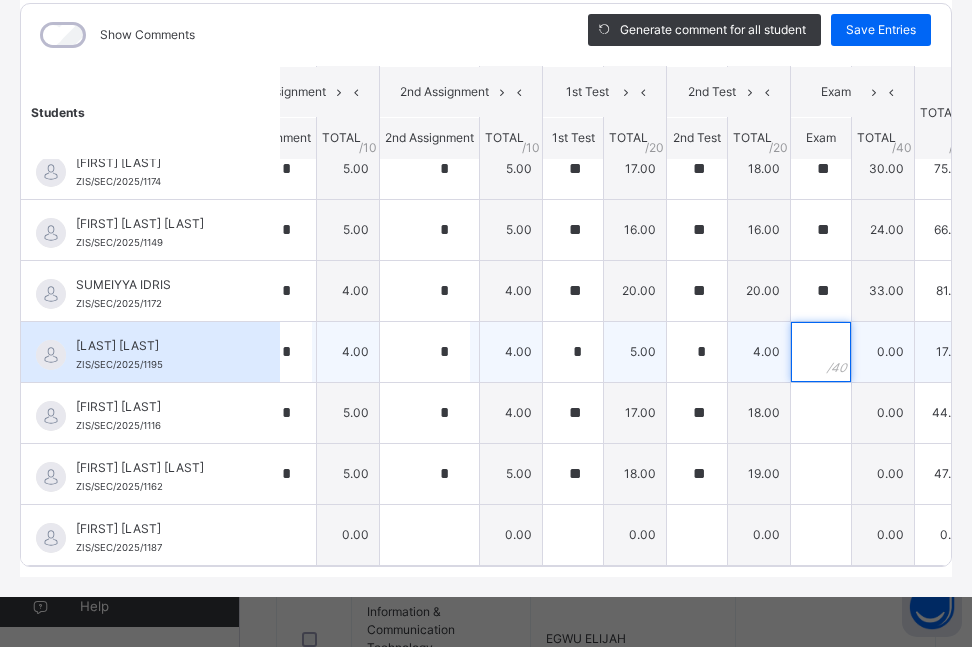 click at bounding box center [821, 352] 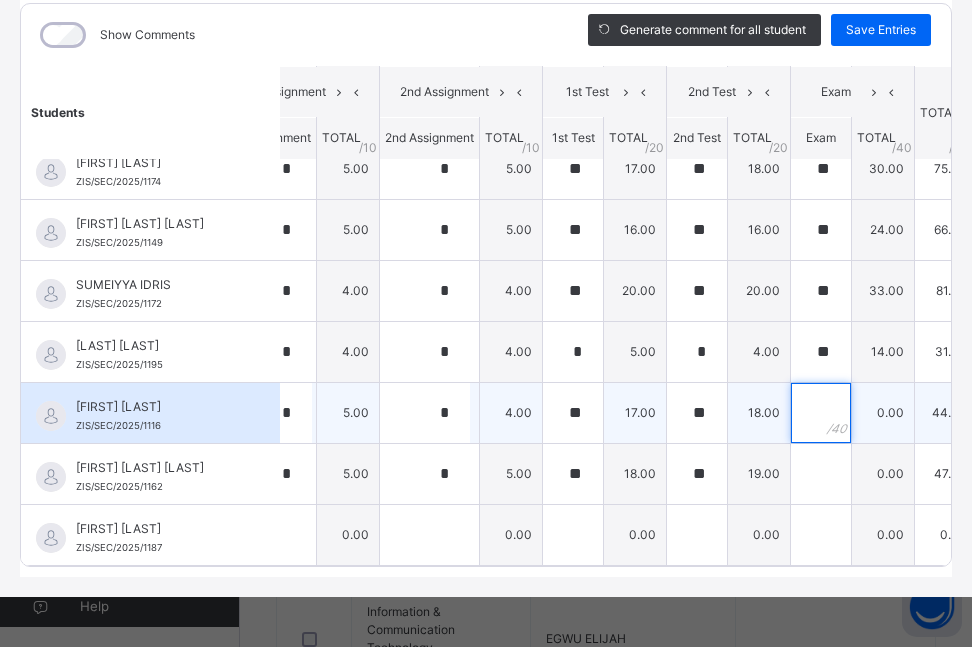 click at bounding box center (821, 413) 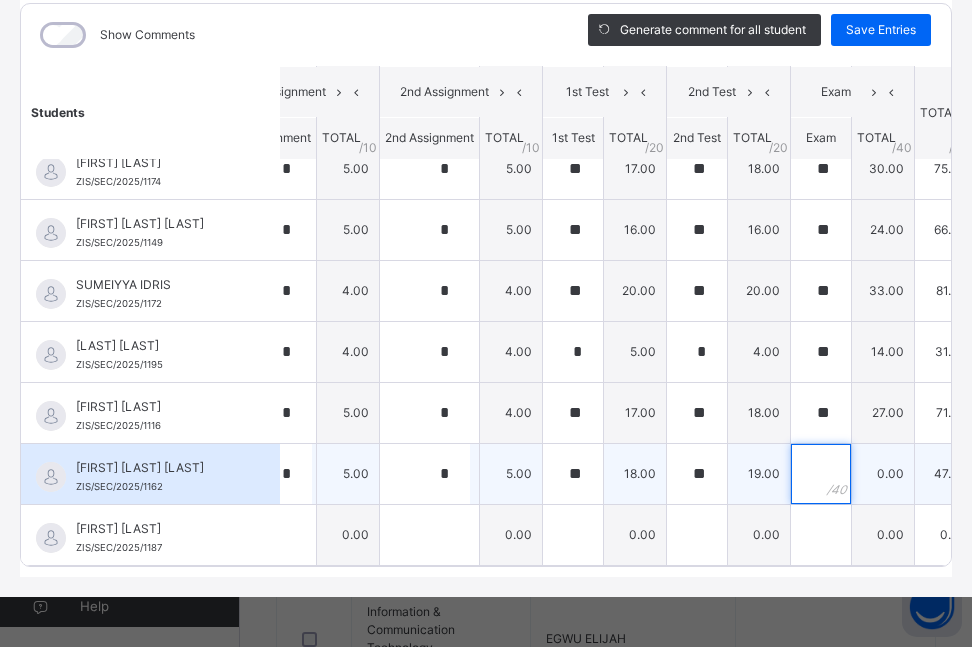 click at bounding box center (821, 474) 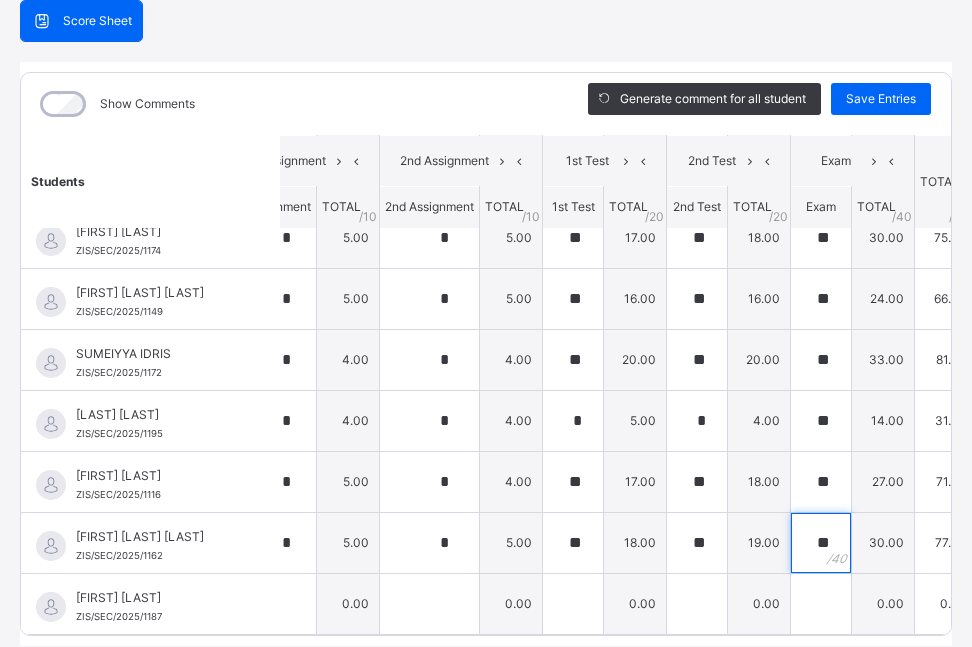 scroll, scrollTop: 198, scrollLeft: 0, axis: vertical 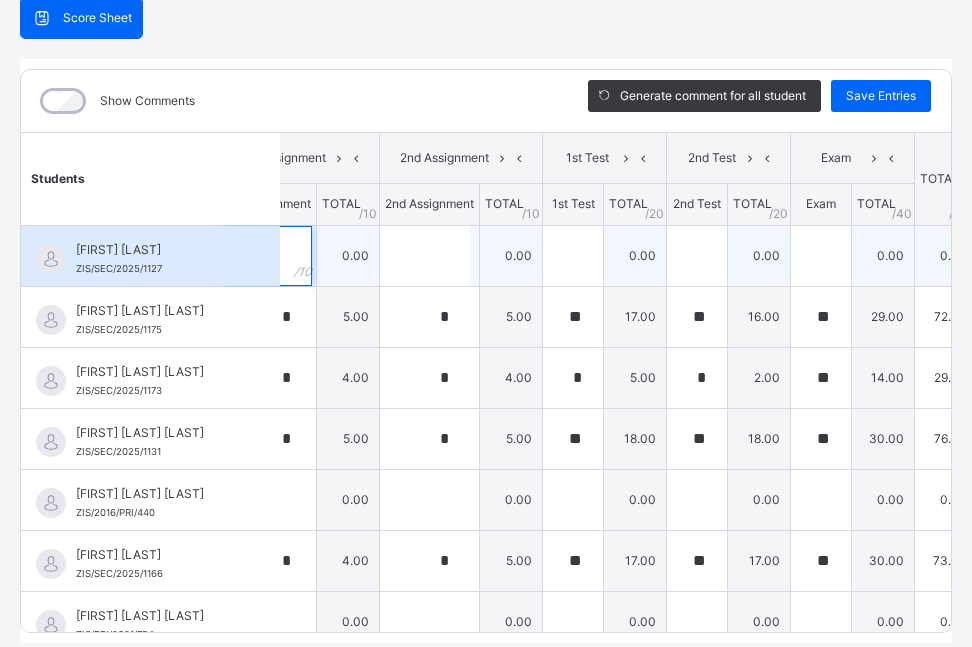 click at bounding box center [269, 256] 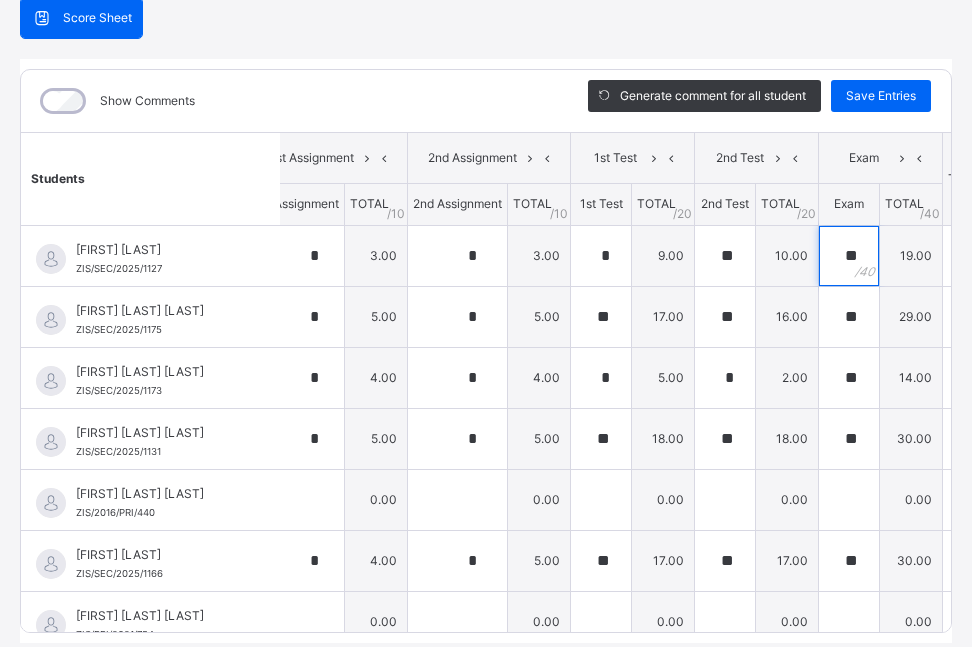 scroll, scrollTop: 0, scrollLeft: 21, axis: horizontal 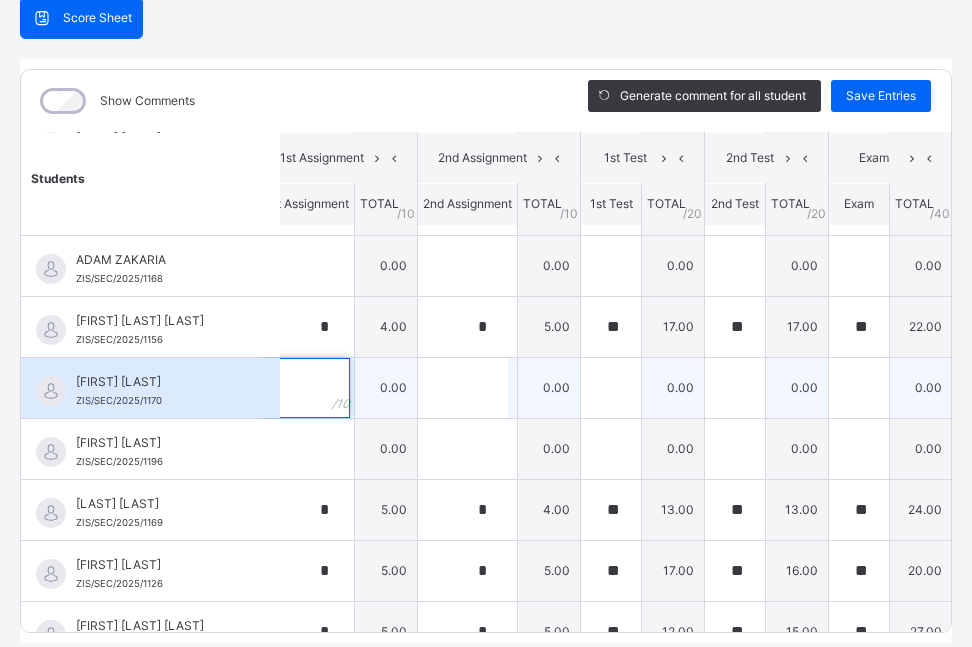 click at bounding box center [307, 388] 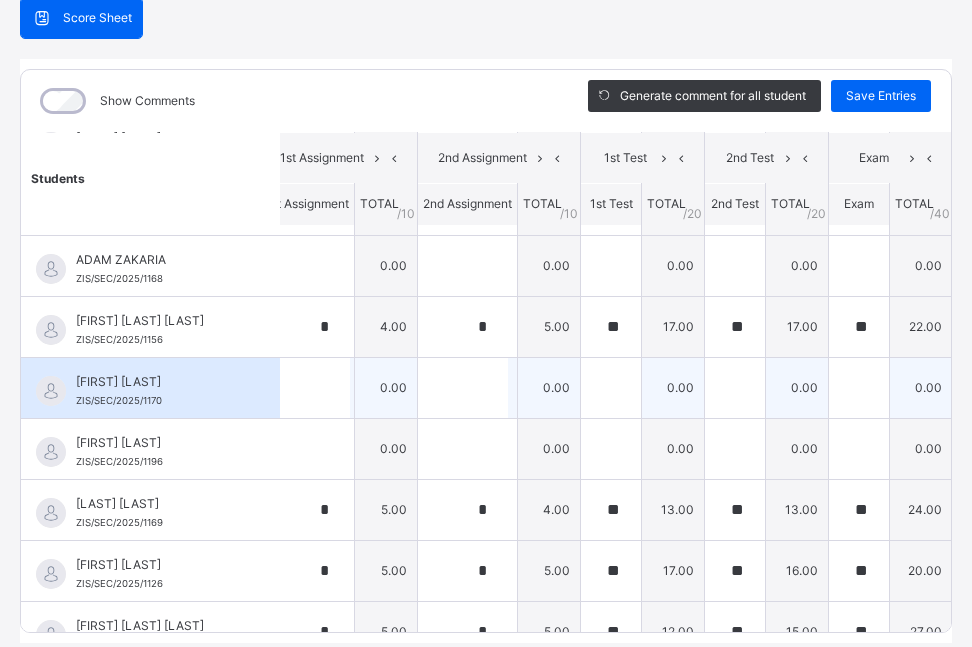 click at bounding box center [307, 388] 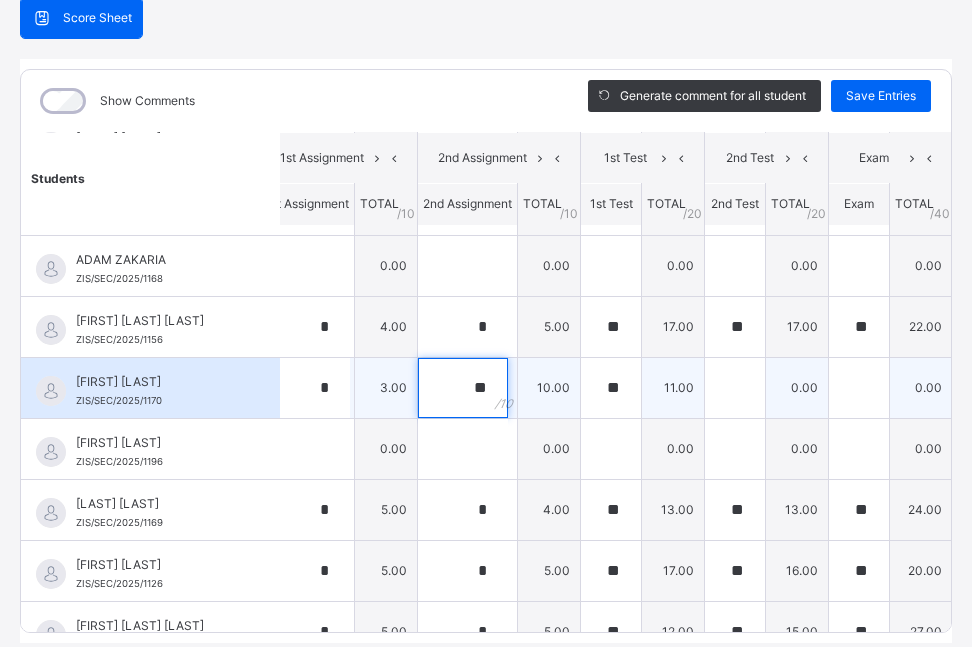 click on "**" at bounding box center (467, 388) 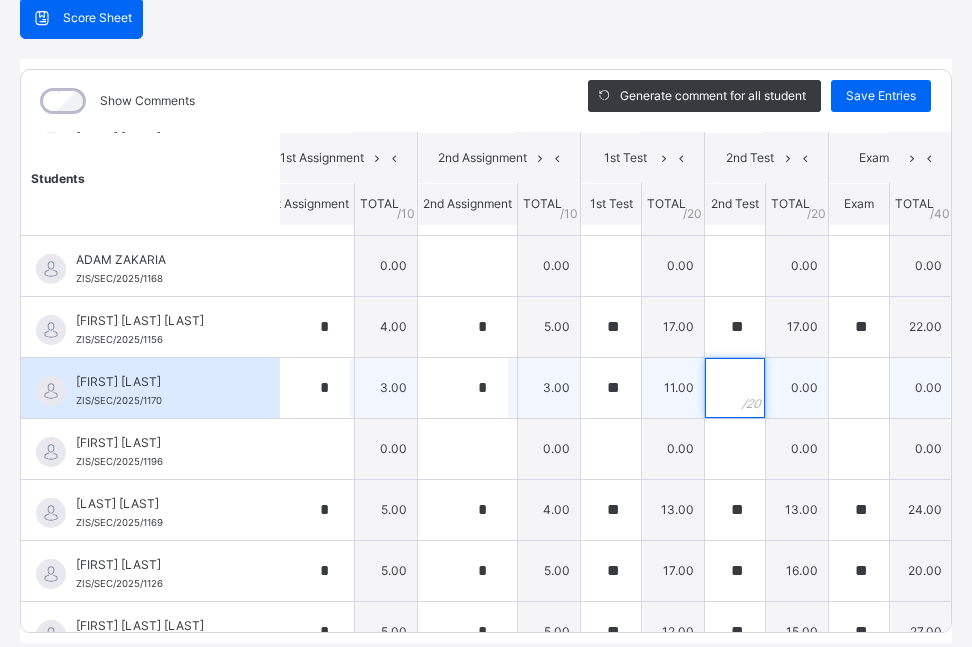 click at bounding box center [735, 388] 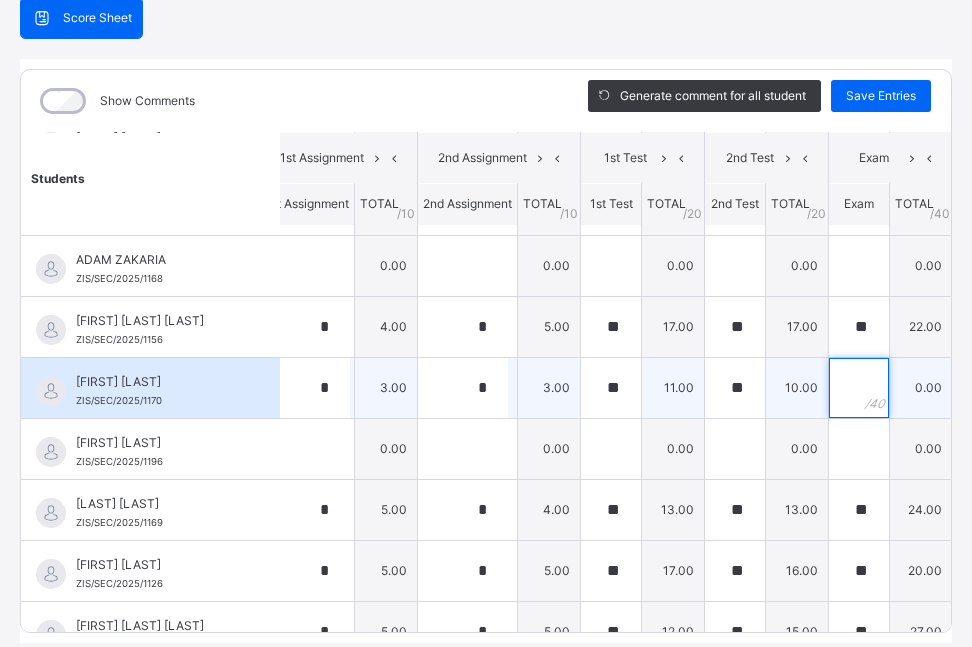 click at bounding box center [859, 388] 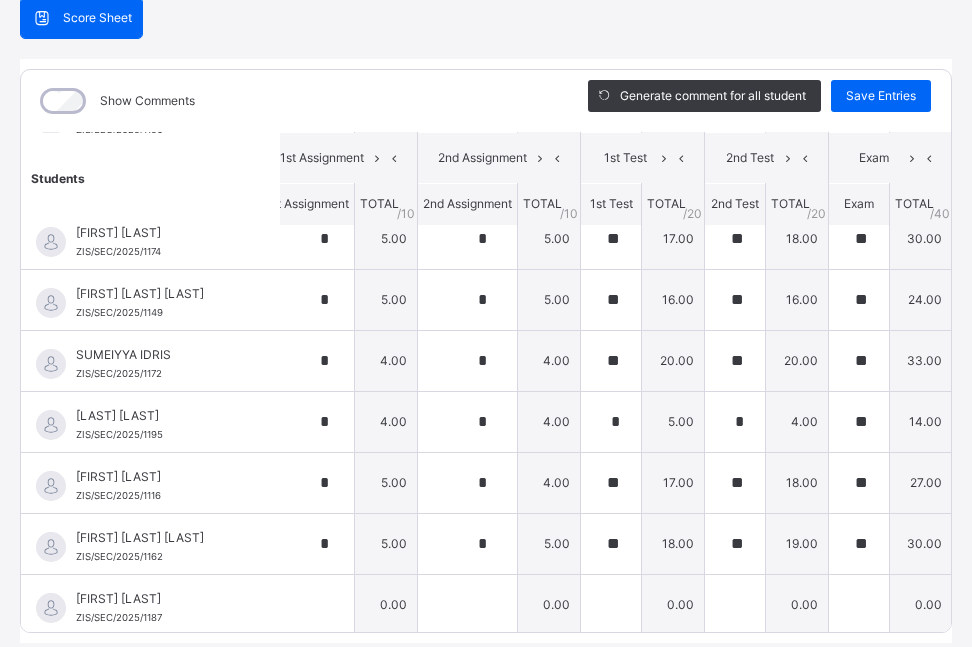 scroll, scrollTop: 2539, scrollLeft: 21, axis: both 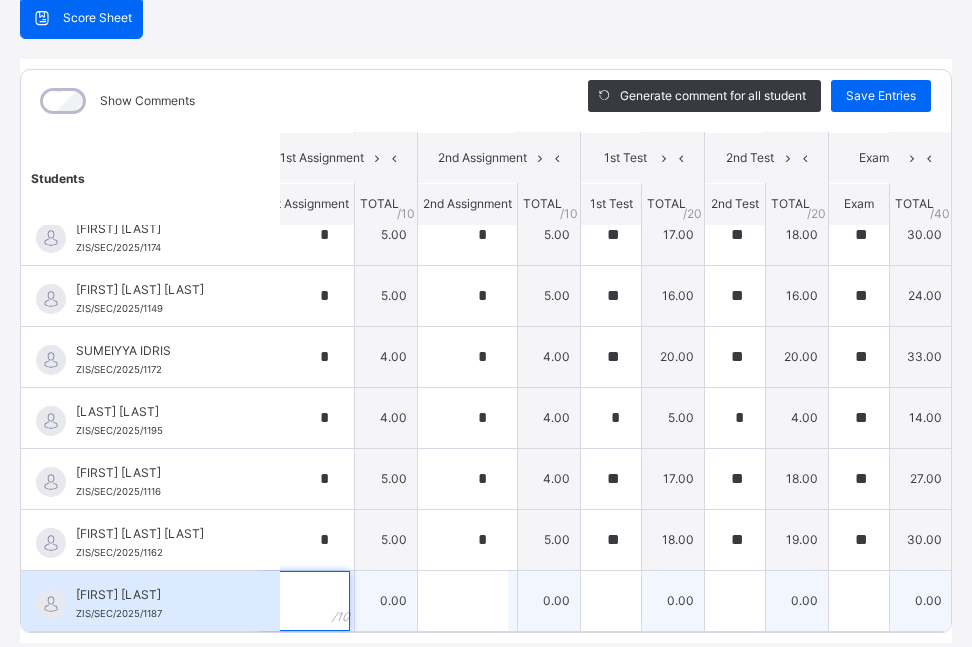 click at bounding box center (307, 601) 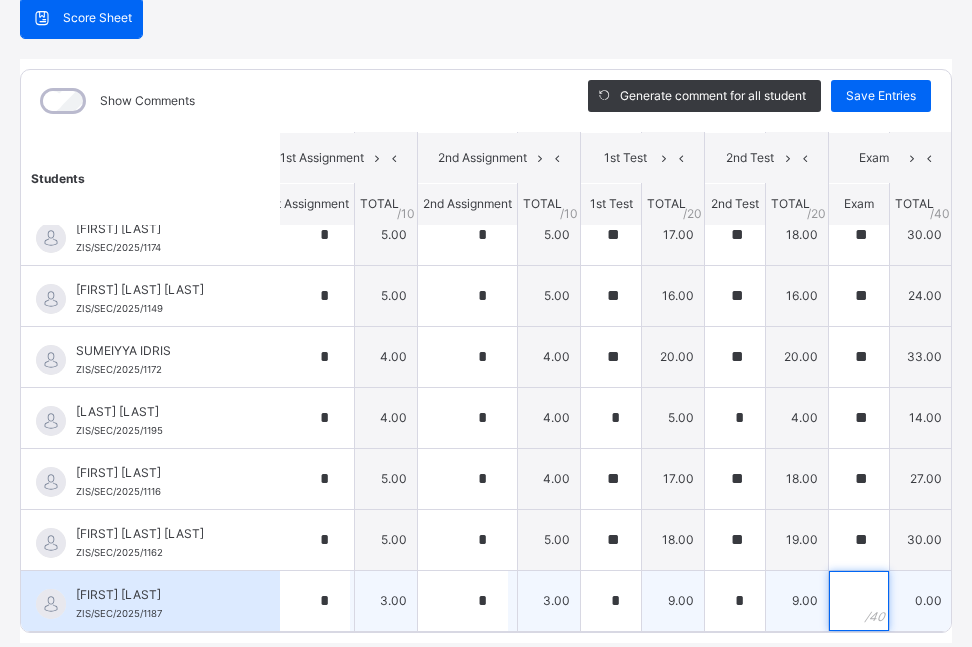 scroll, scrollTop: 2539, scrollLeft: 23, axis: both 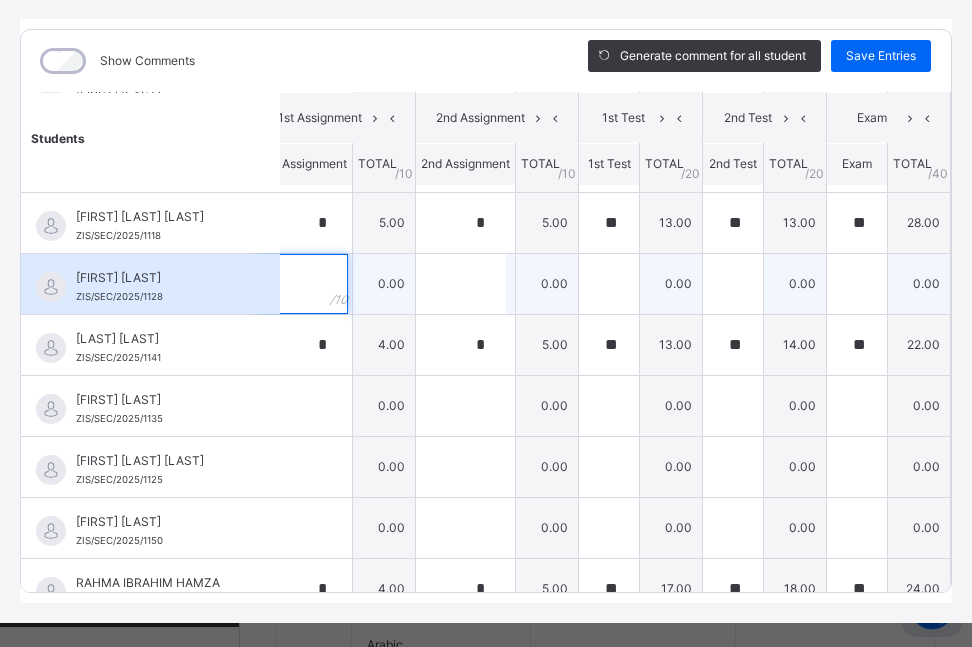 click at bounding box center (305, 284) 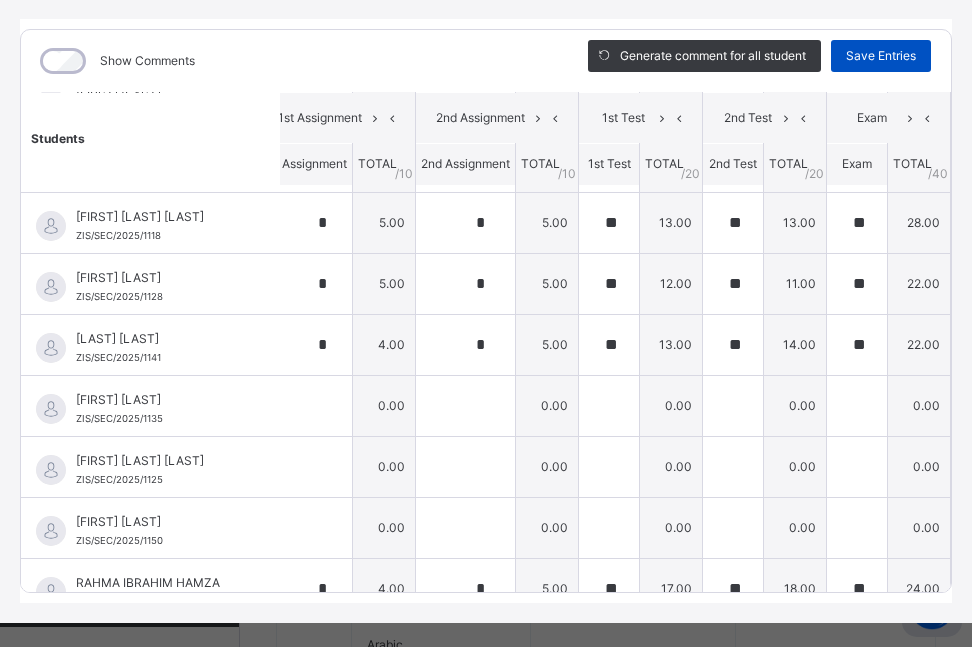 click on "Save Entries" at bounding box center [881, 56] 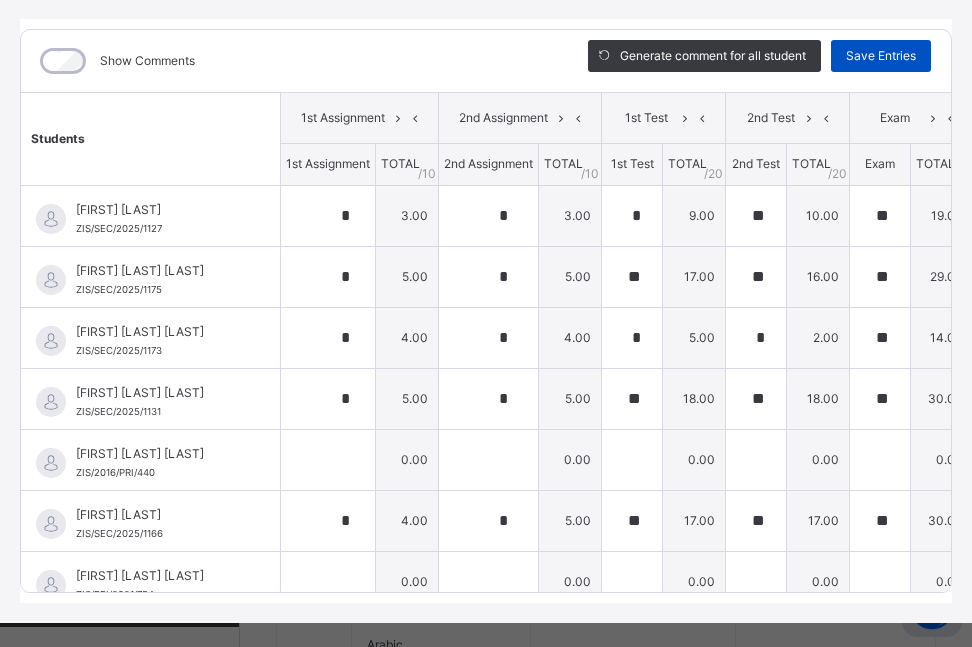 click on "Save Entries" at bounding box center (881, 56) 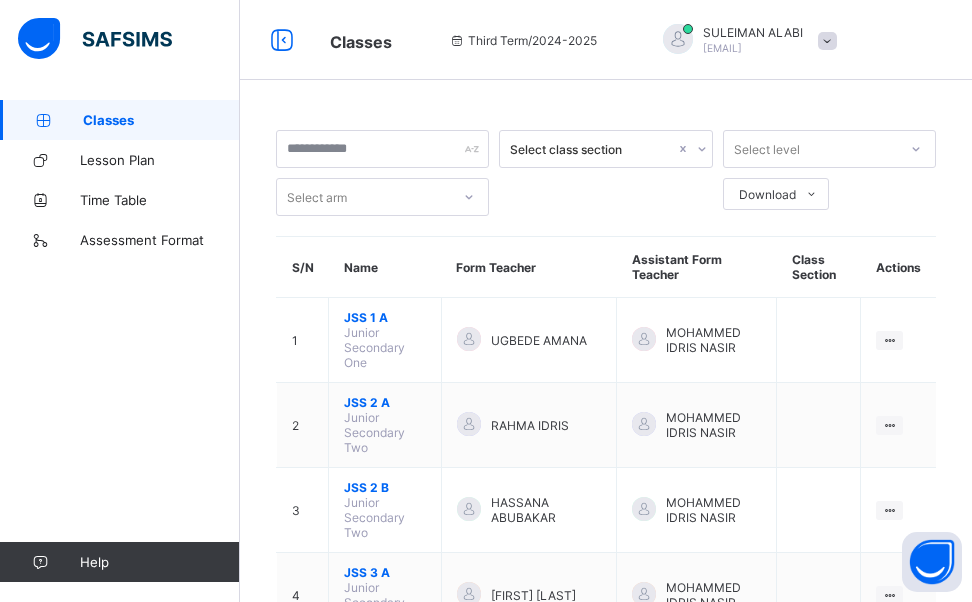 scroll, scrollTop: 0, scrollLeft: 0, axis: both 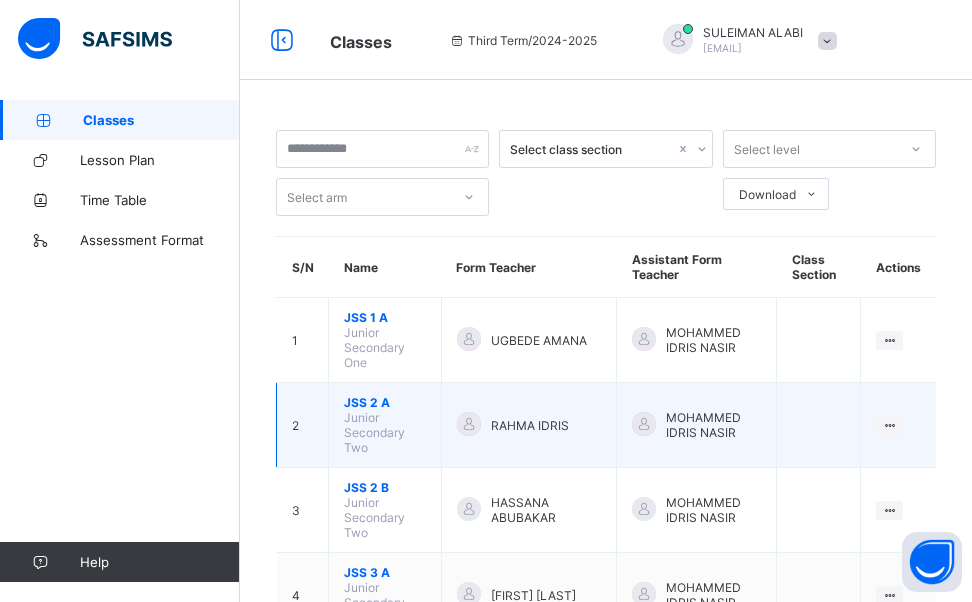 click on "JSS 2   A    Junior Secondary Two" at bounding box center (385, 425) 